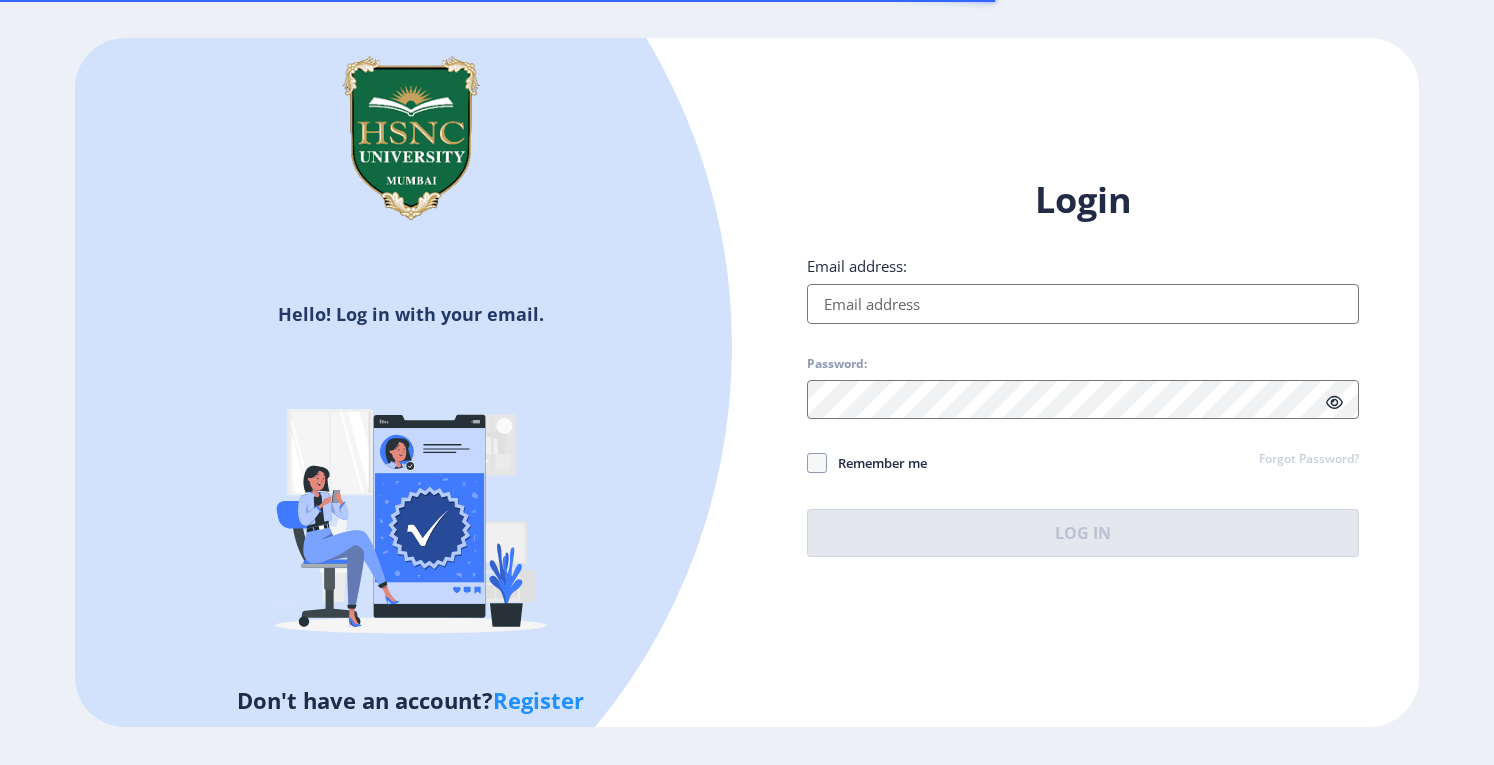 scroll, scrollTop: 0, scrollLeft: 0, axis: both 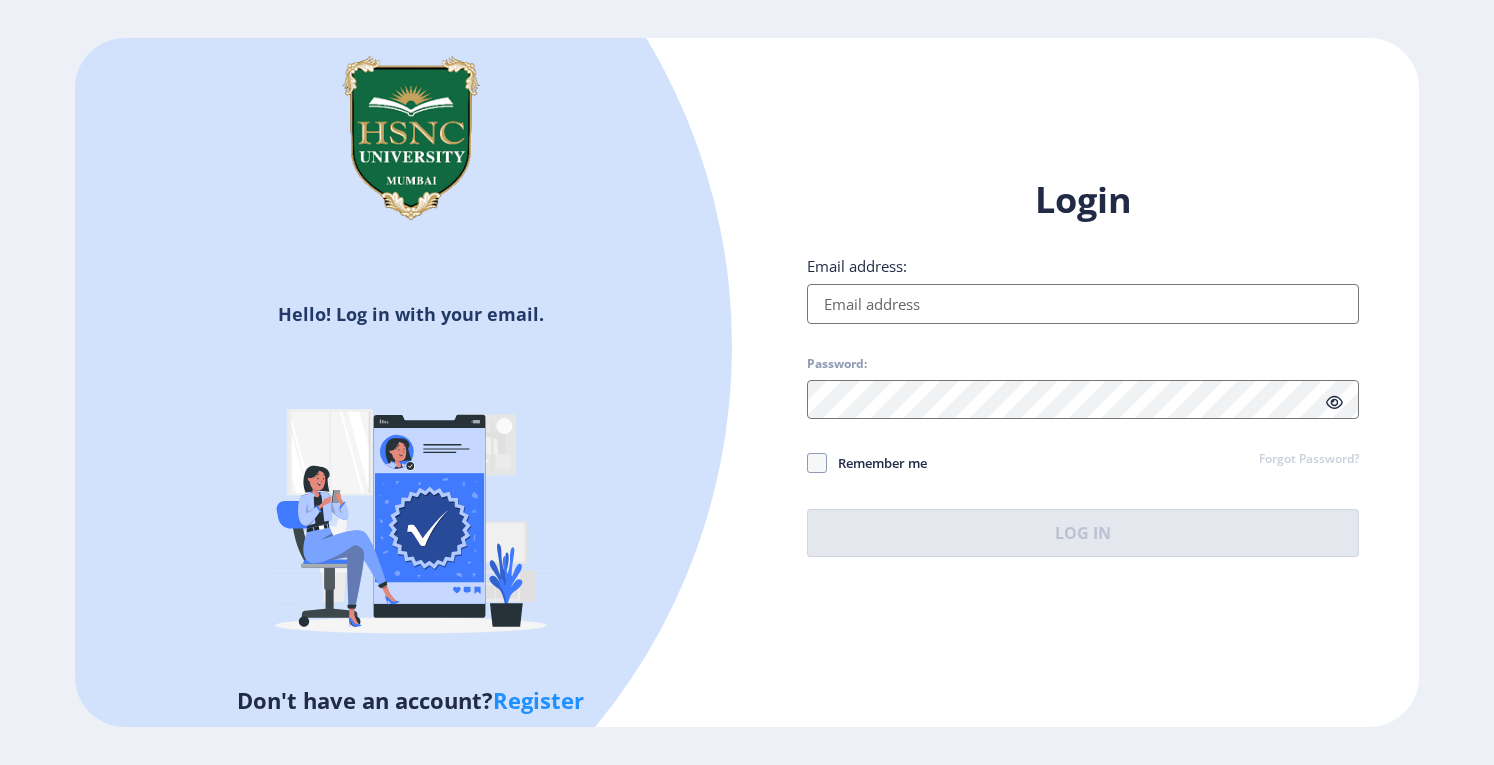 click on "Email address:" at bounding box center (1083, 304) 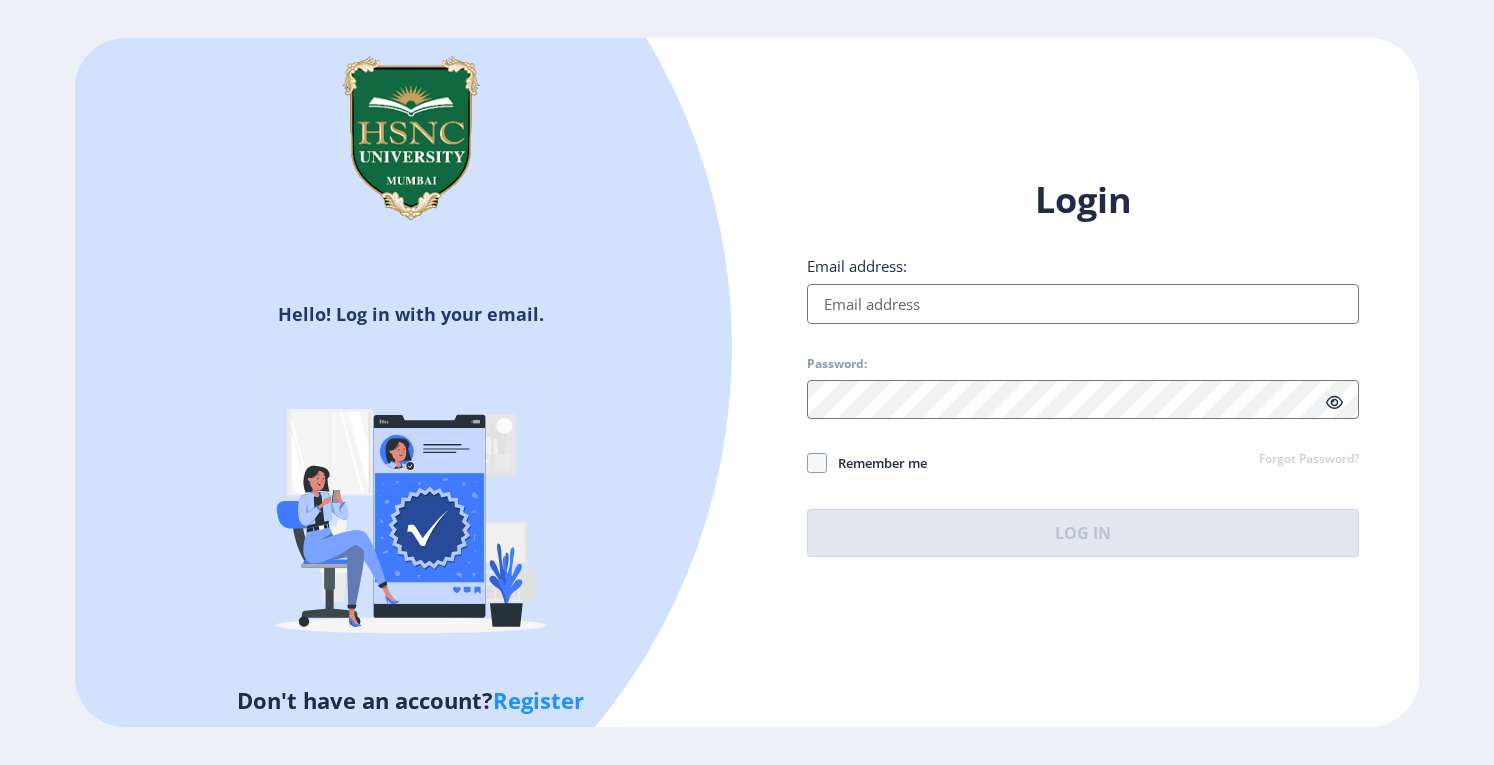 type on "[EMAIL_ADDRESS][DOMAIN_NAME]" 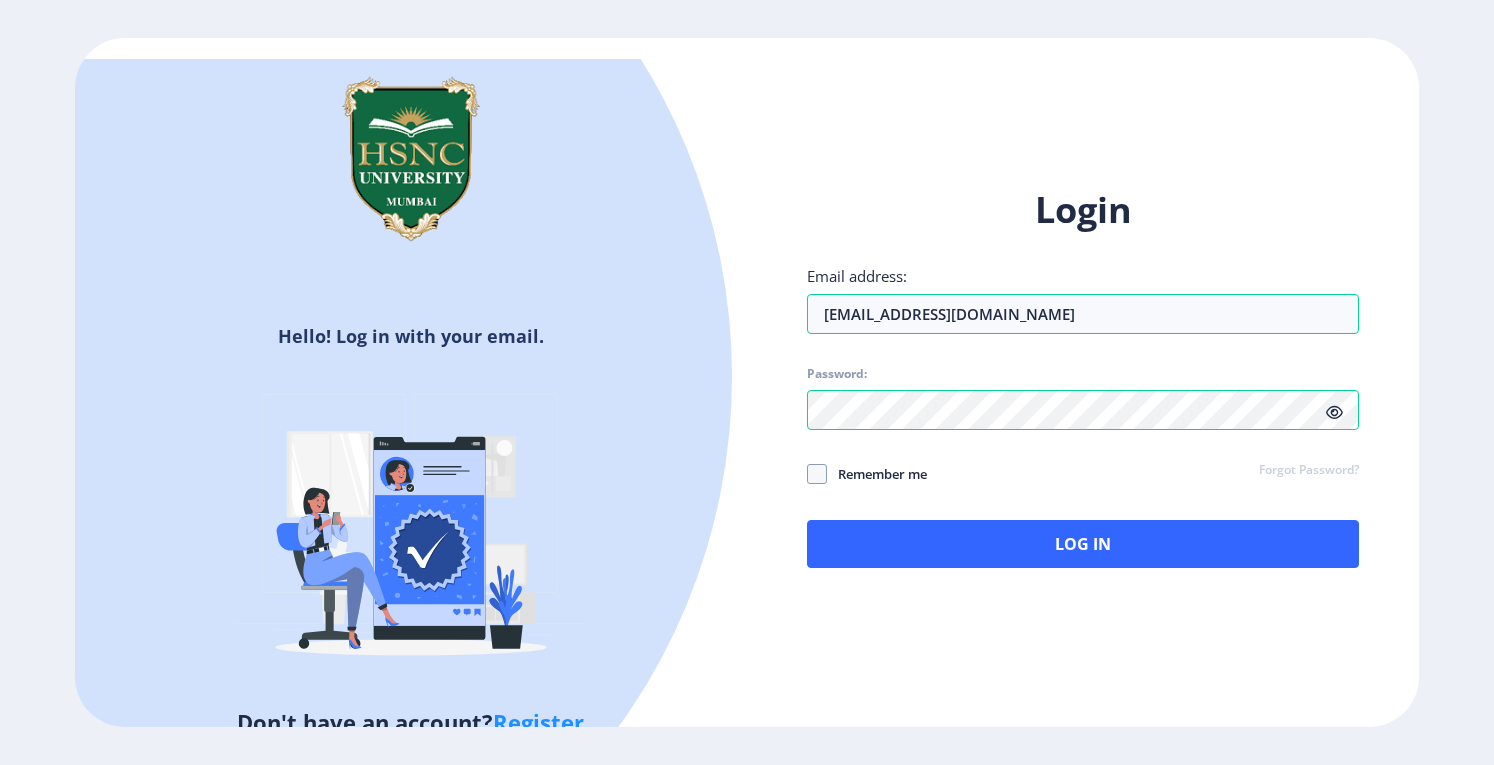click 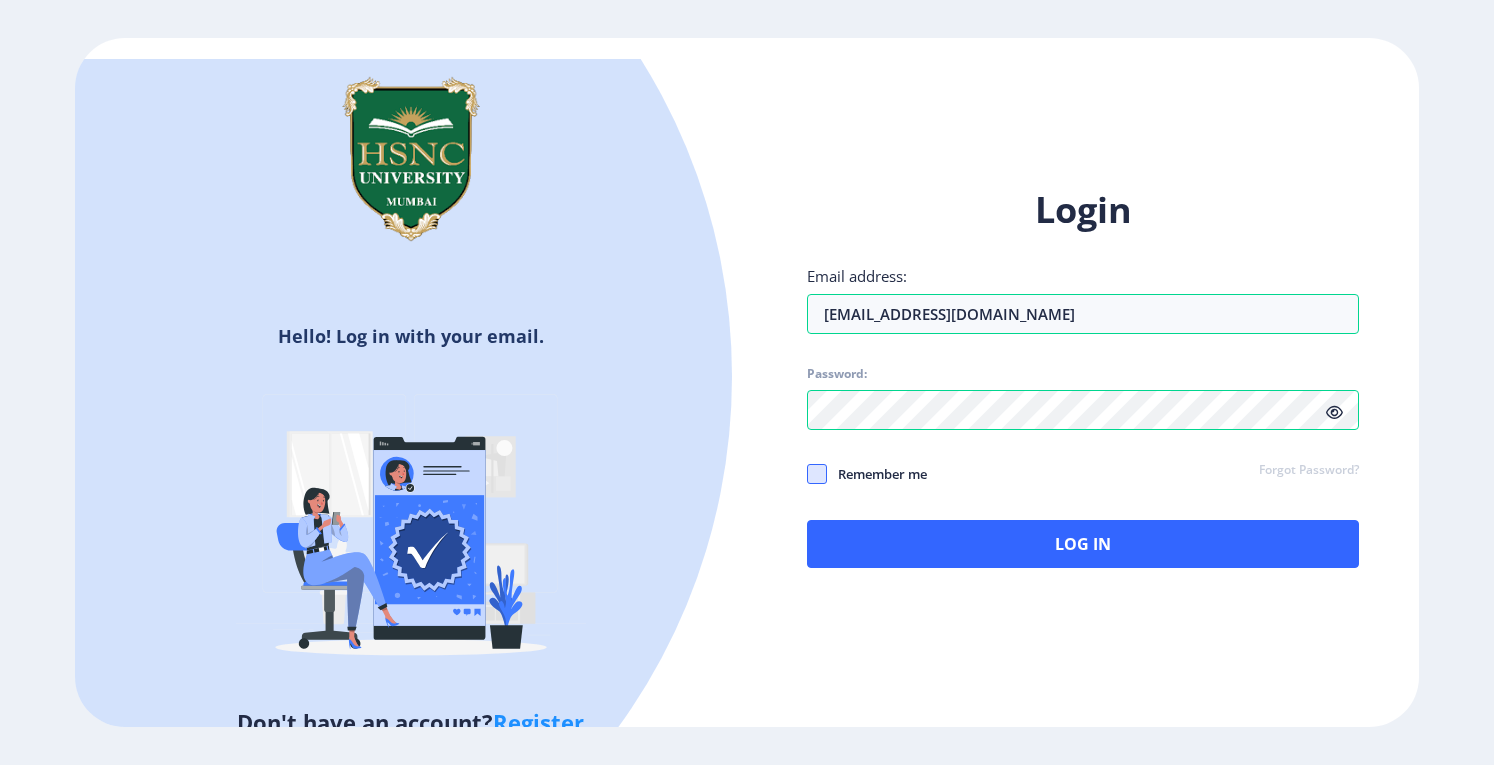click 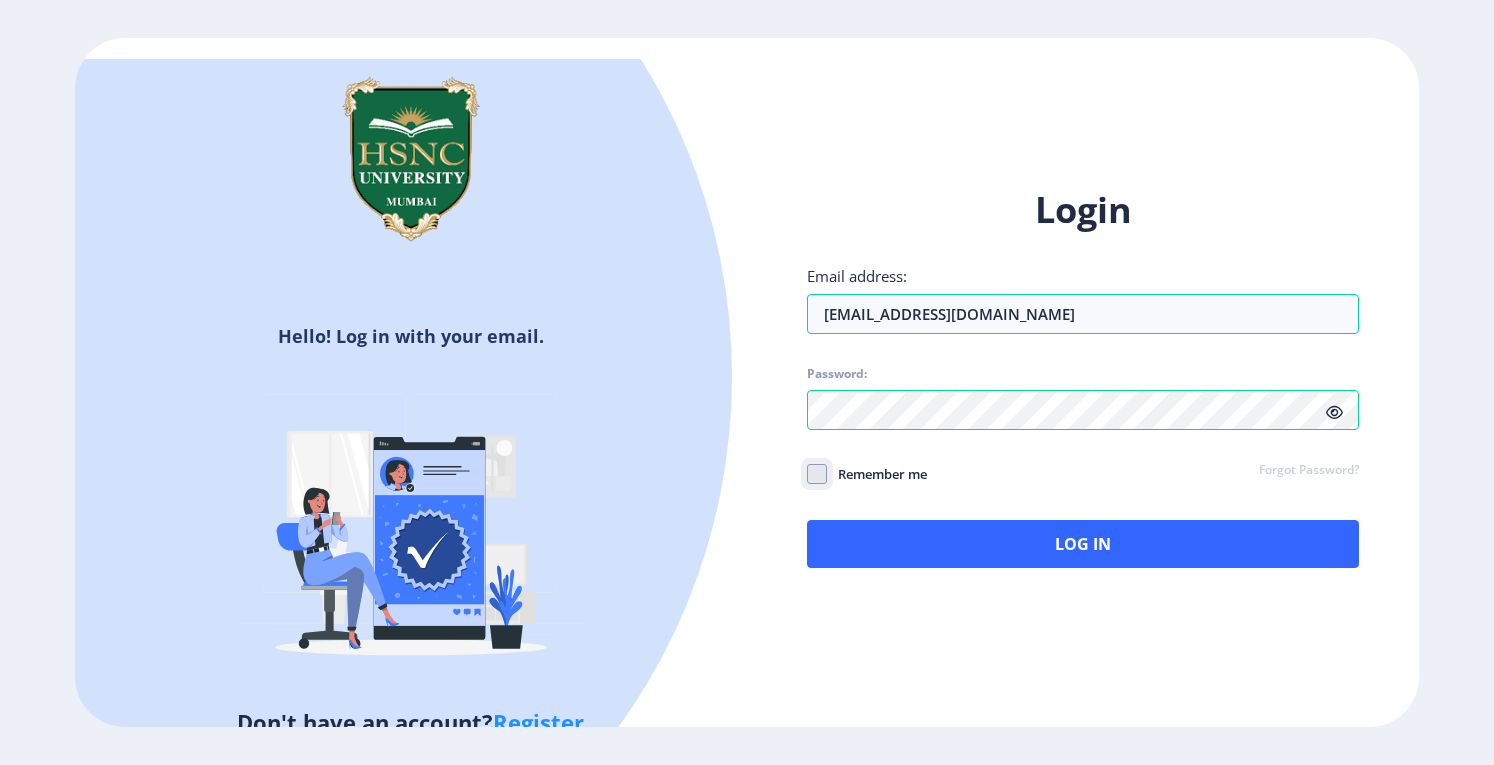click on "Remember me" 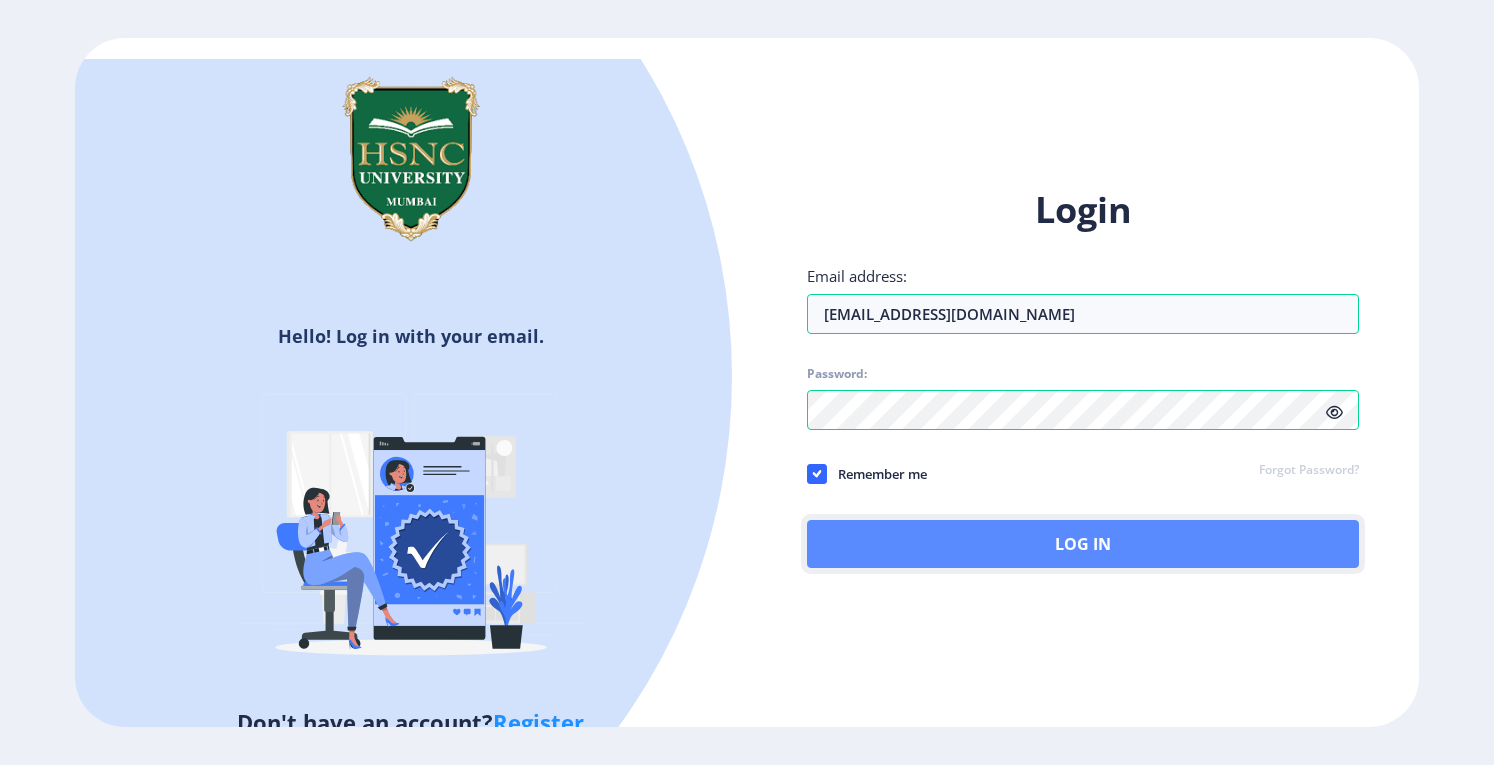 click on "Log In" 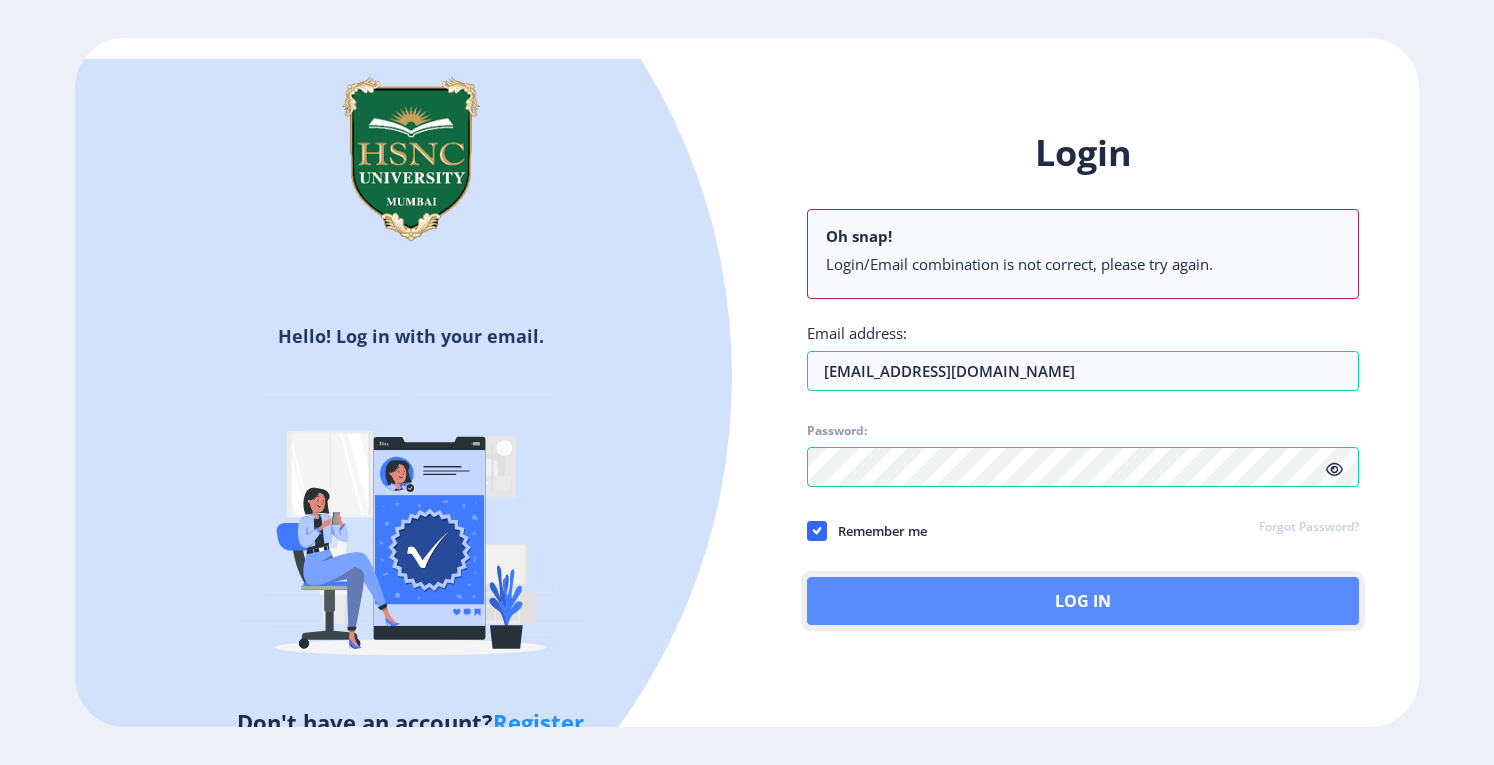 click on "Log In" 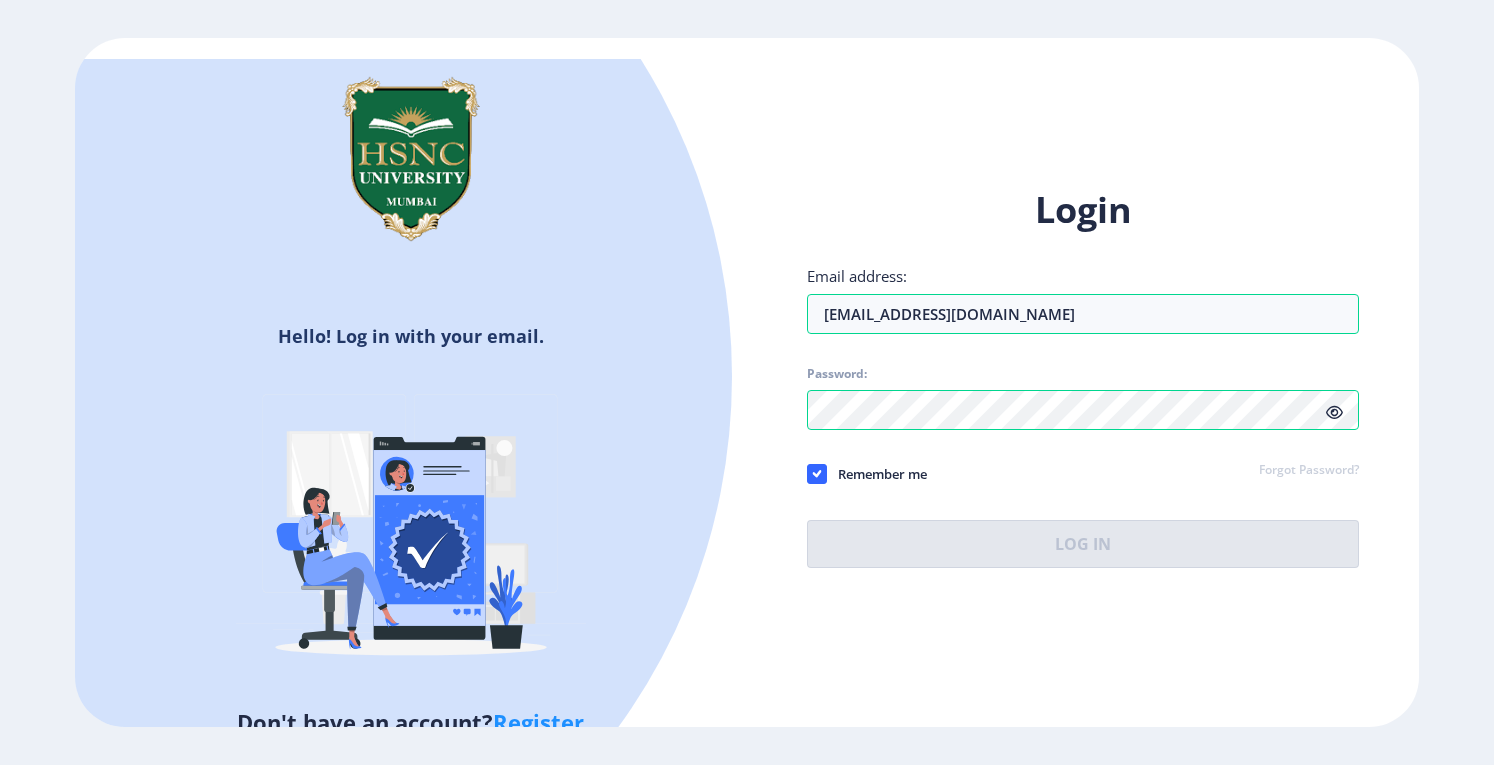 click on "Register" 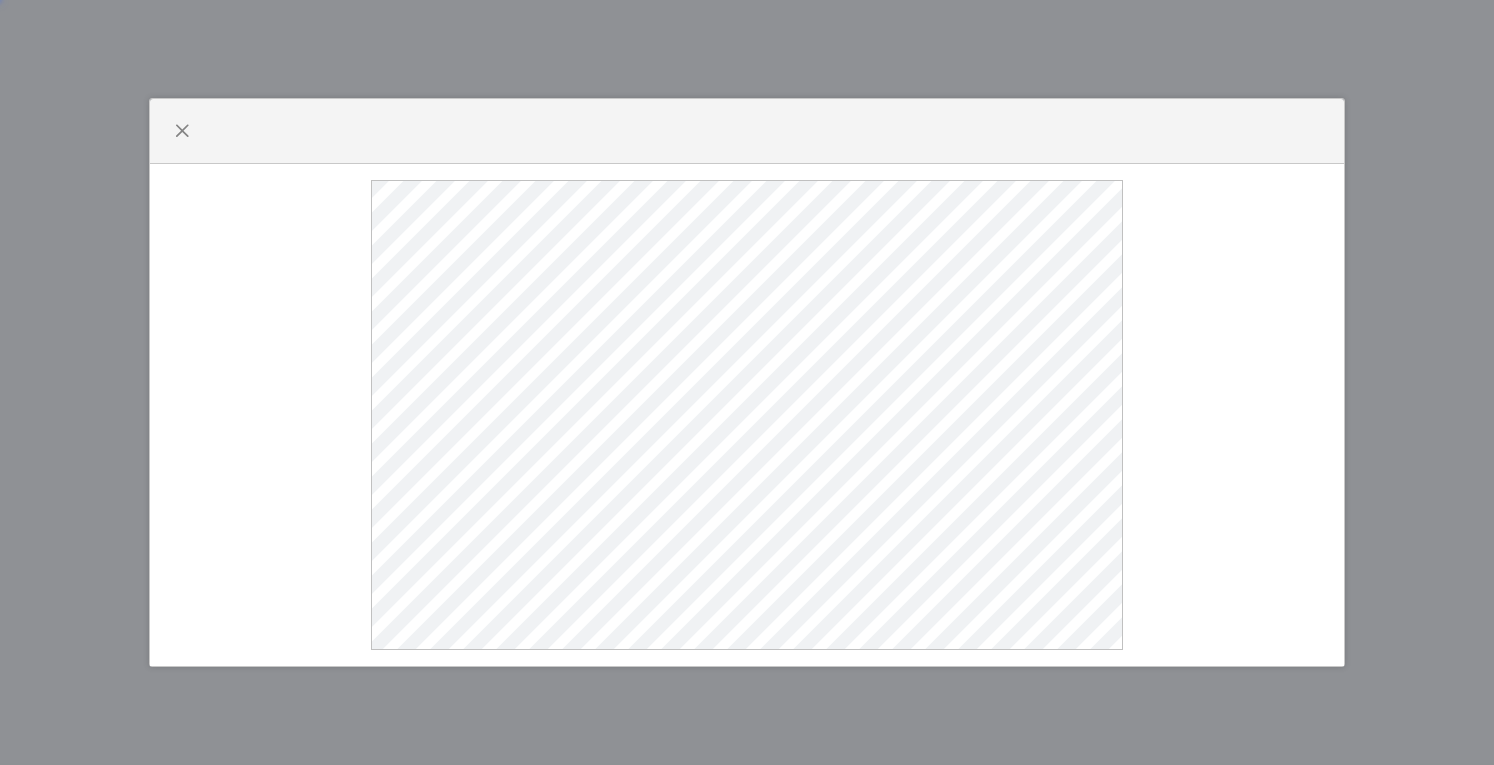 select 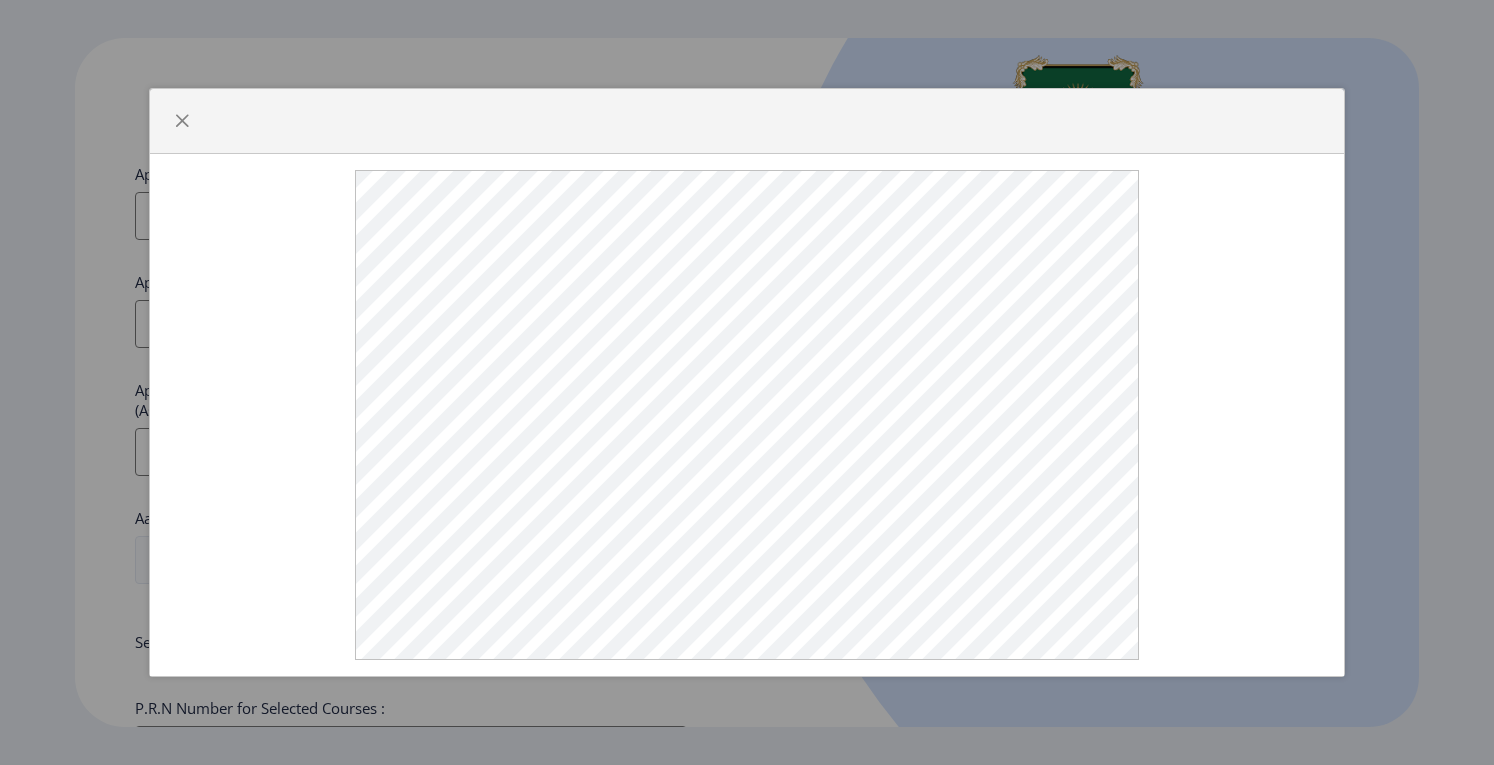 click 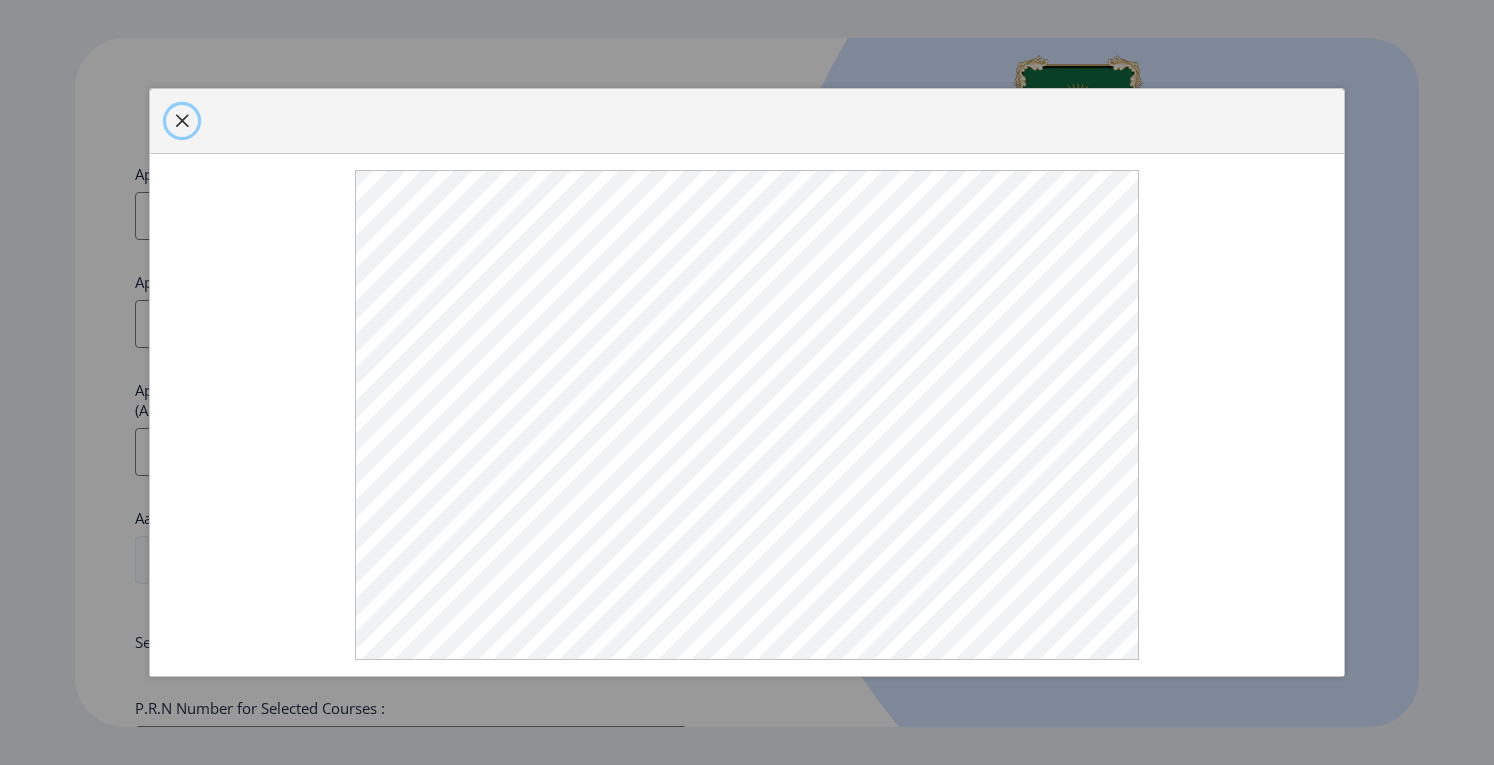 click 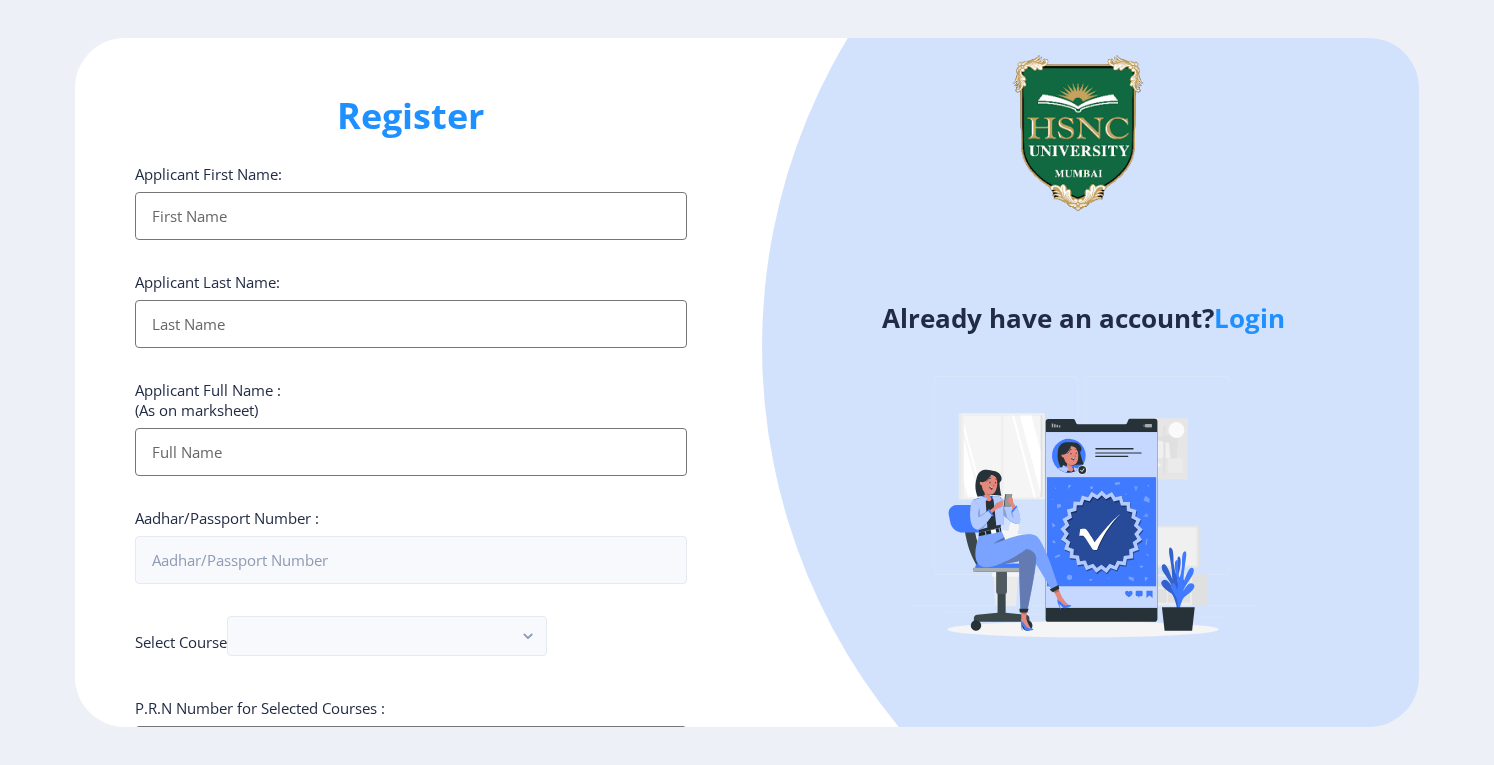 click on "Applicant First Name:" at bounding box center [411, 216] 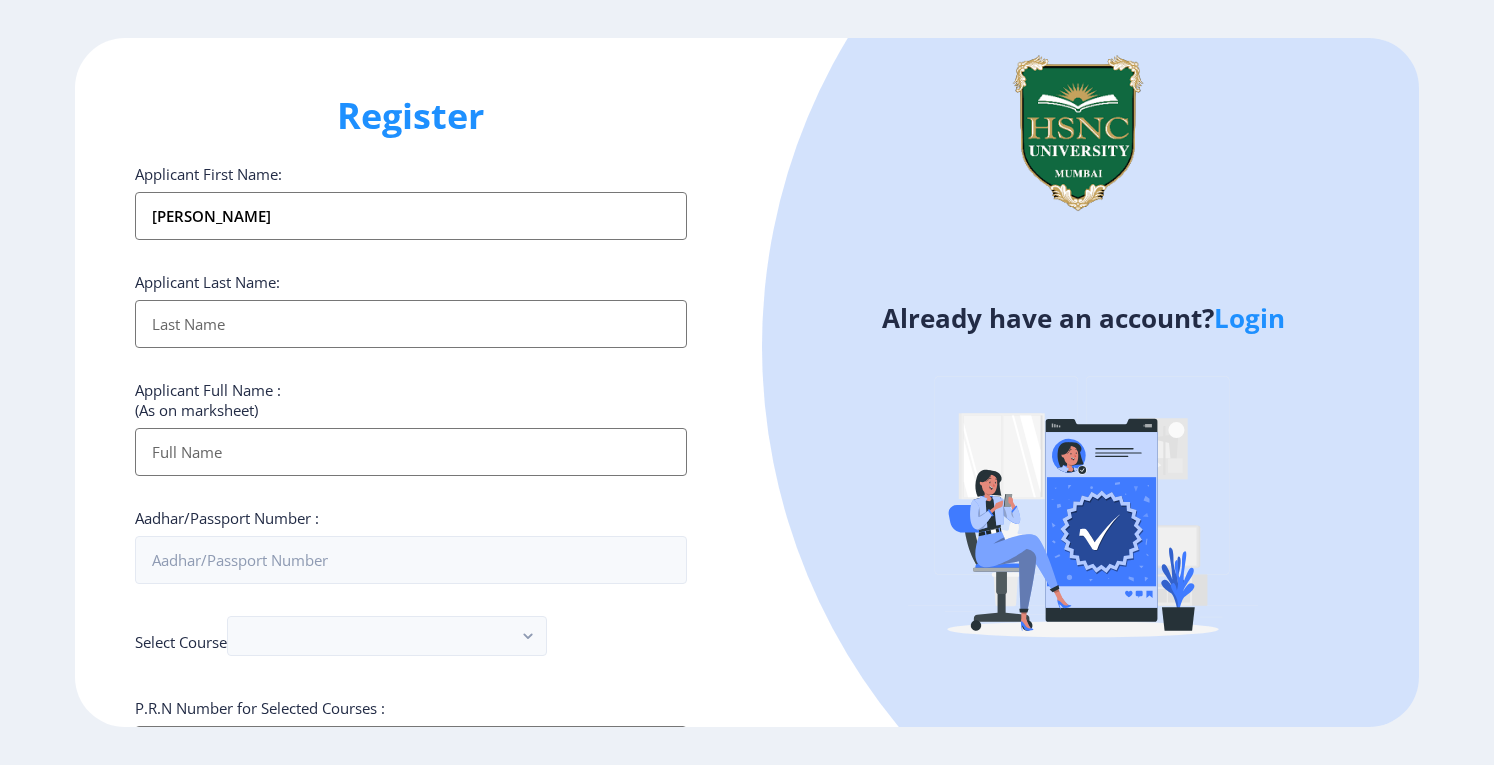 type on "sheth" 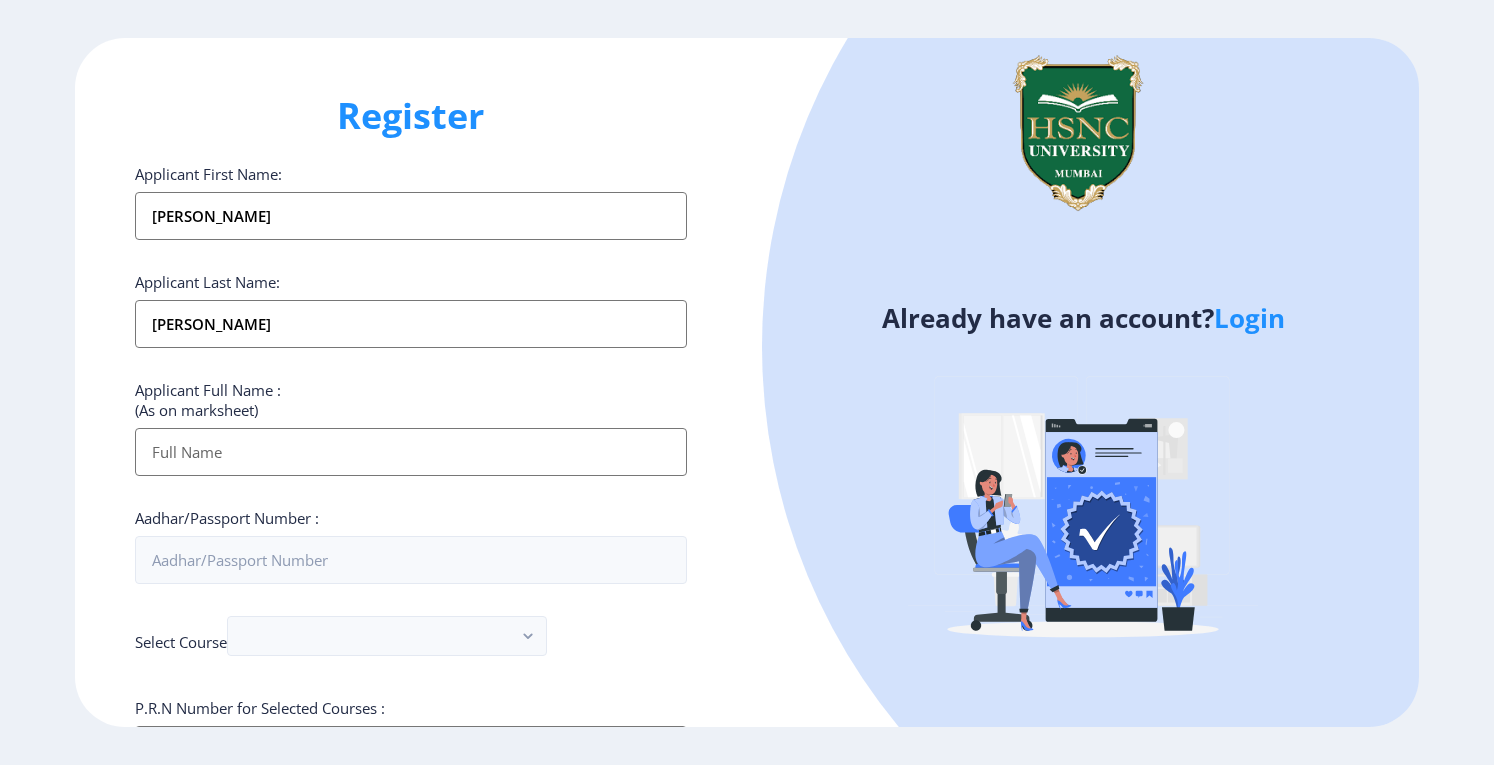 type on "parthvi sheth" 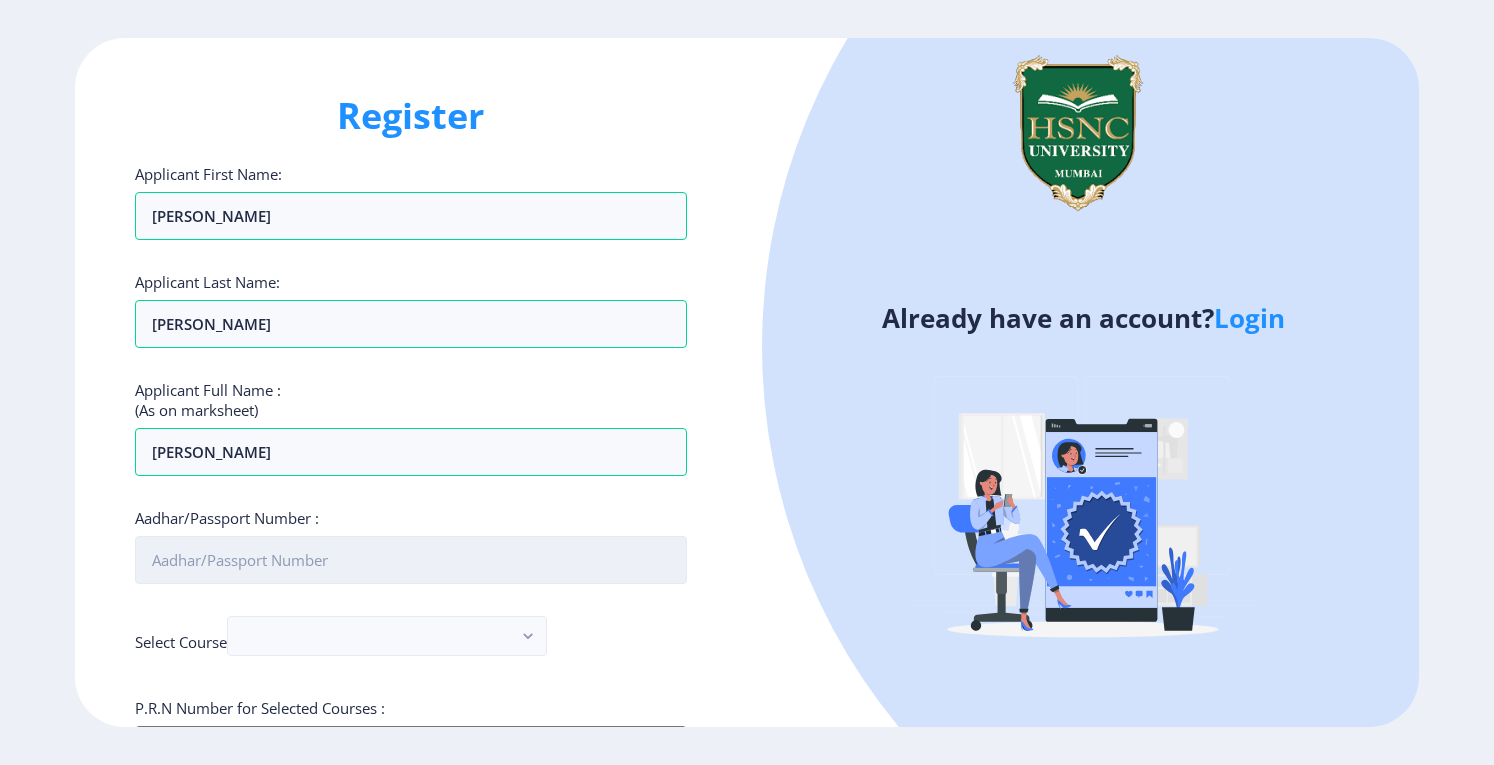 click on "Aadhar/Passport Number :" at bounding box center [411, 560] 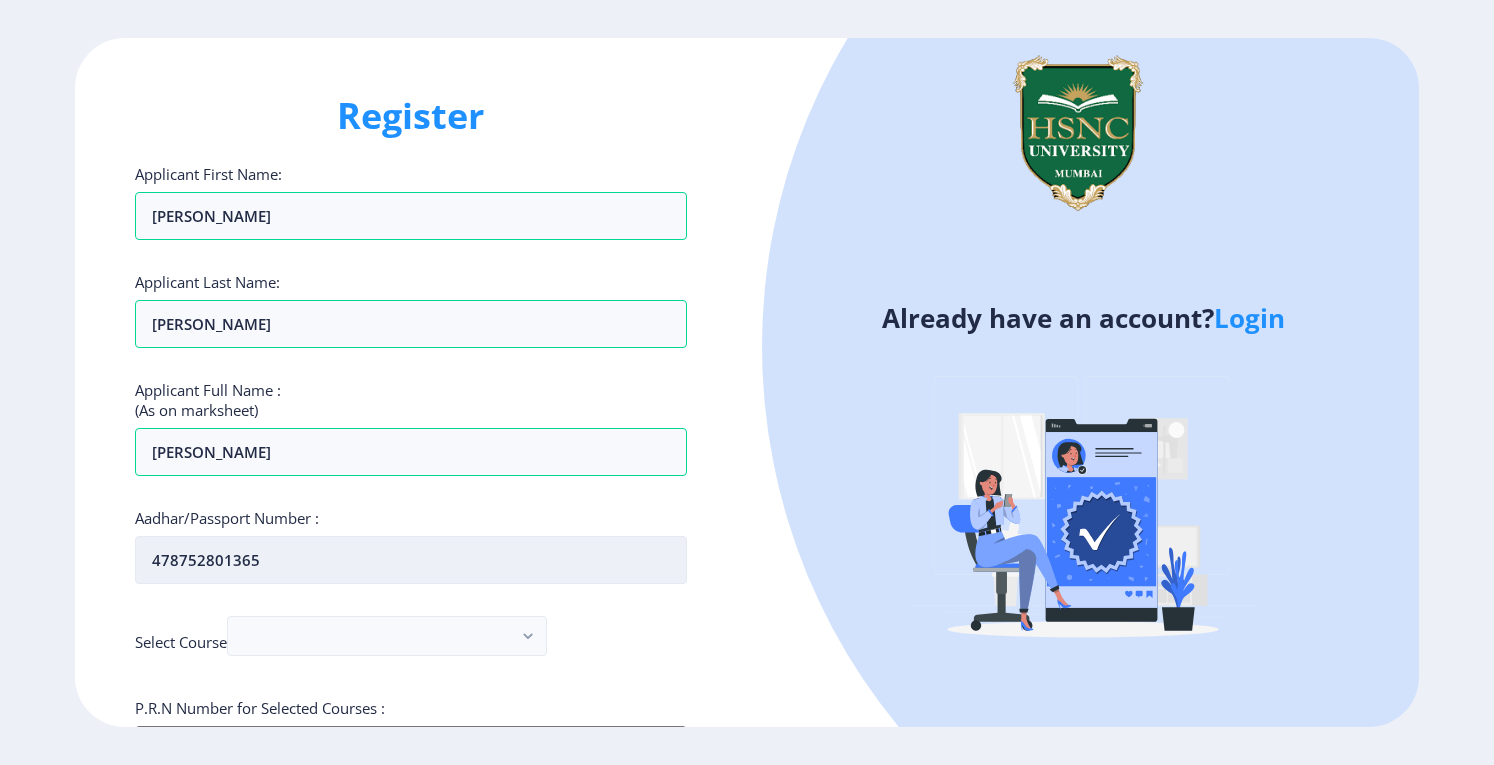 click on "478752801365" at bounding box center (411, 560) 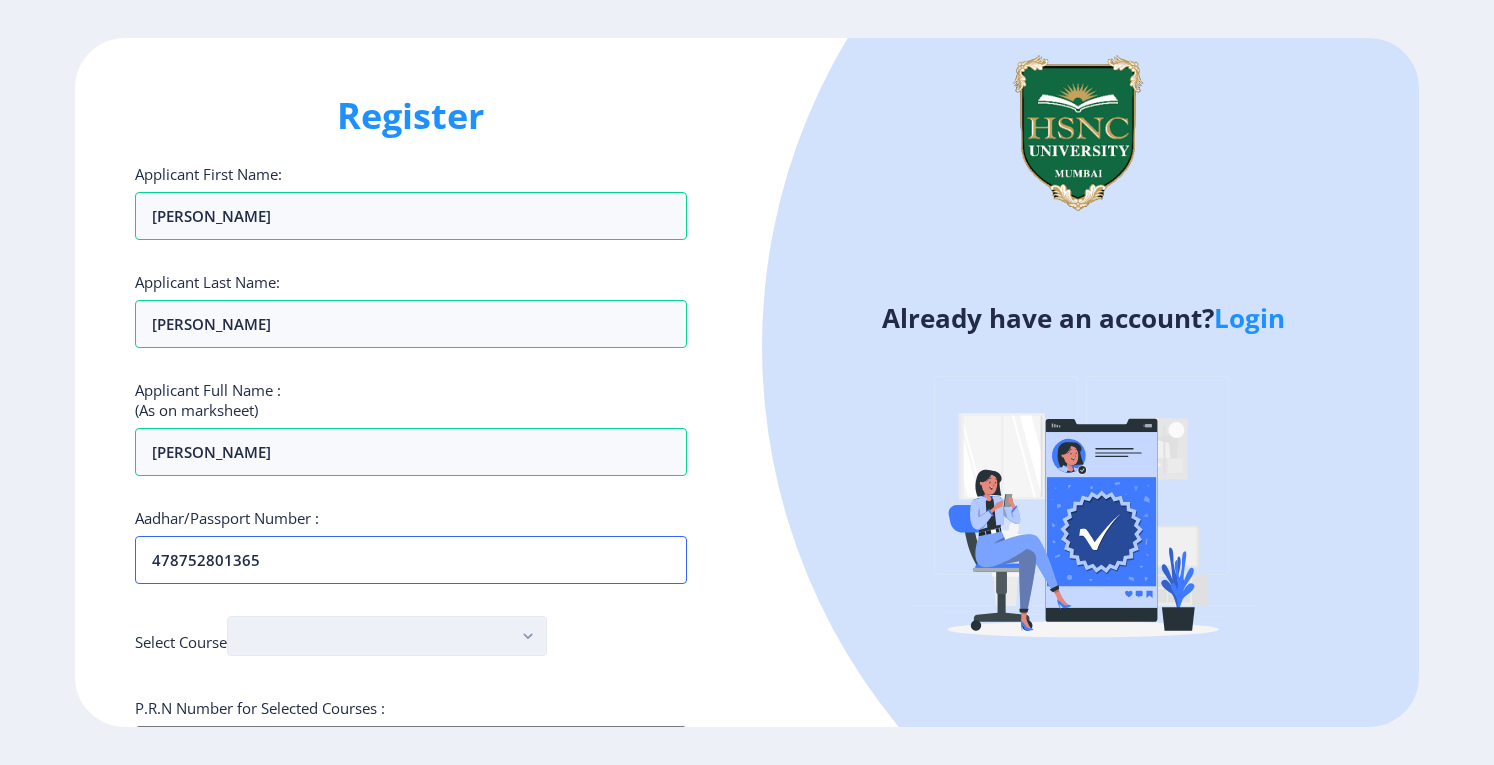 type on "478752801365" 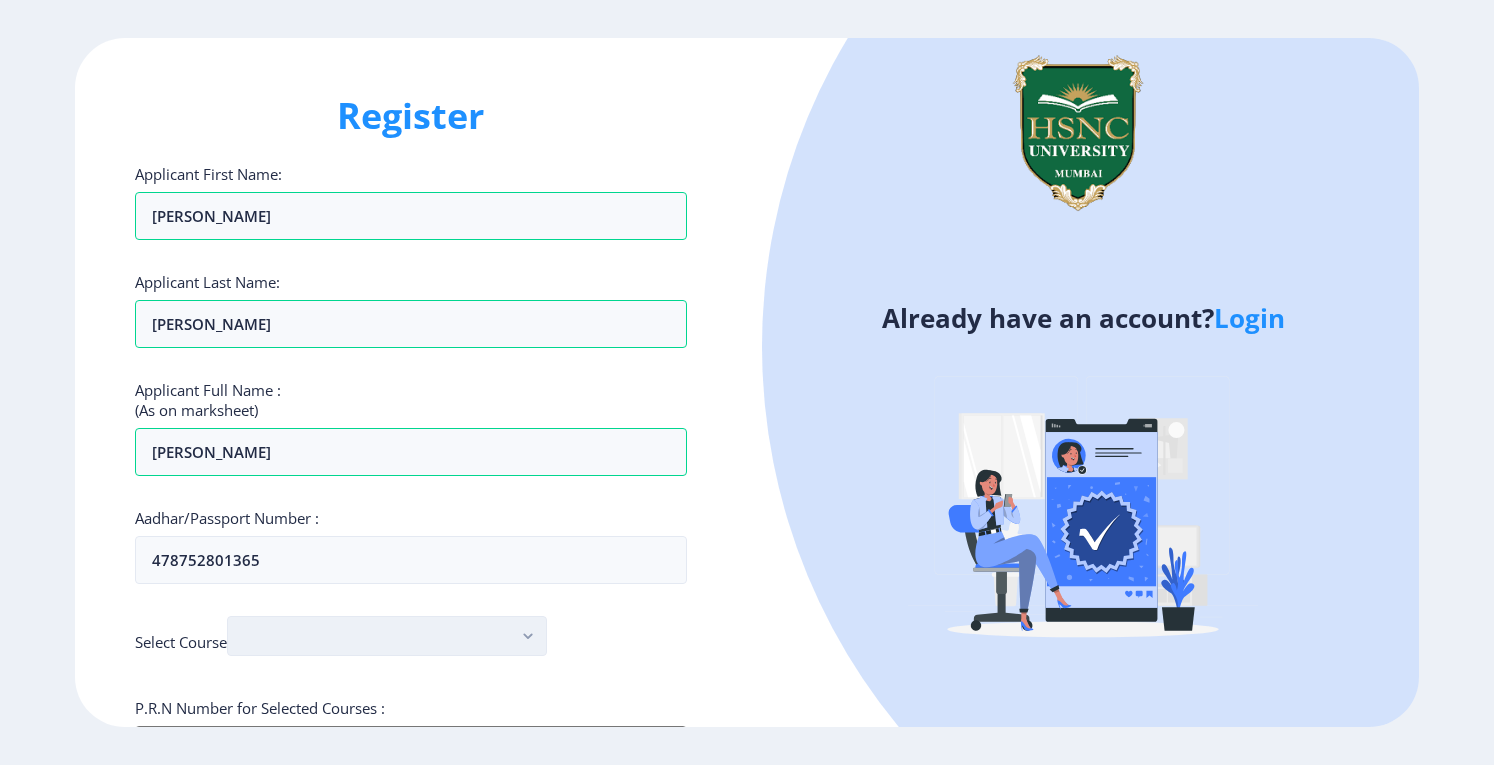 click 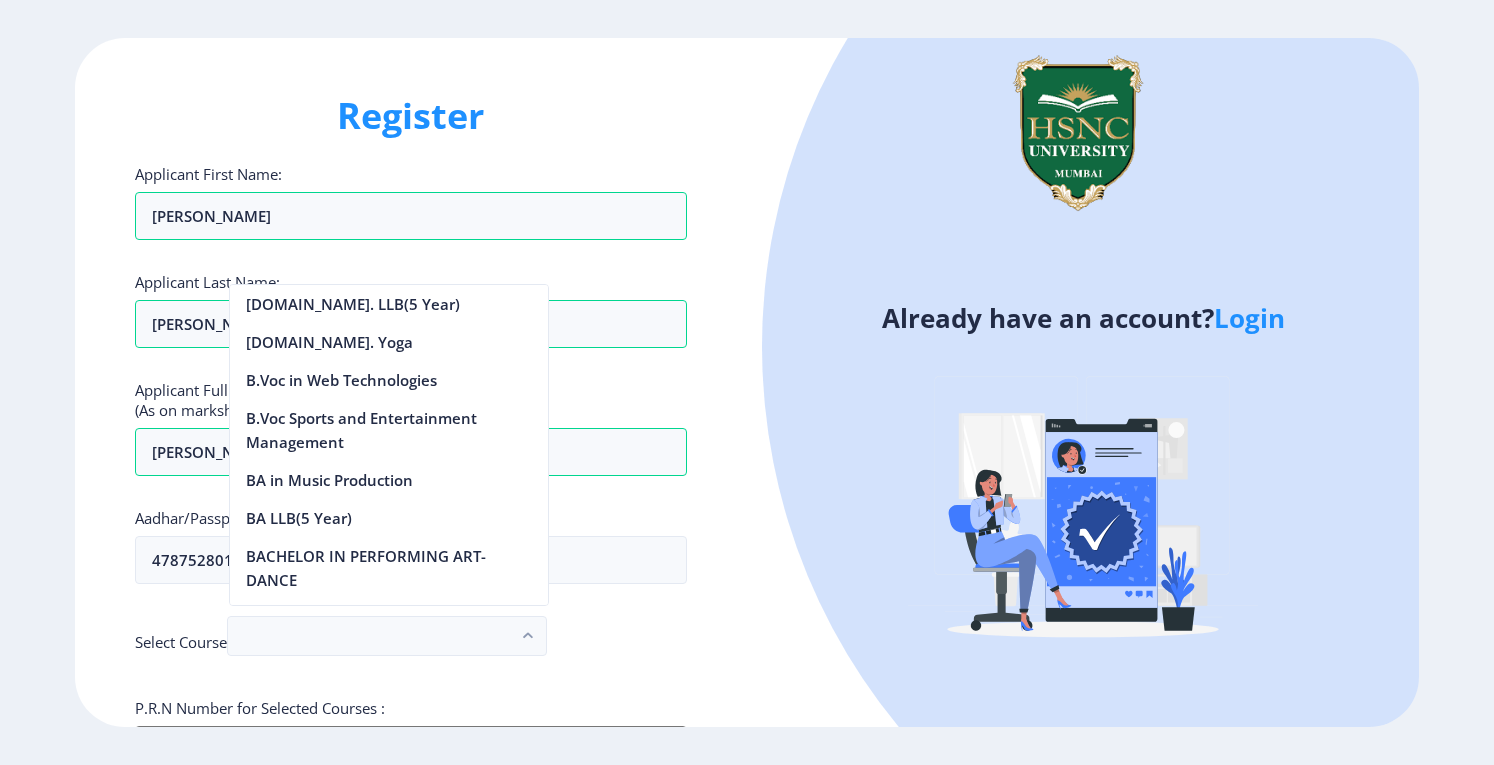 scroll, scrollTop: 181, scrollLeft: 0, axis: vertical 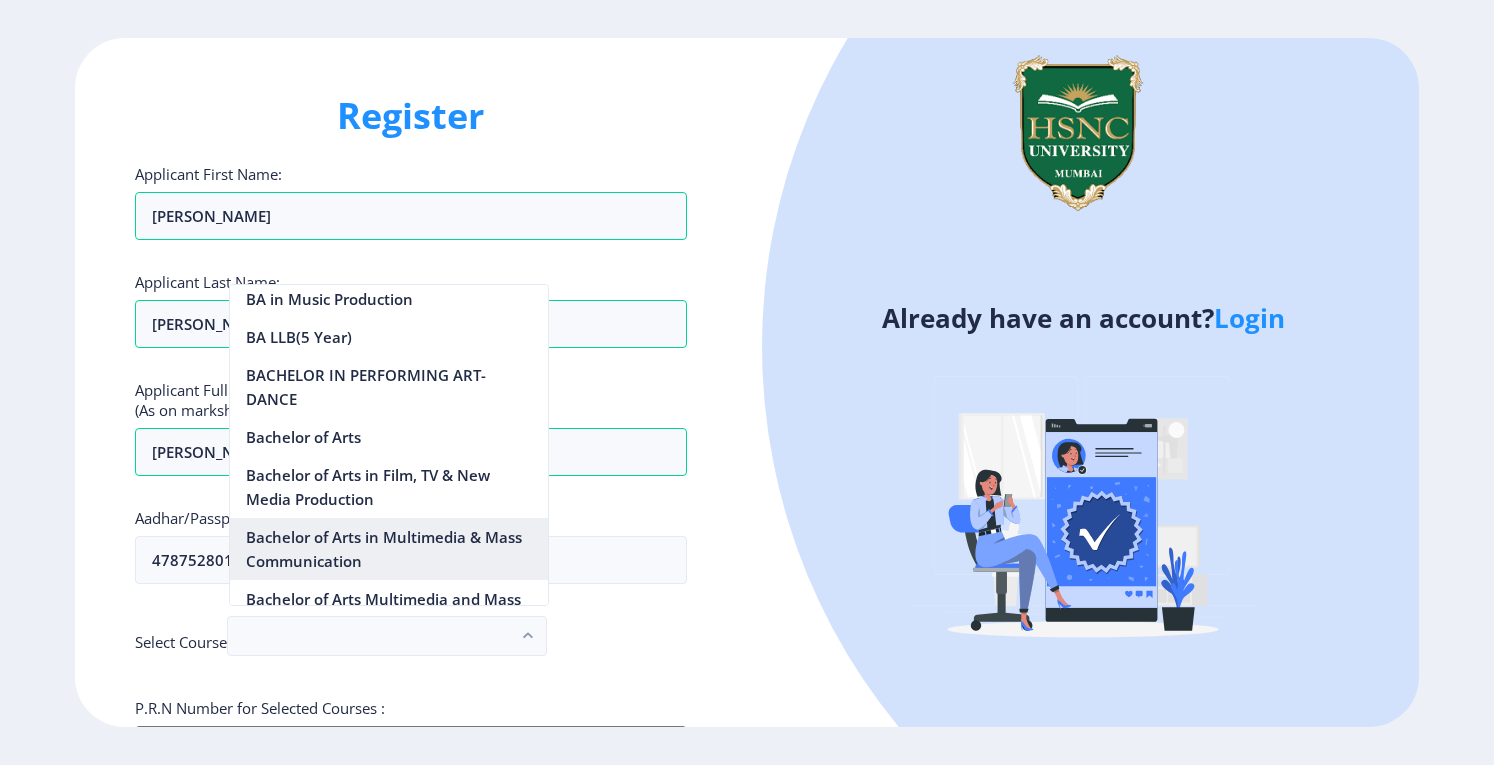 click on "Bachelor of Arts in Multimedia & Mass Communication" at bounding box center [389, 549] 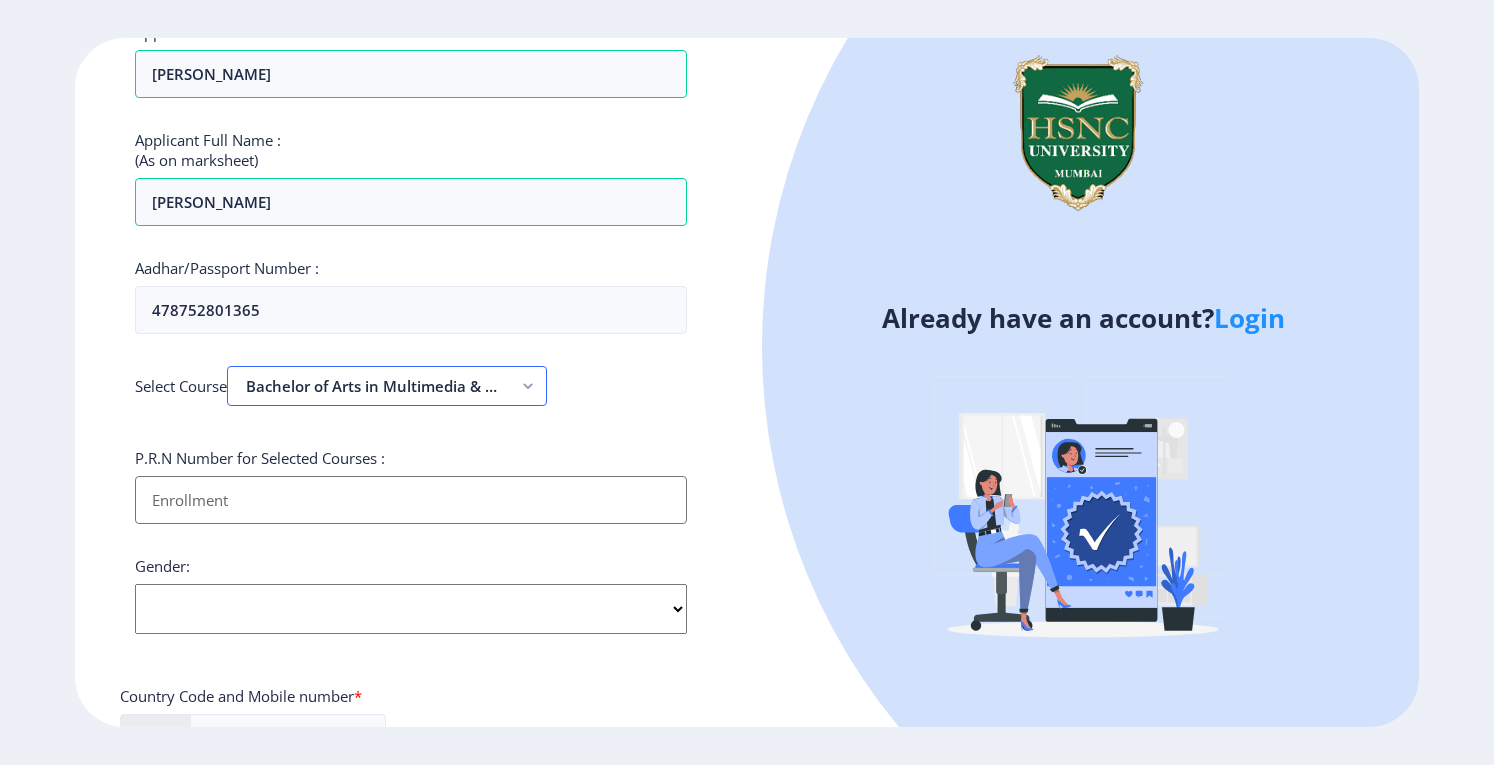 scroll, scrollTop: 289, scrollLeft: 0, axis: vertical 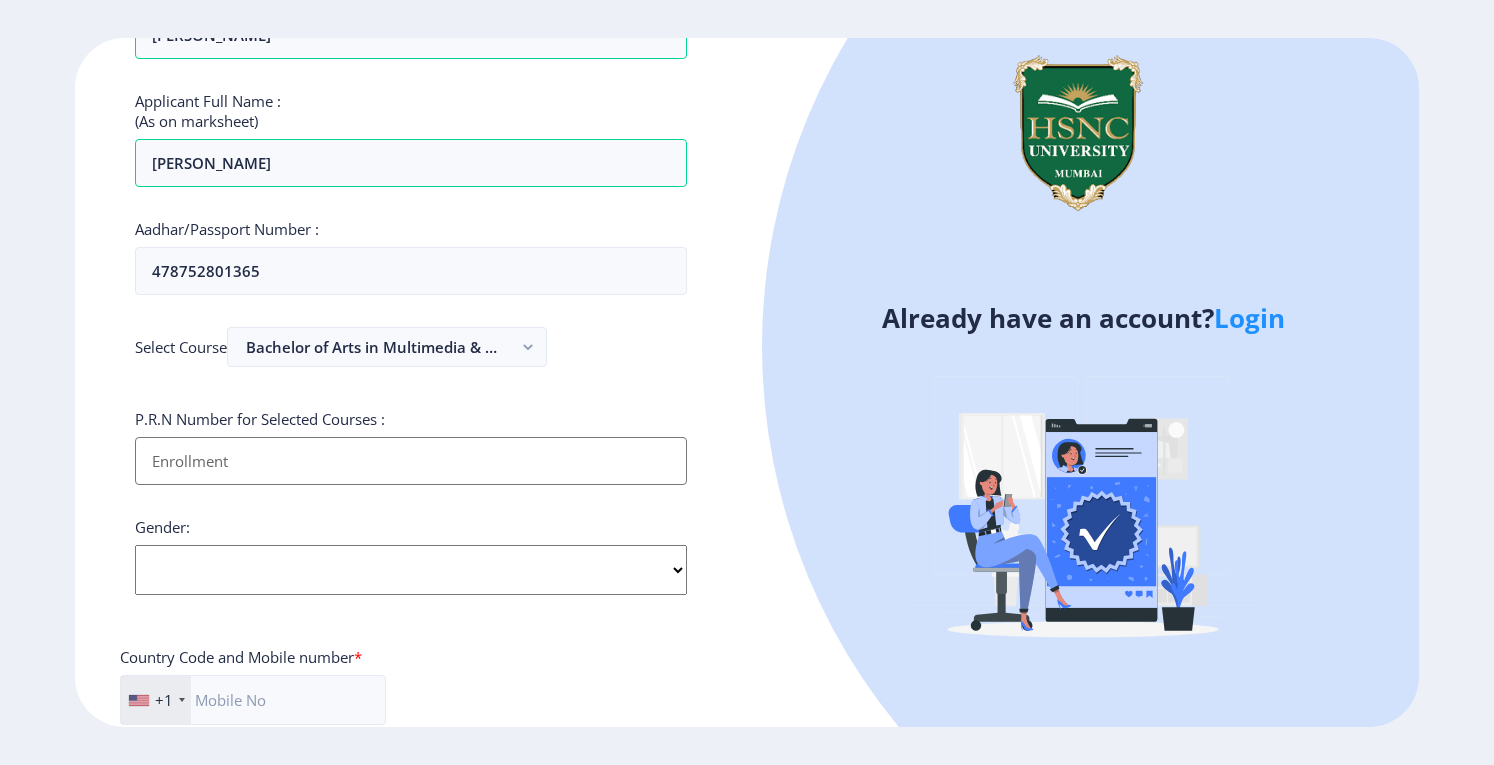 click on "Applicant First Name:" at bounding box center (411, 461) 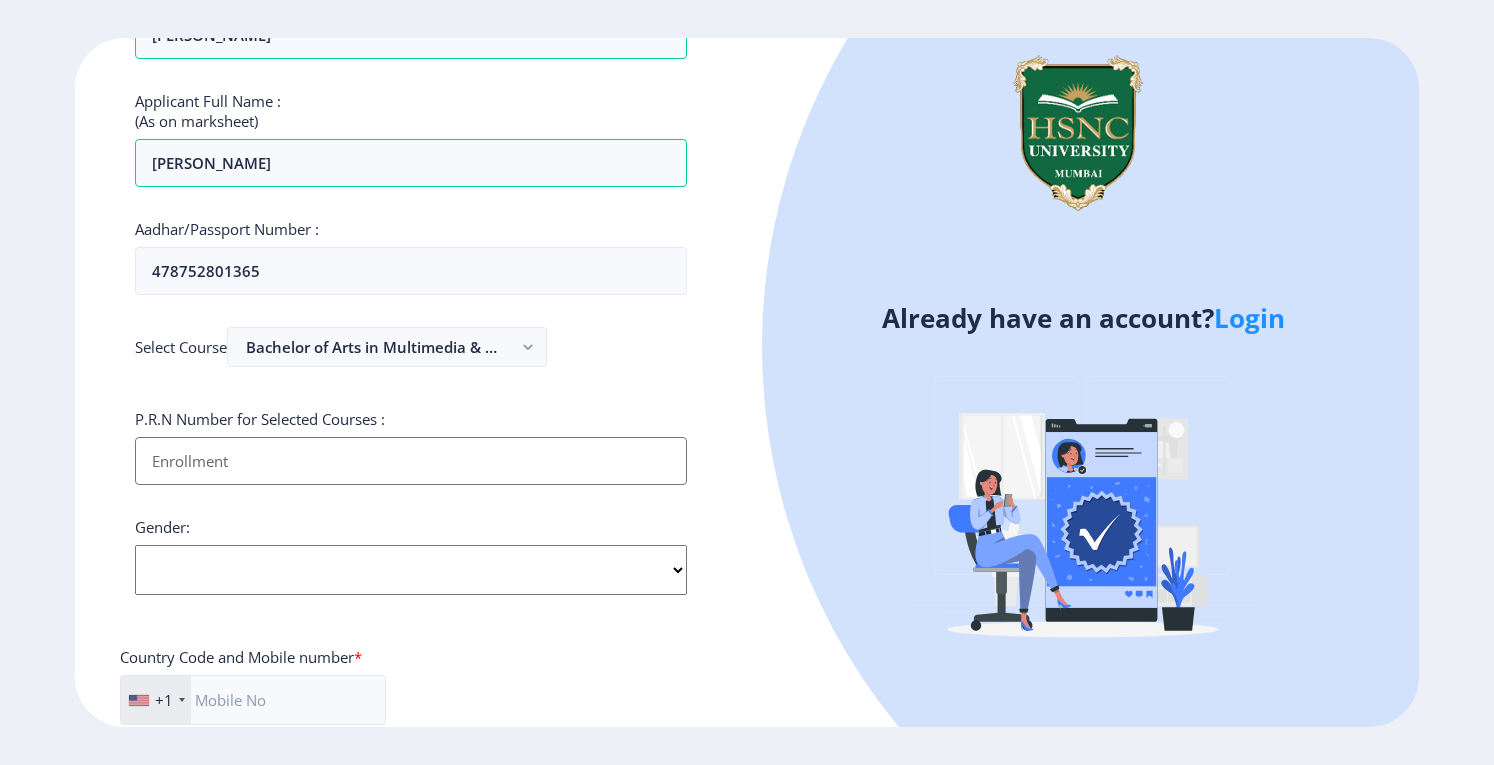select on "Female" 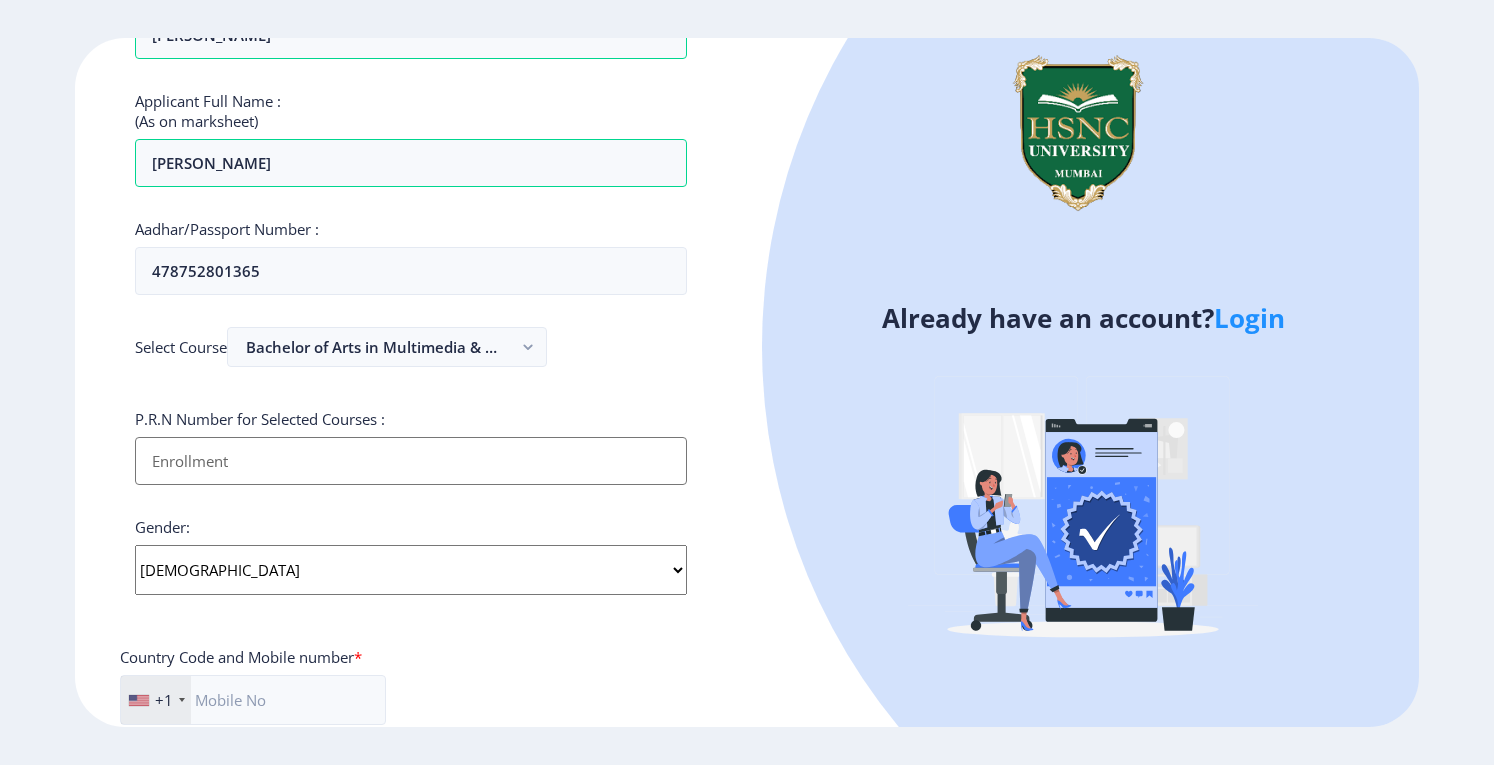 click on "Select Gender Male Female Other" 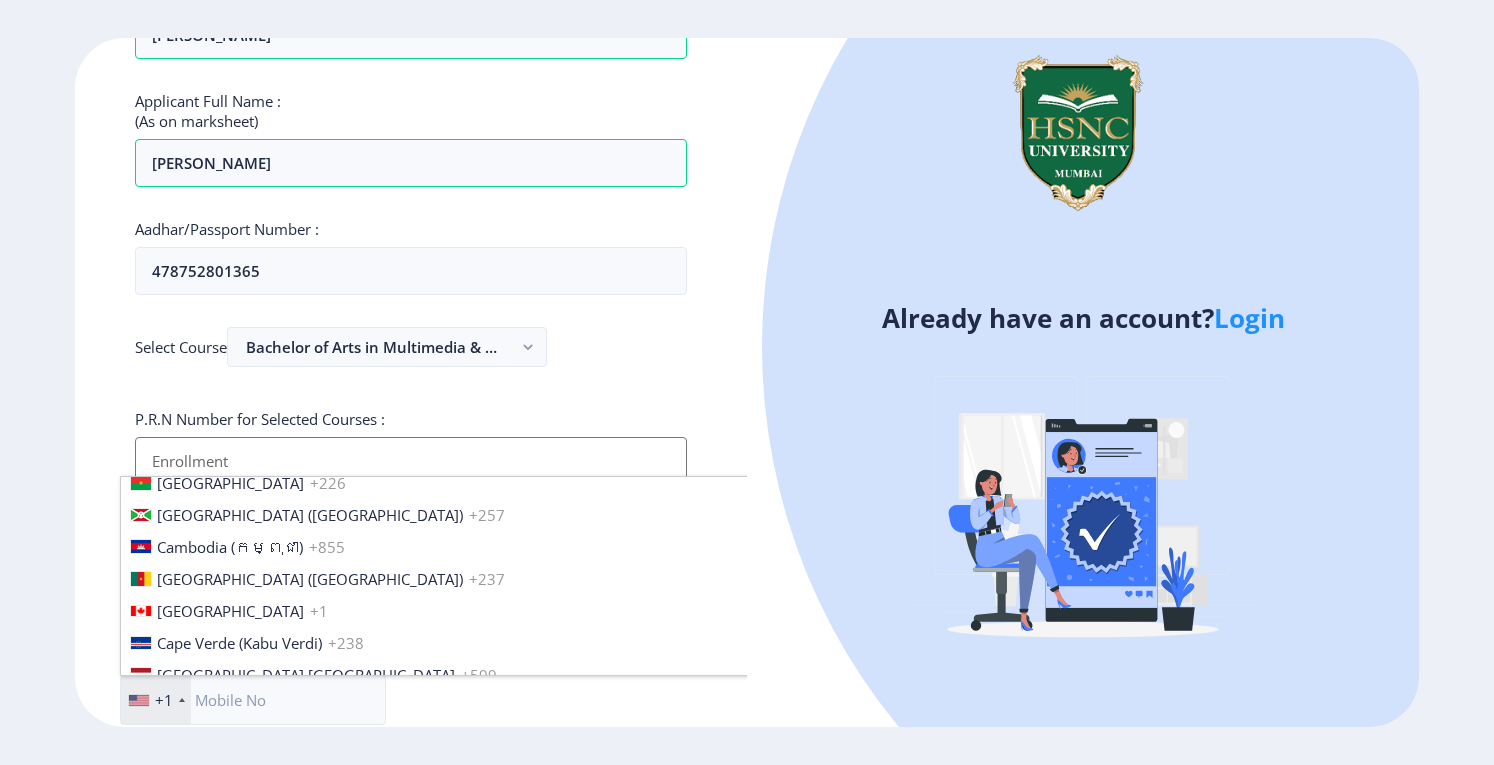 scroll, scrollTop: 2273, scrollLeft: 0, axis: vertical 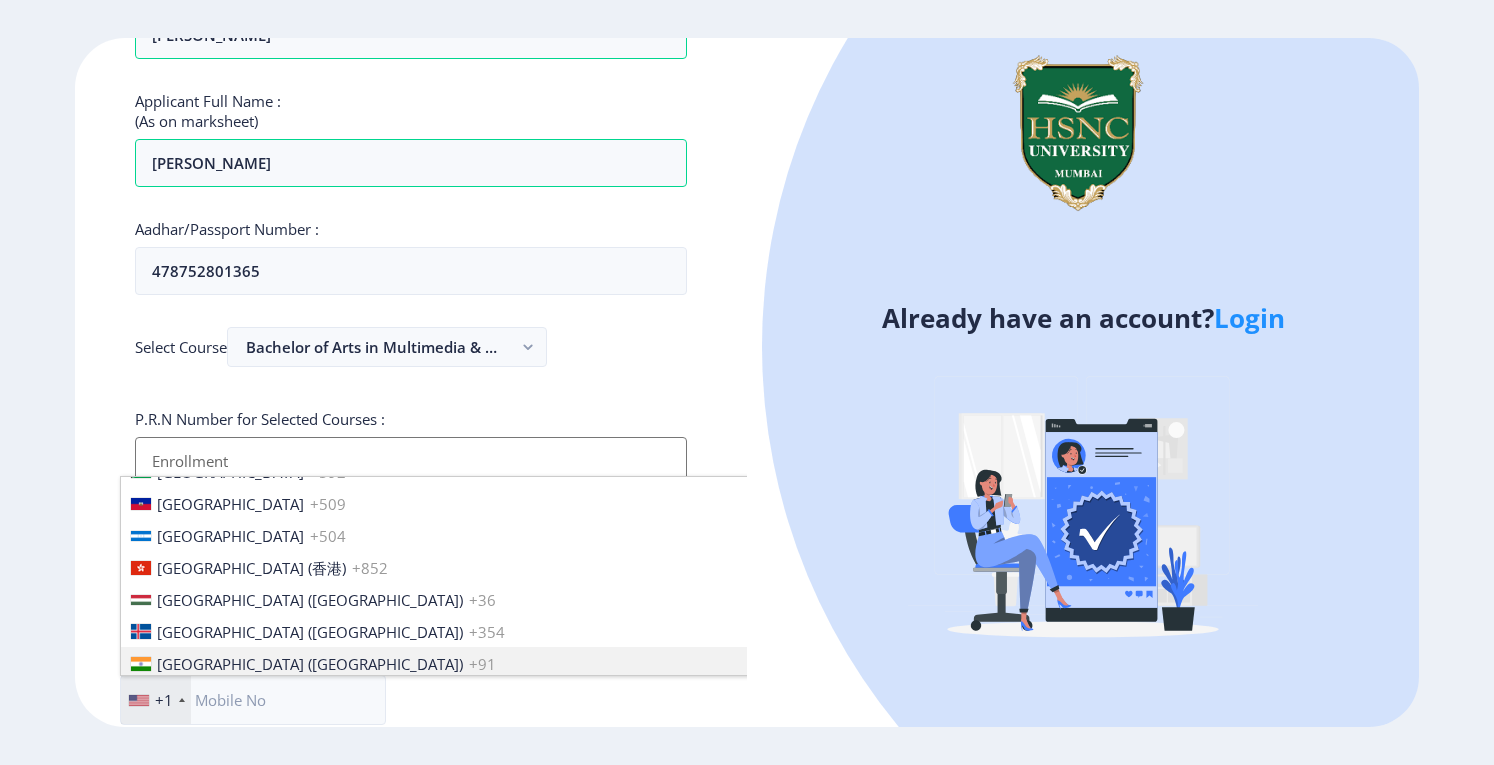 click on "India (भारत) +91" at bounding box center (437, 663) 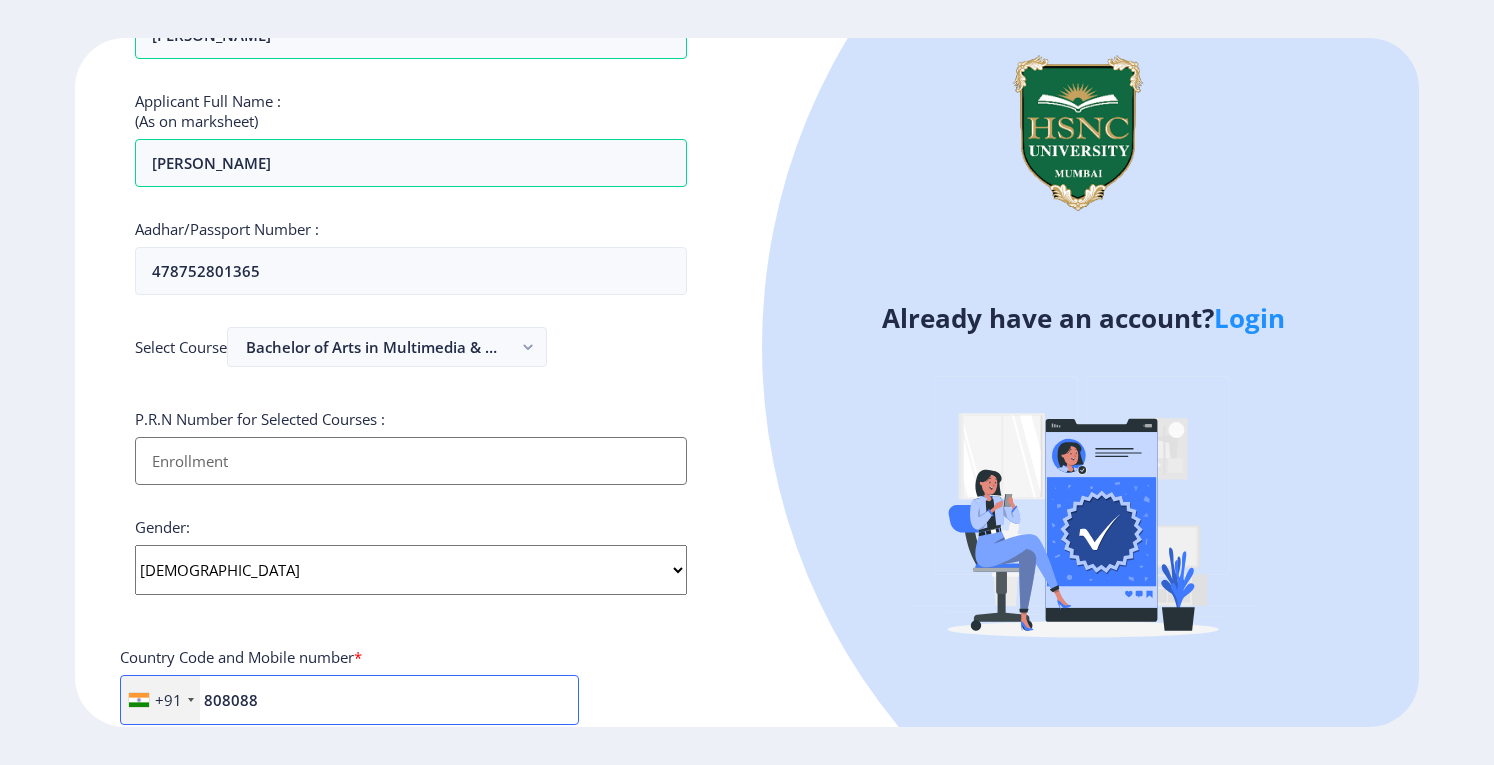 type on "8080883399" 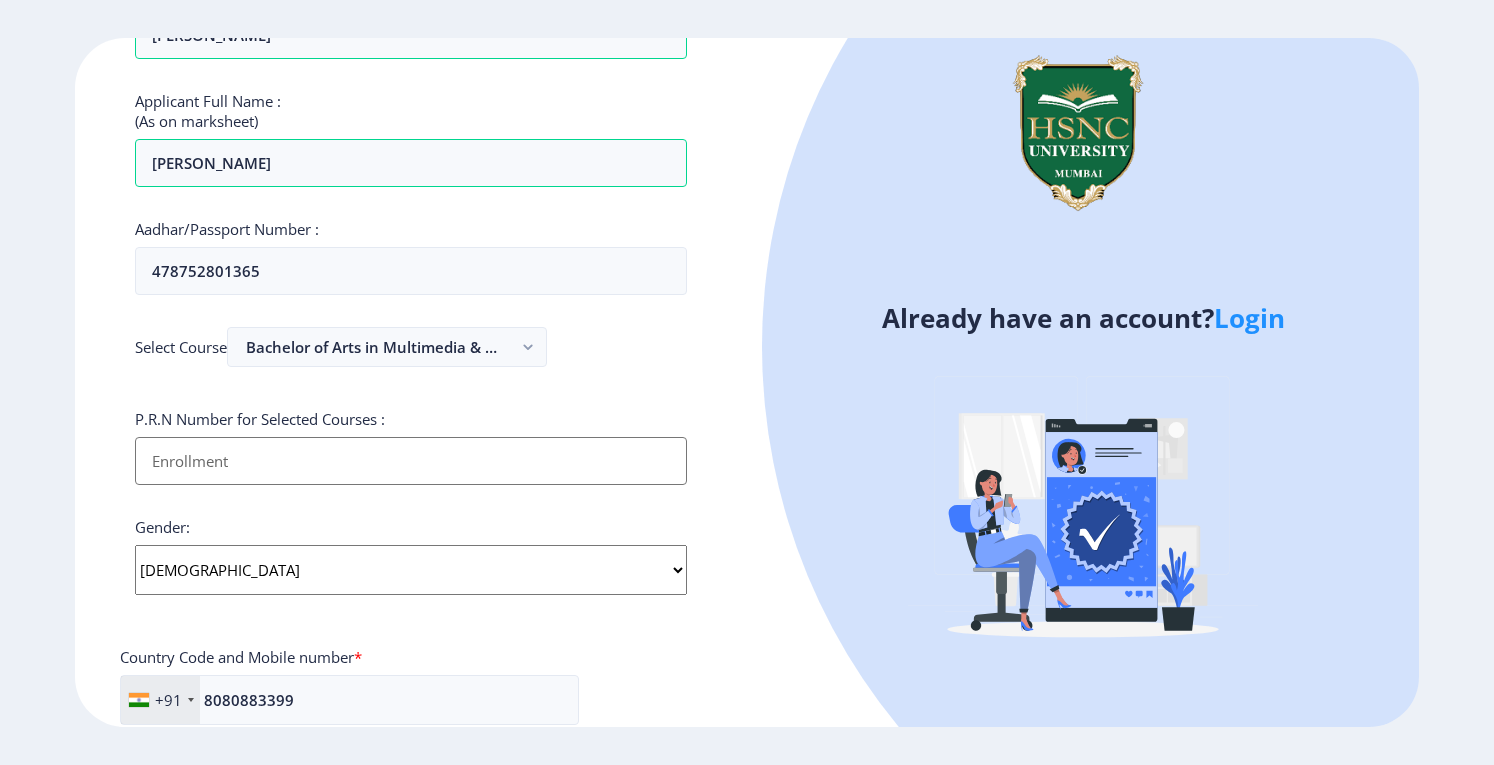 type on "[PERSON_NAME]" 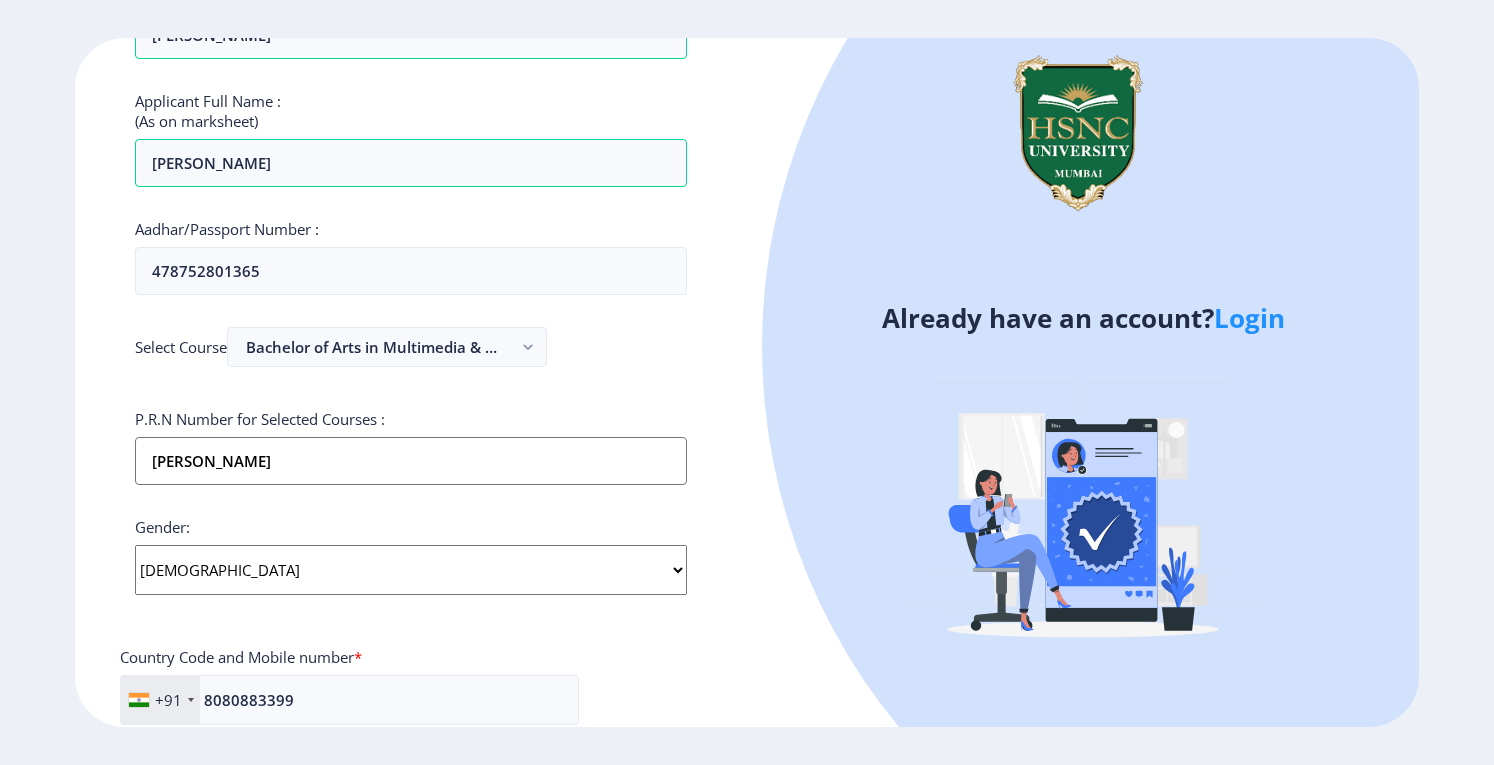 type on "parthvisheth004@gmail.com" 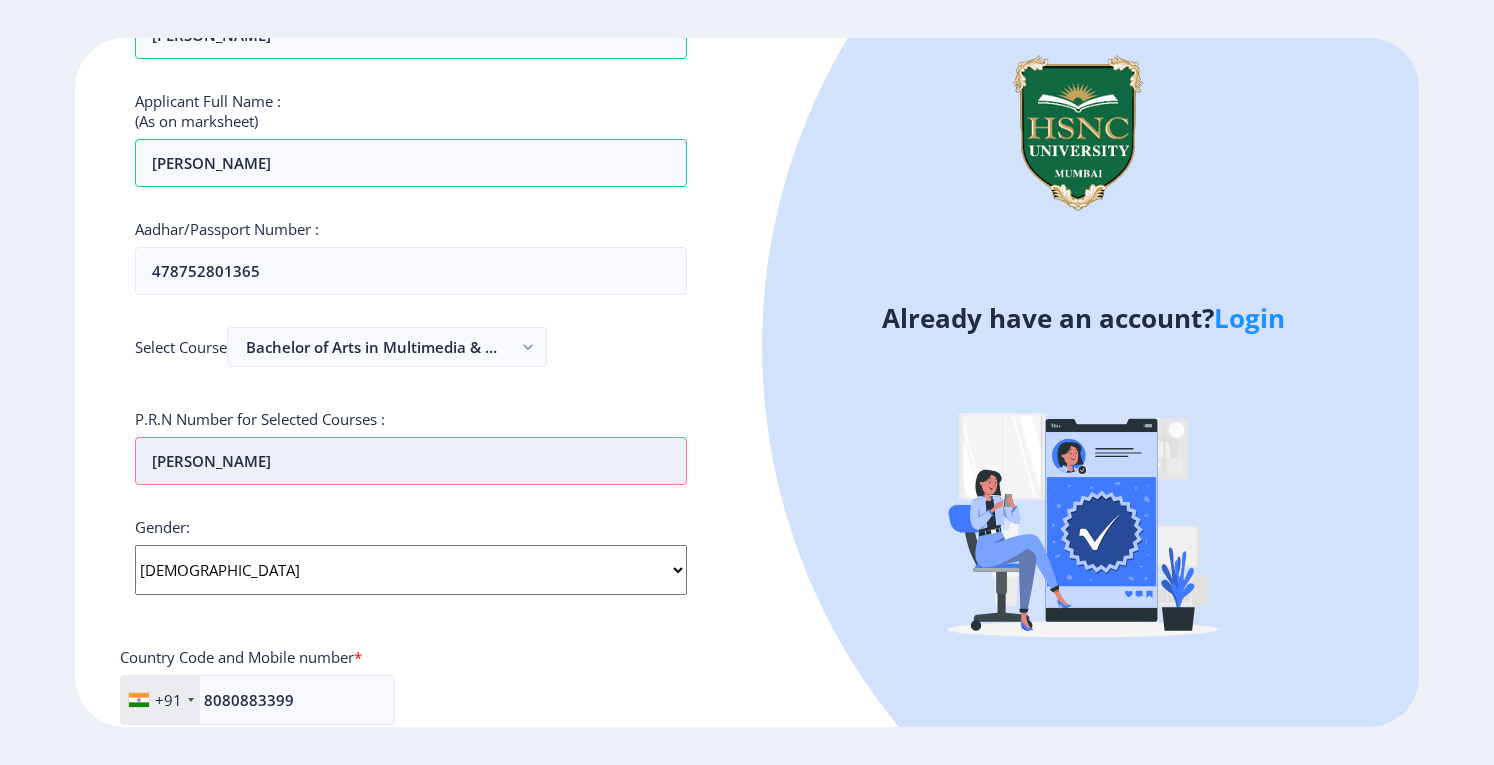 click on "[PERSON_NAME]" at bounding box center [411, 461] 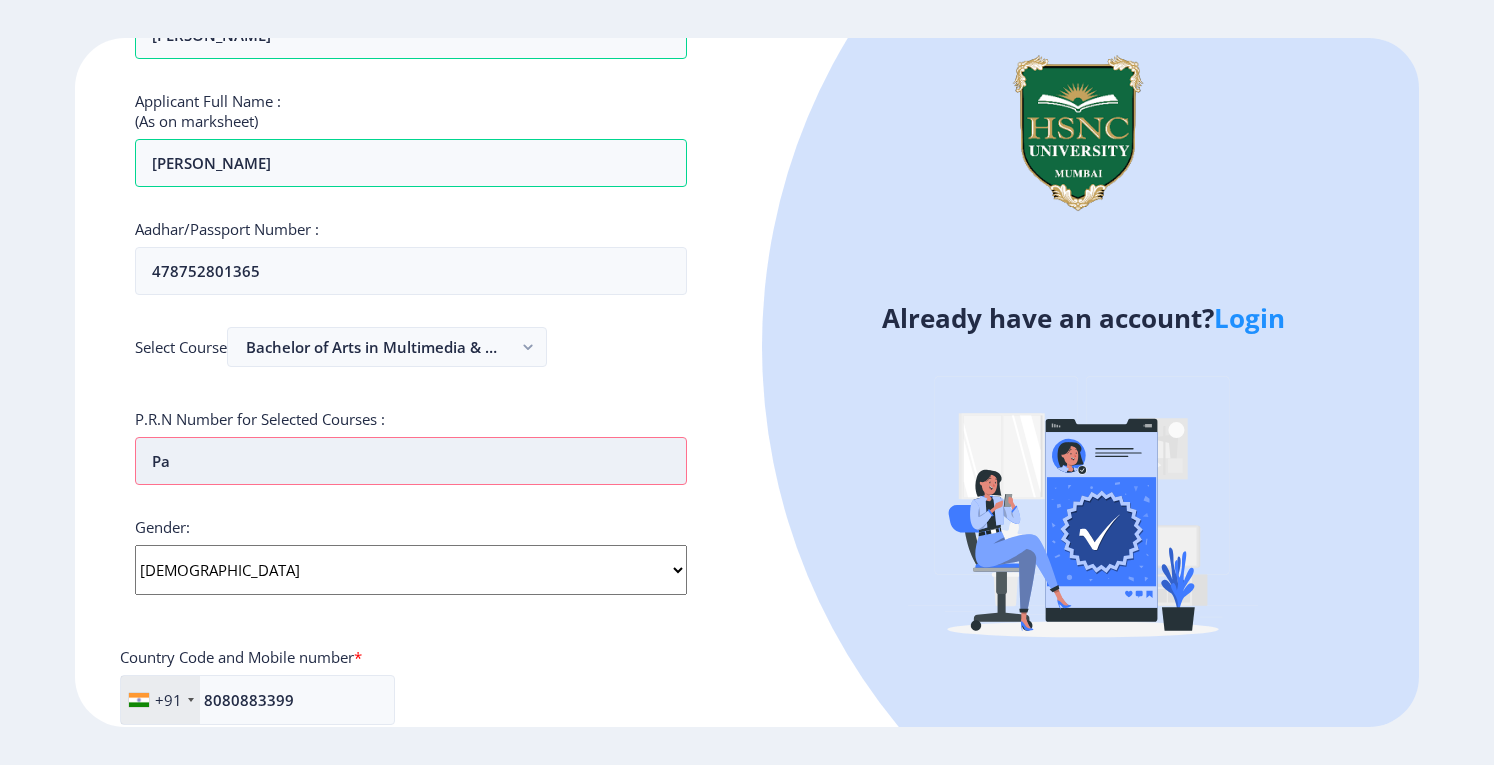 type on "p" 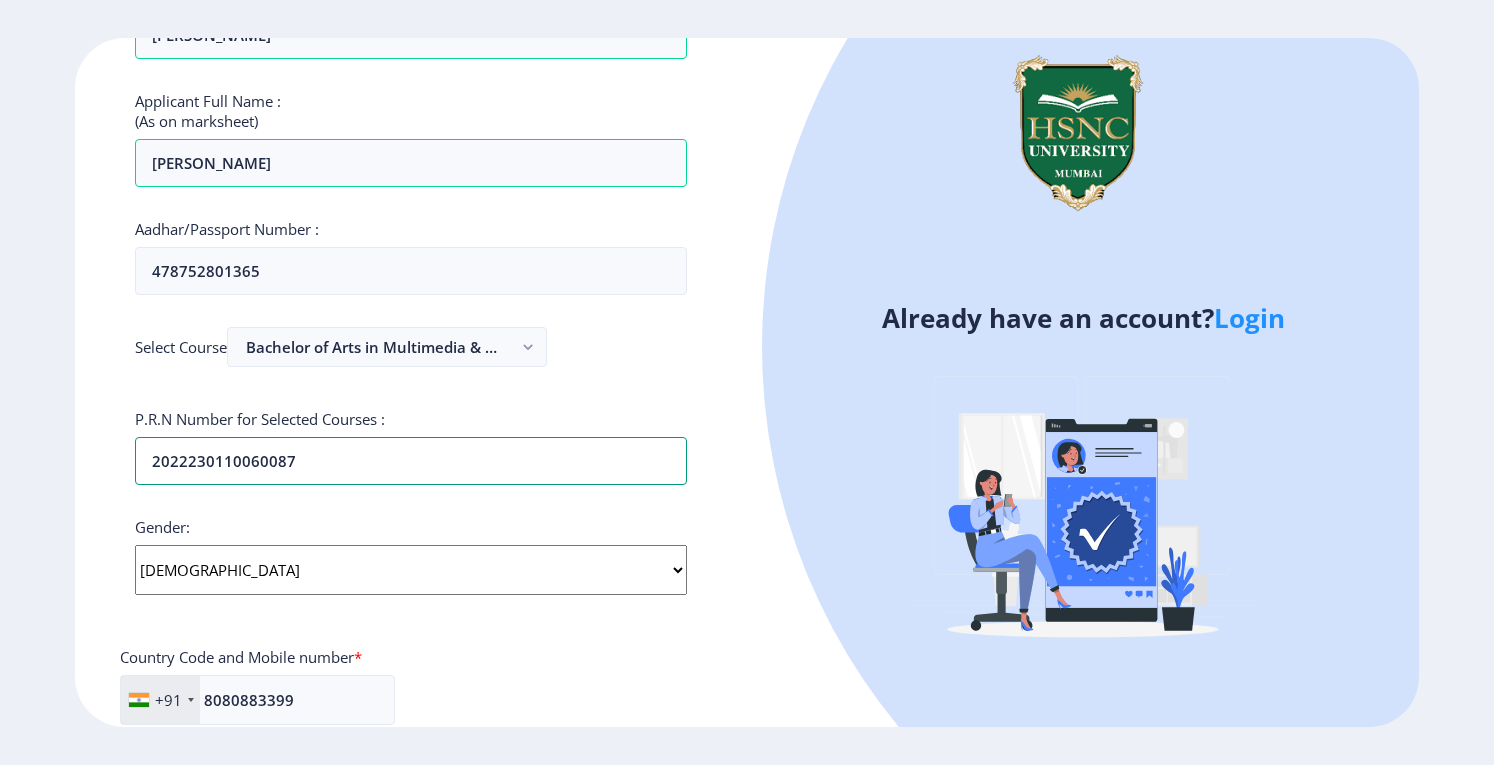 type on "2022230110060087" 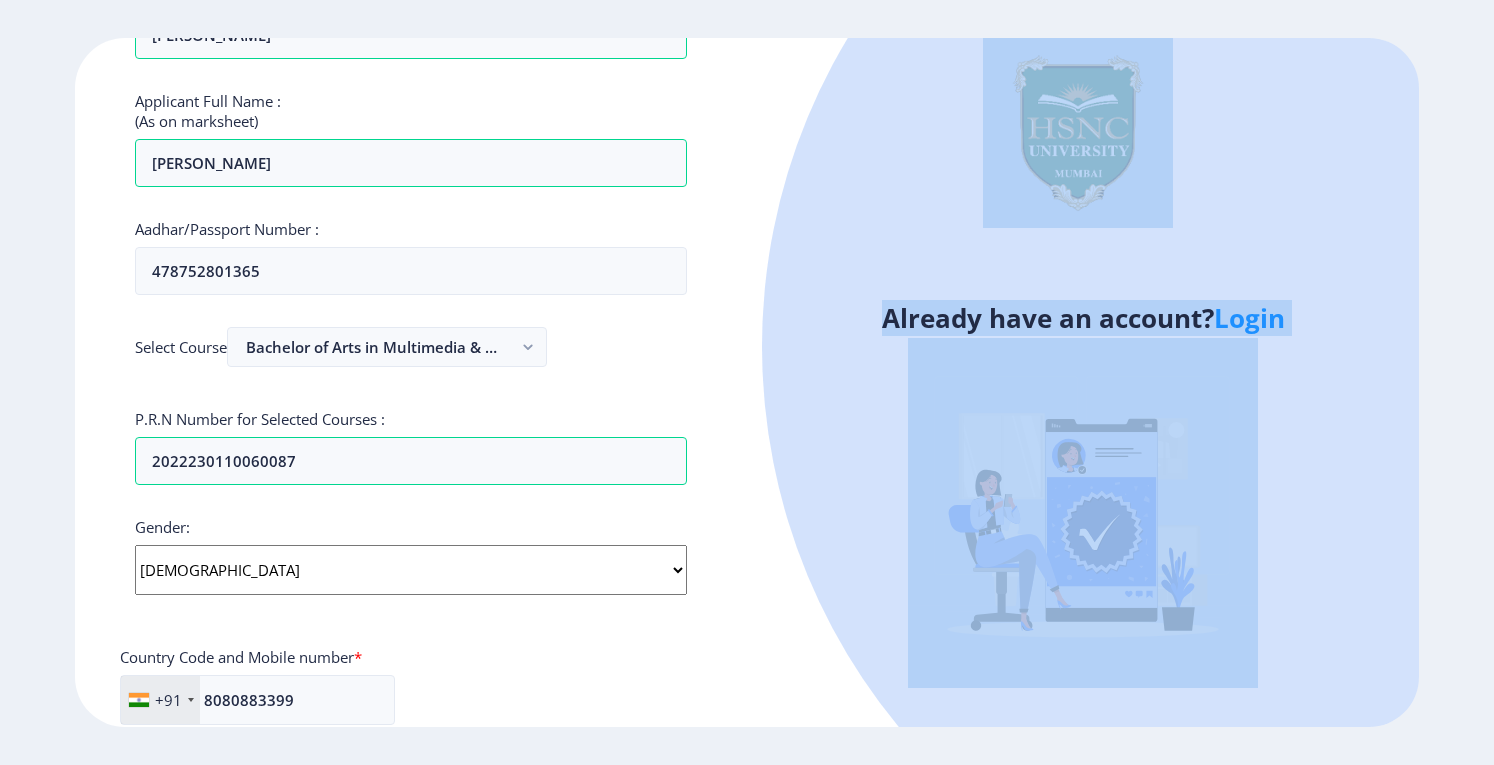 drag, startPoint x: 1473, startPoint y: 147, endPoint x: 1485, endPoint y: 338, distance: 191.37659 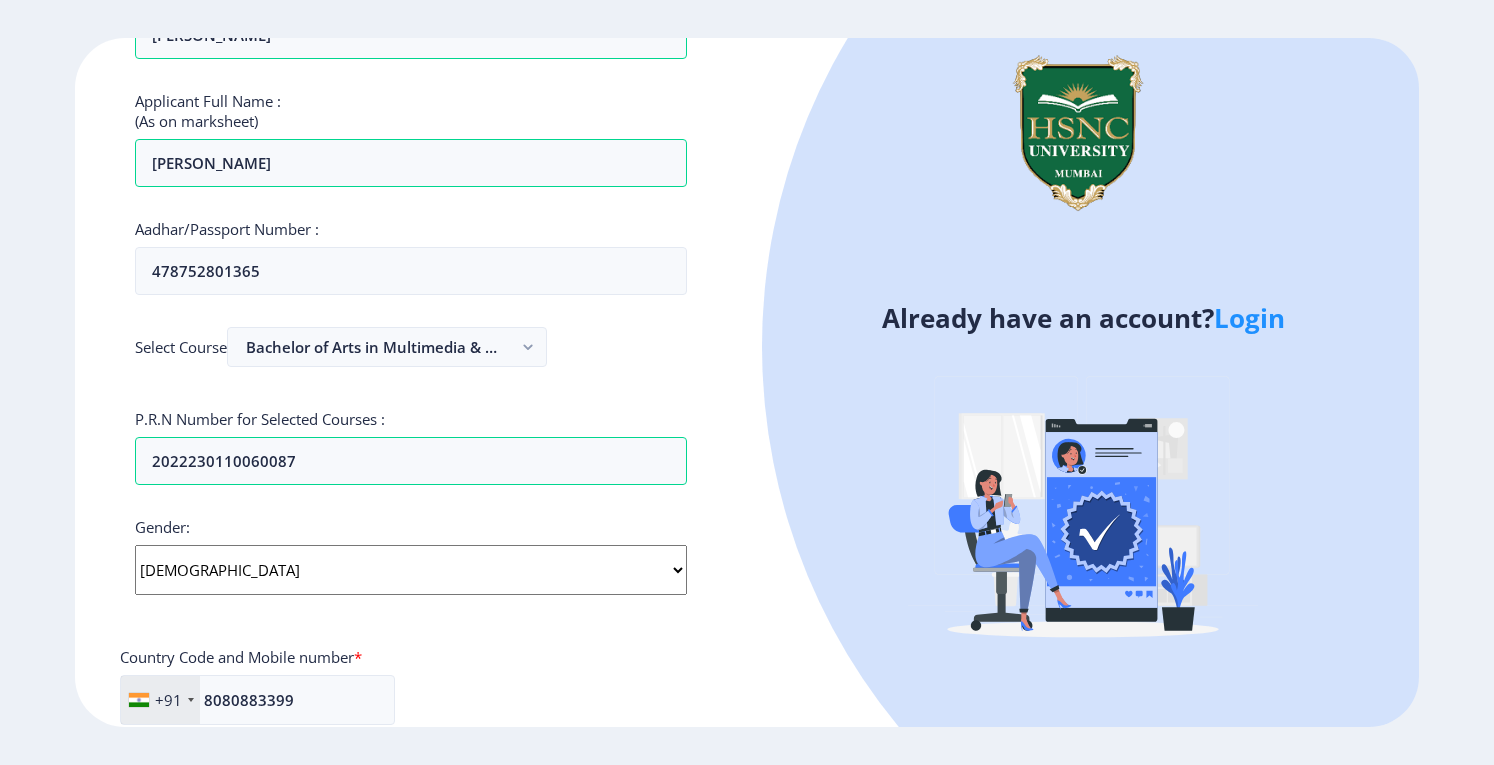 click 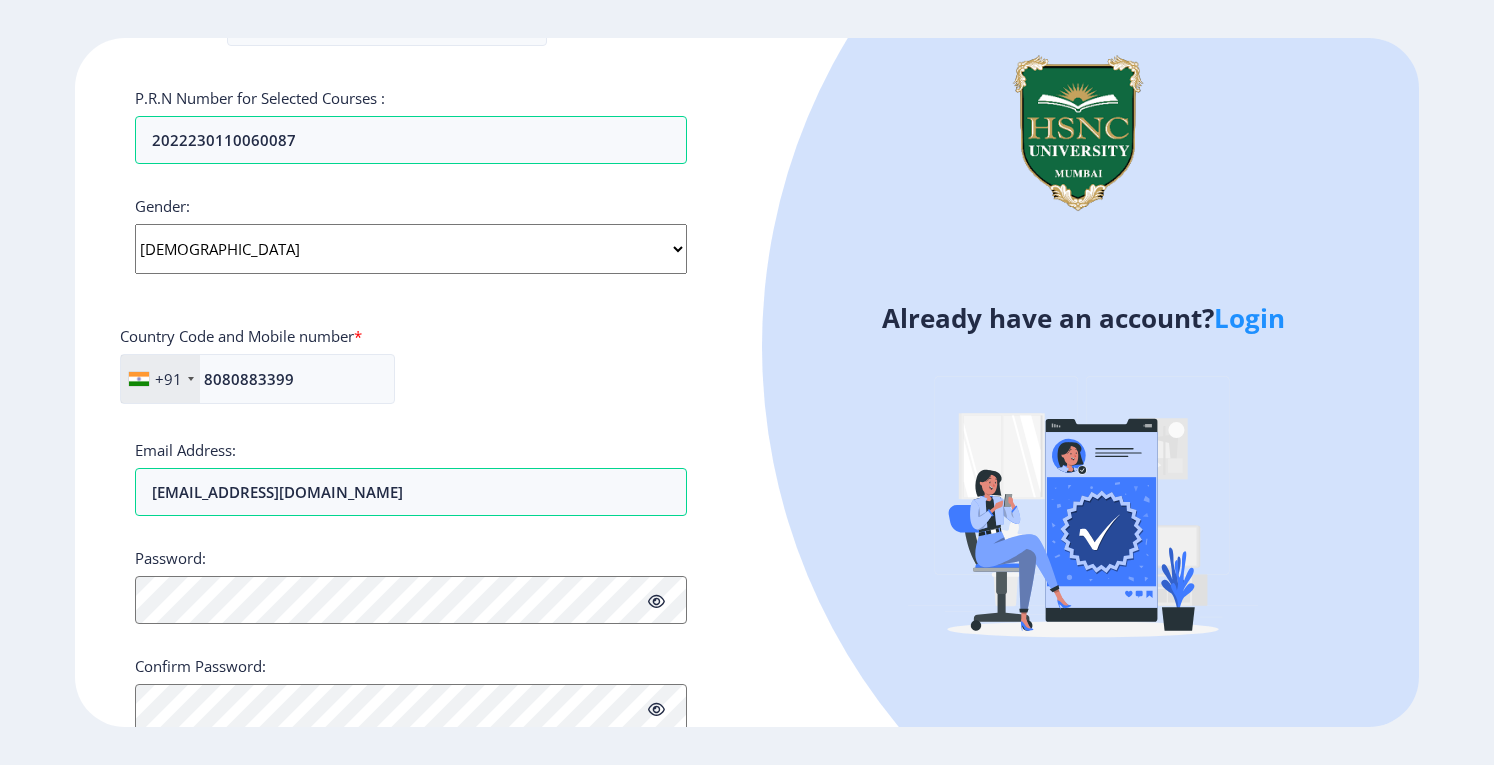 scroll, scrollTop: 673, scrollLeft: 0, axis: vertical 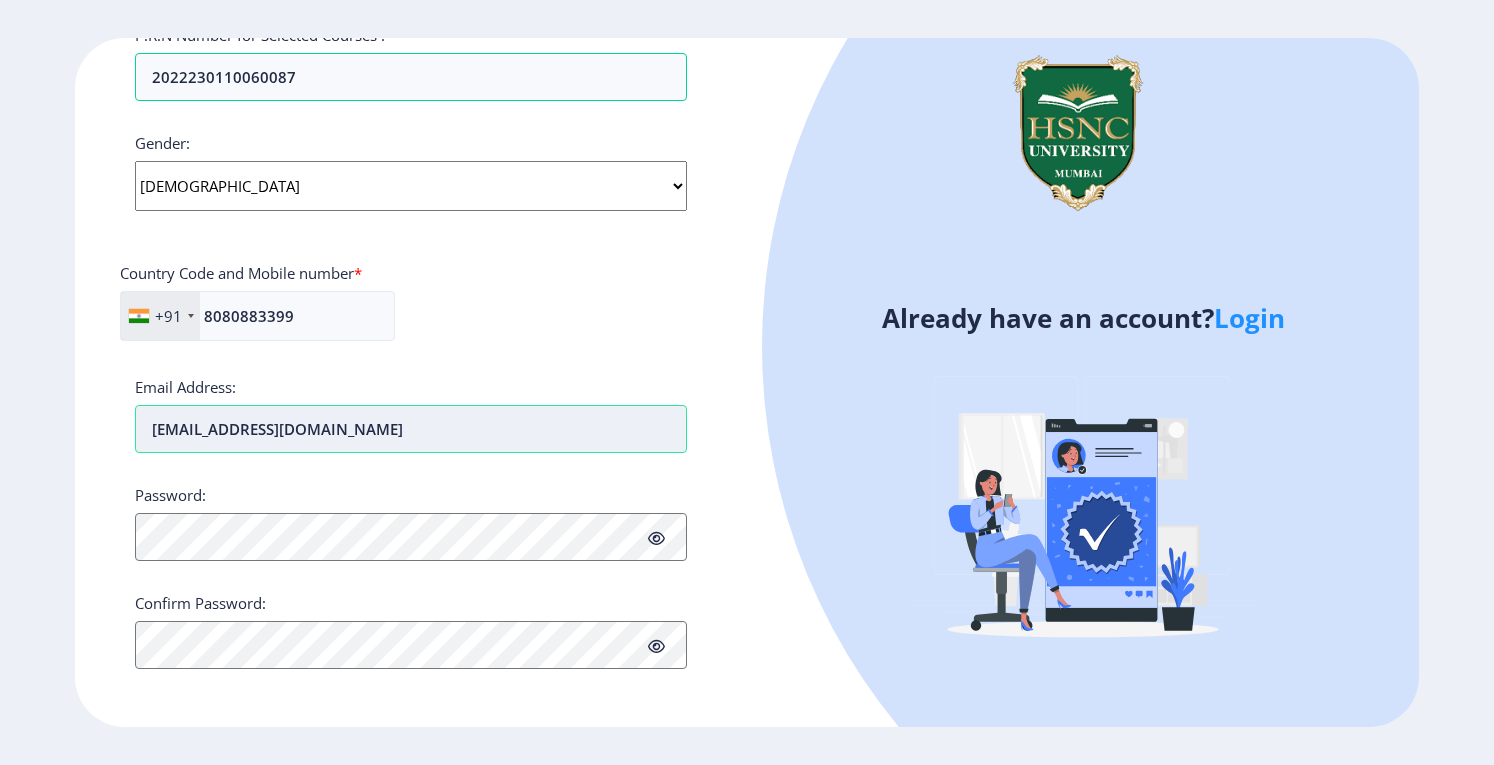 click on "parthvisheth004@gmail.com" at bounding box center (411, 429) 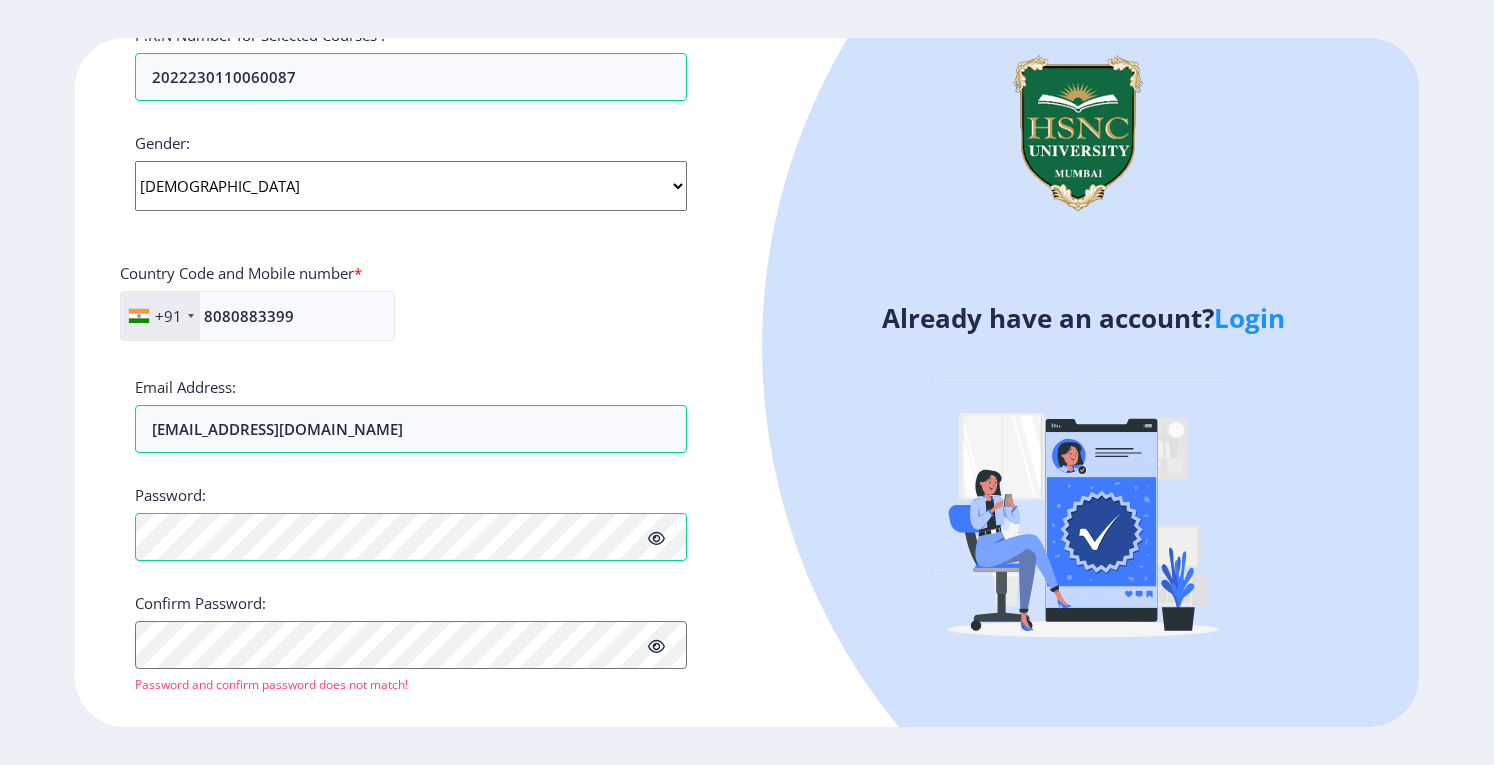 click 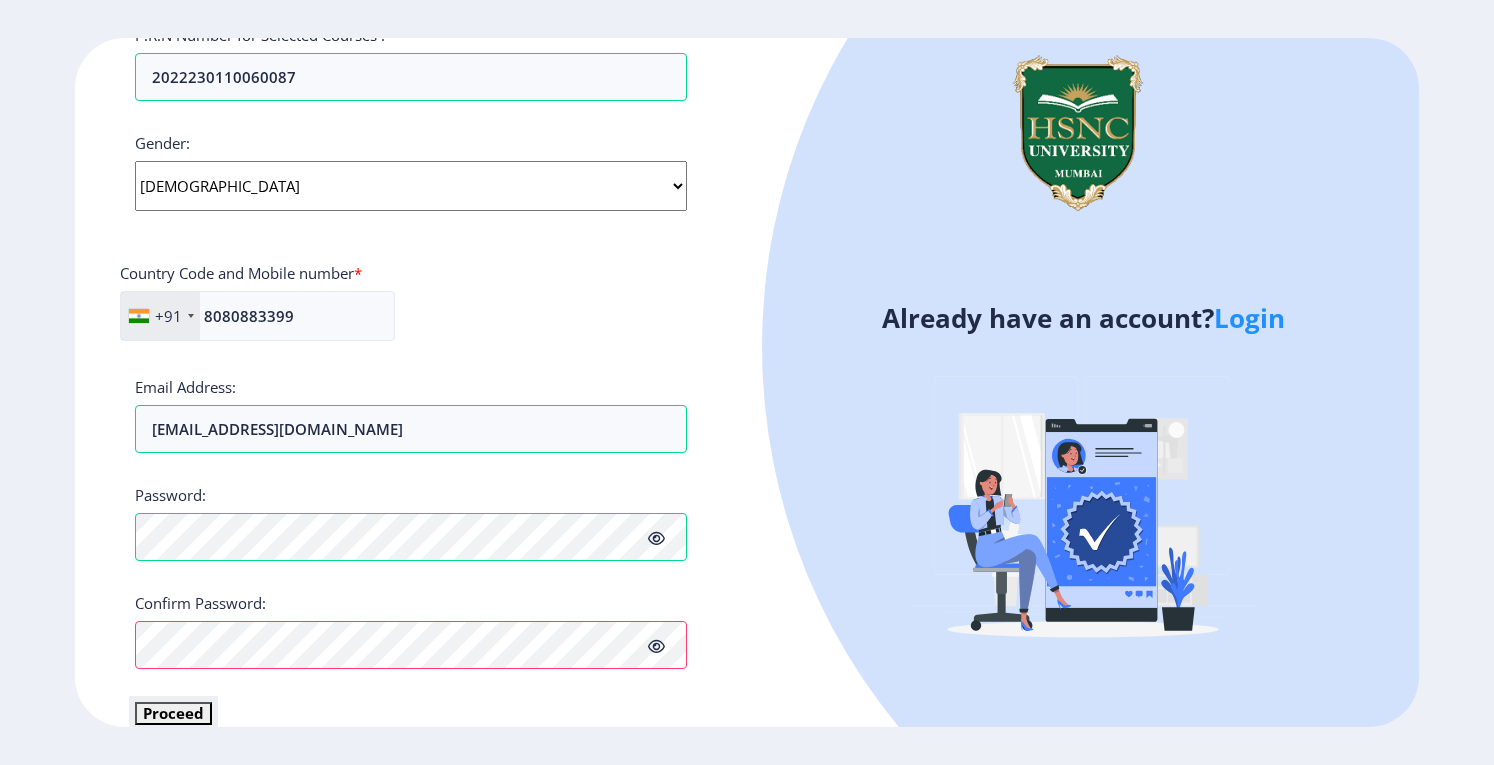 click on "Proceed" 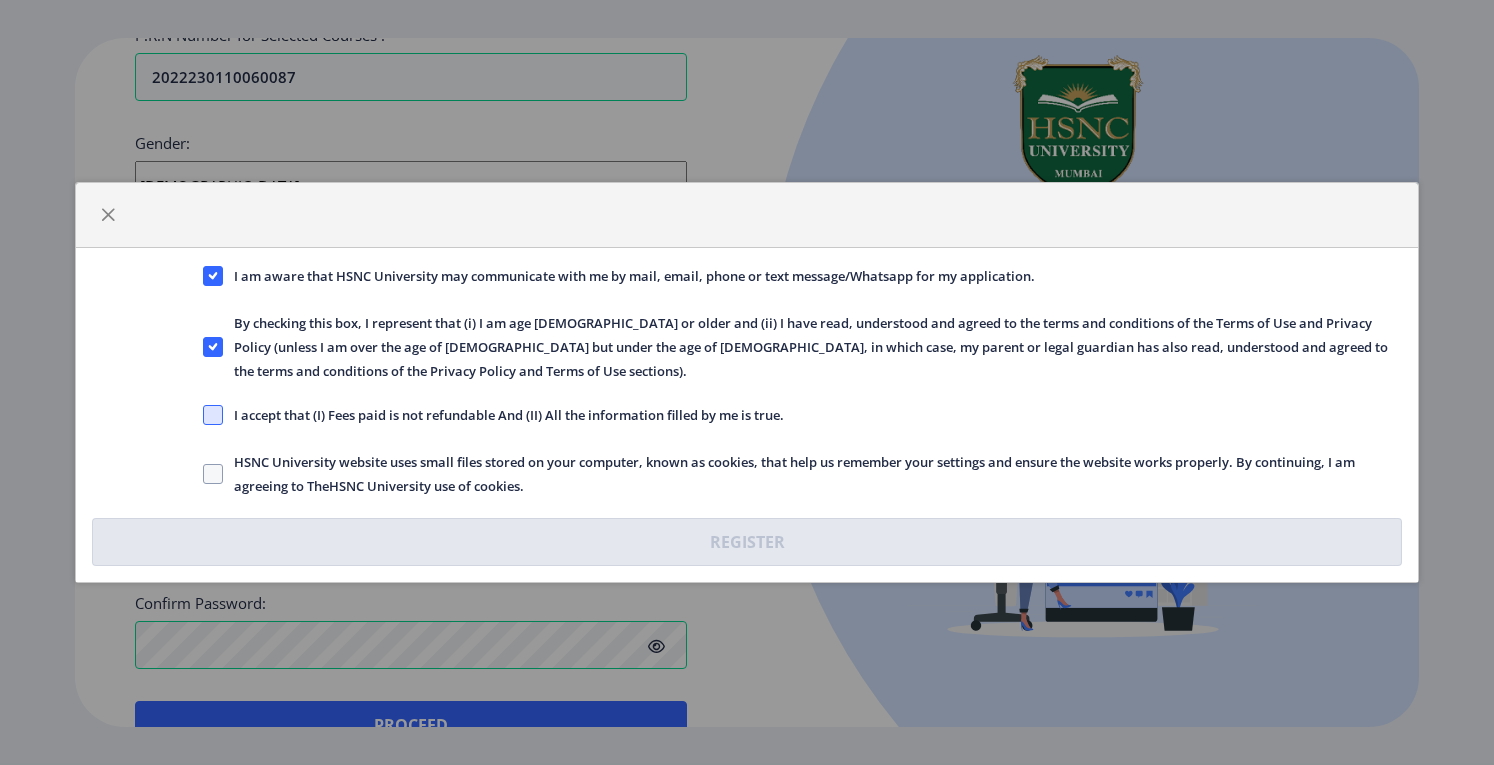 click 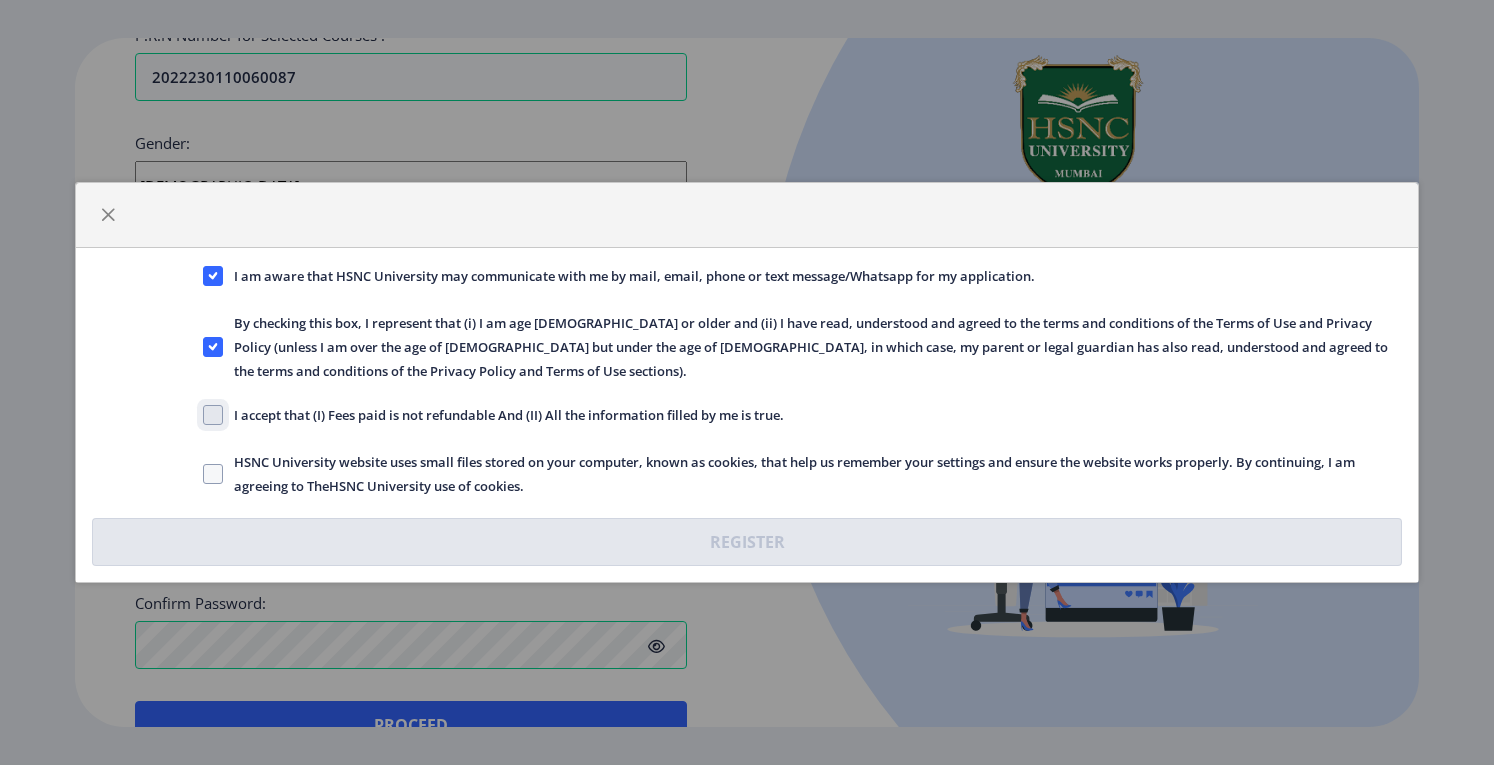 click on "I accept that (I) Fees paid is not refundable And (II) All the information filled by me is true." 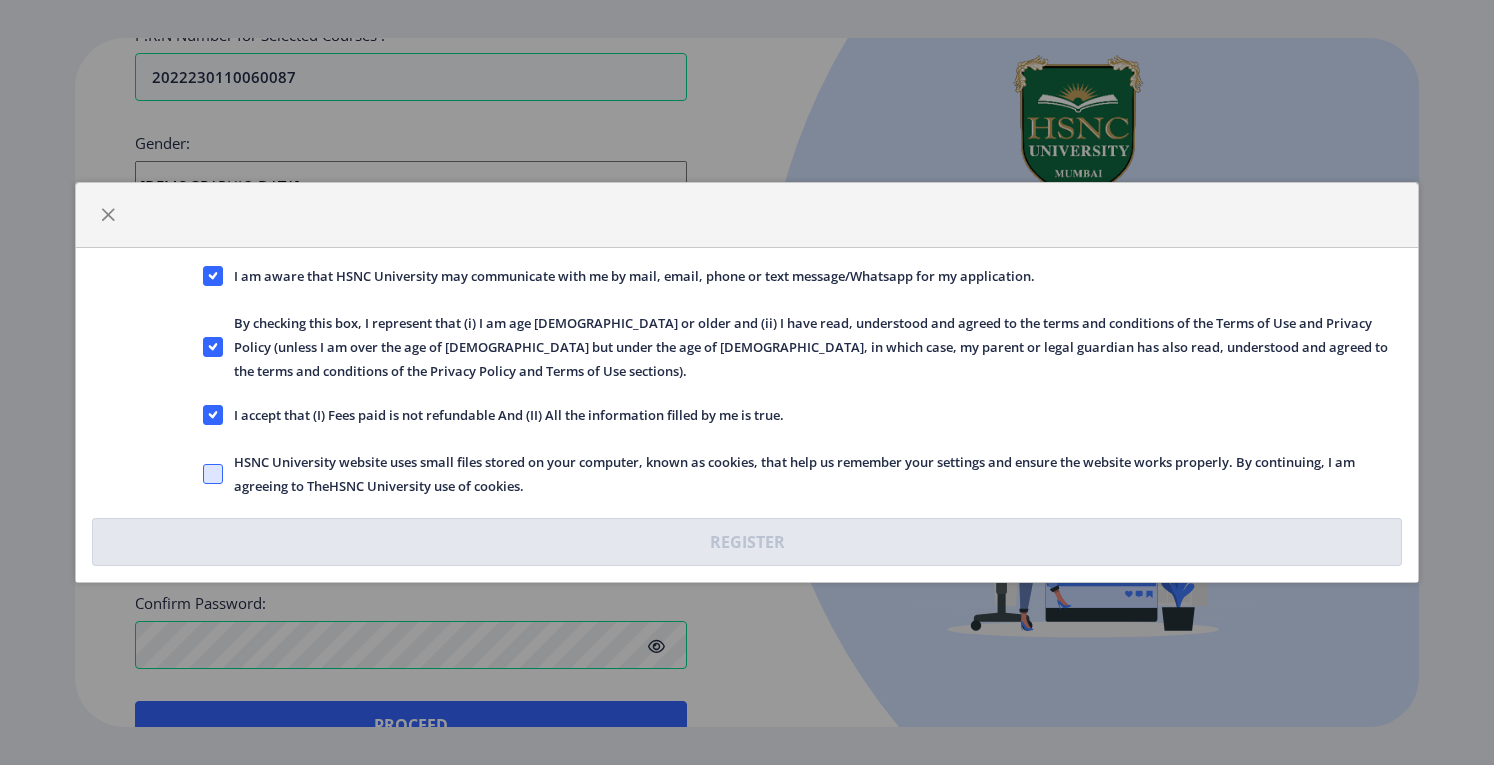 click 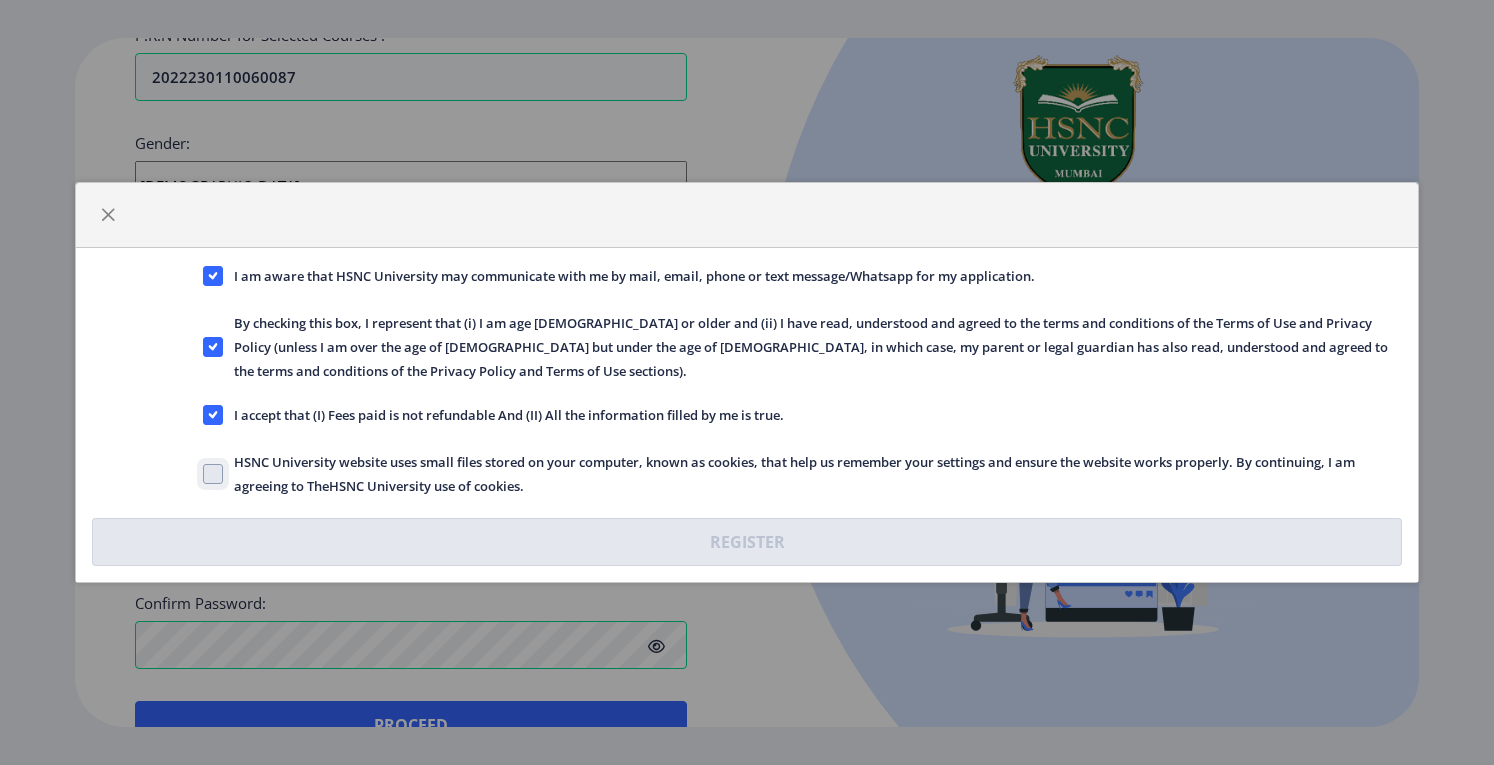 click on "HSNC University website uses small files stored on your computer, known as cookies, that help us remember your settings and ensure the website works properly. By continuing, I am agreeing to TheHSNC University use of cookies." 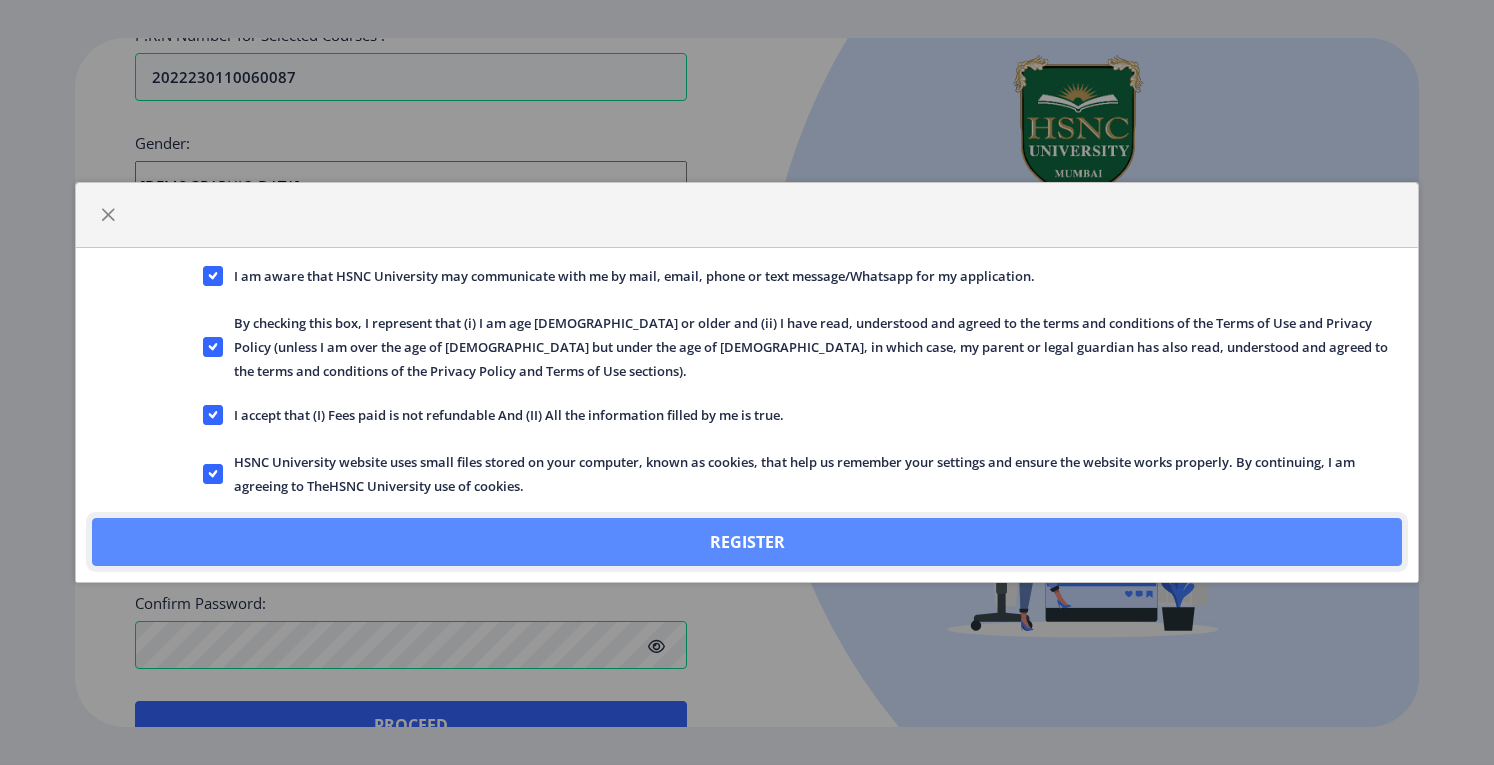 click on "Register" 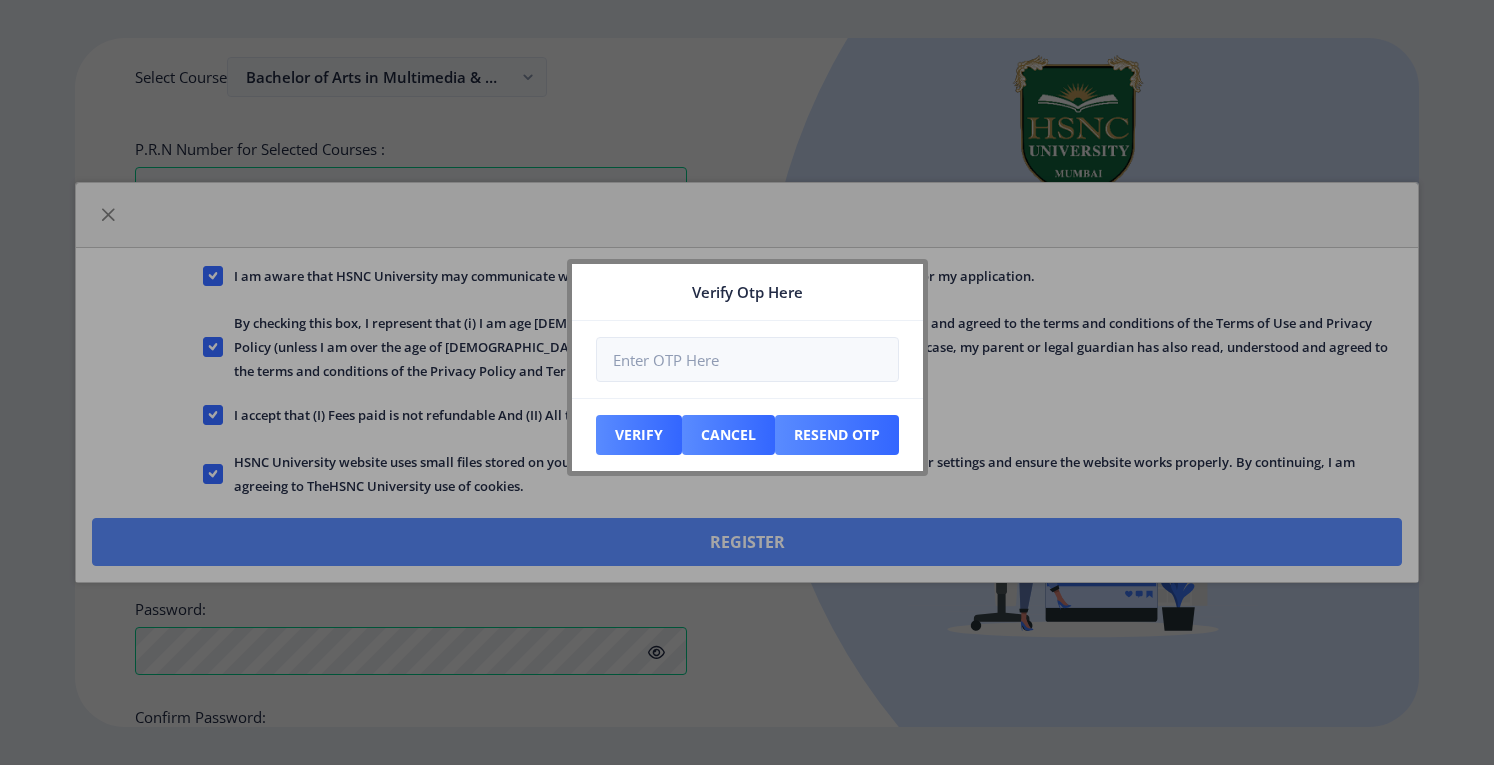 scroll, scrollTop: 786, scrollLeft: 0, axis: vertical 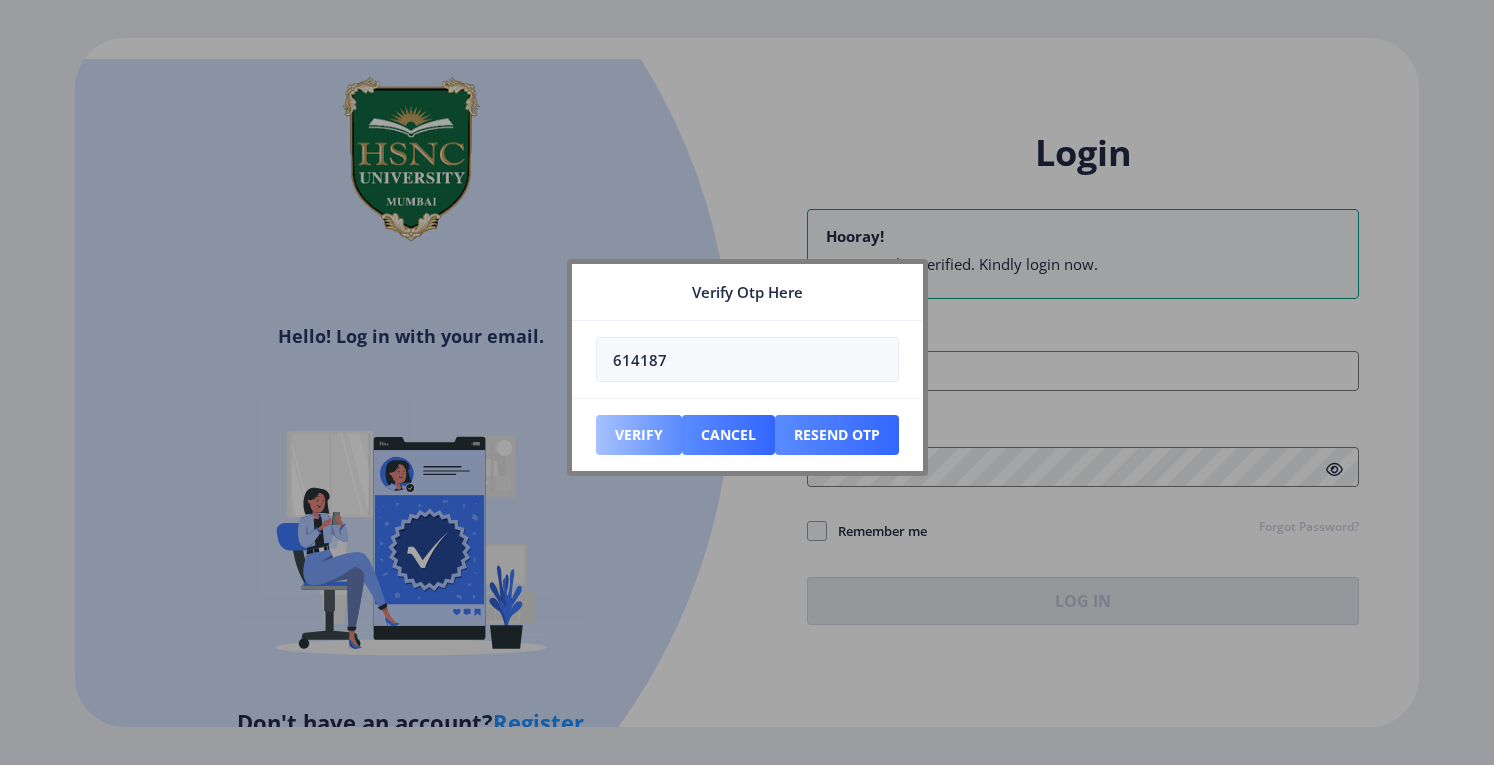 type on "614187" 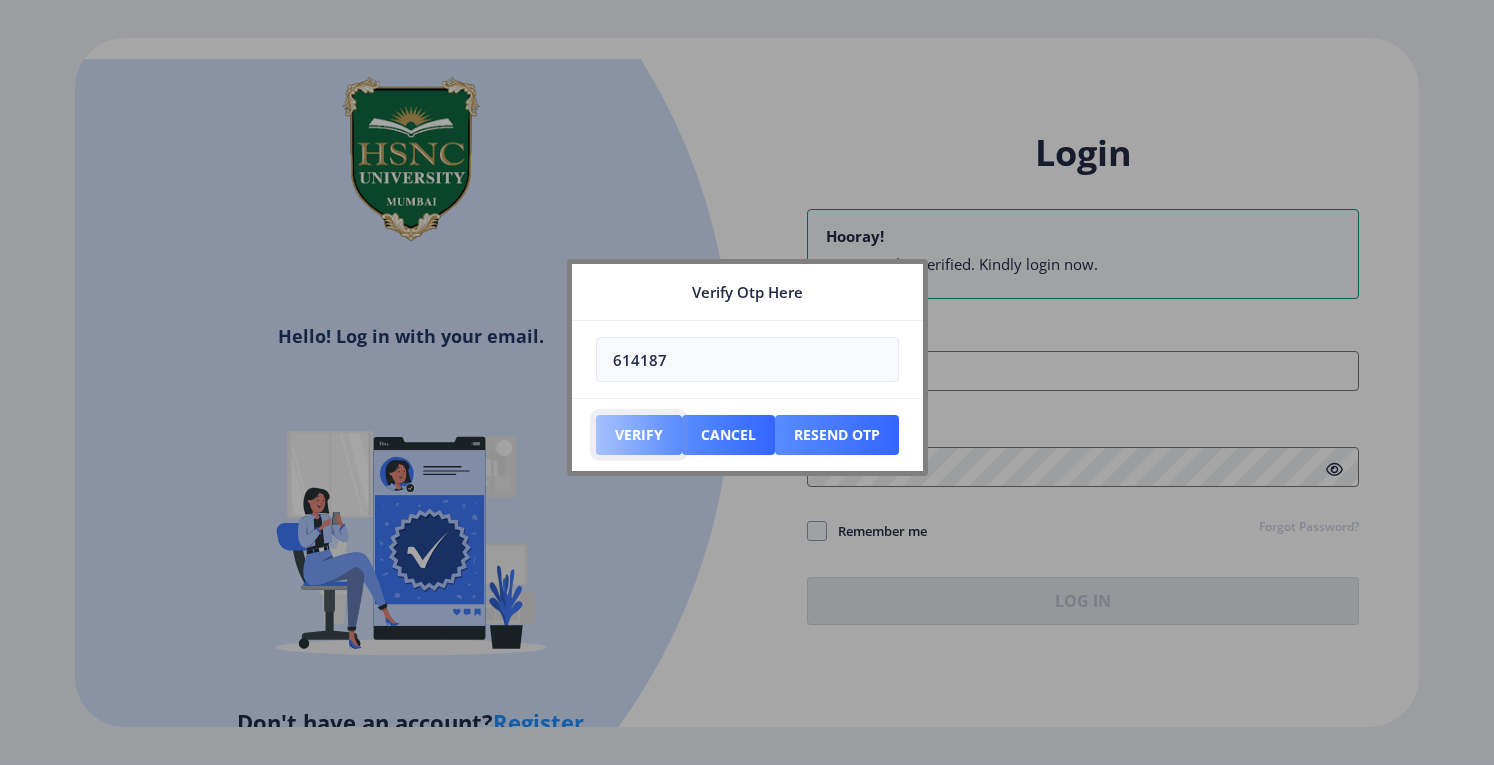 click on "Verify" at bounding box center [639, 435] 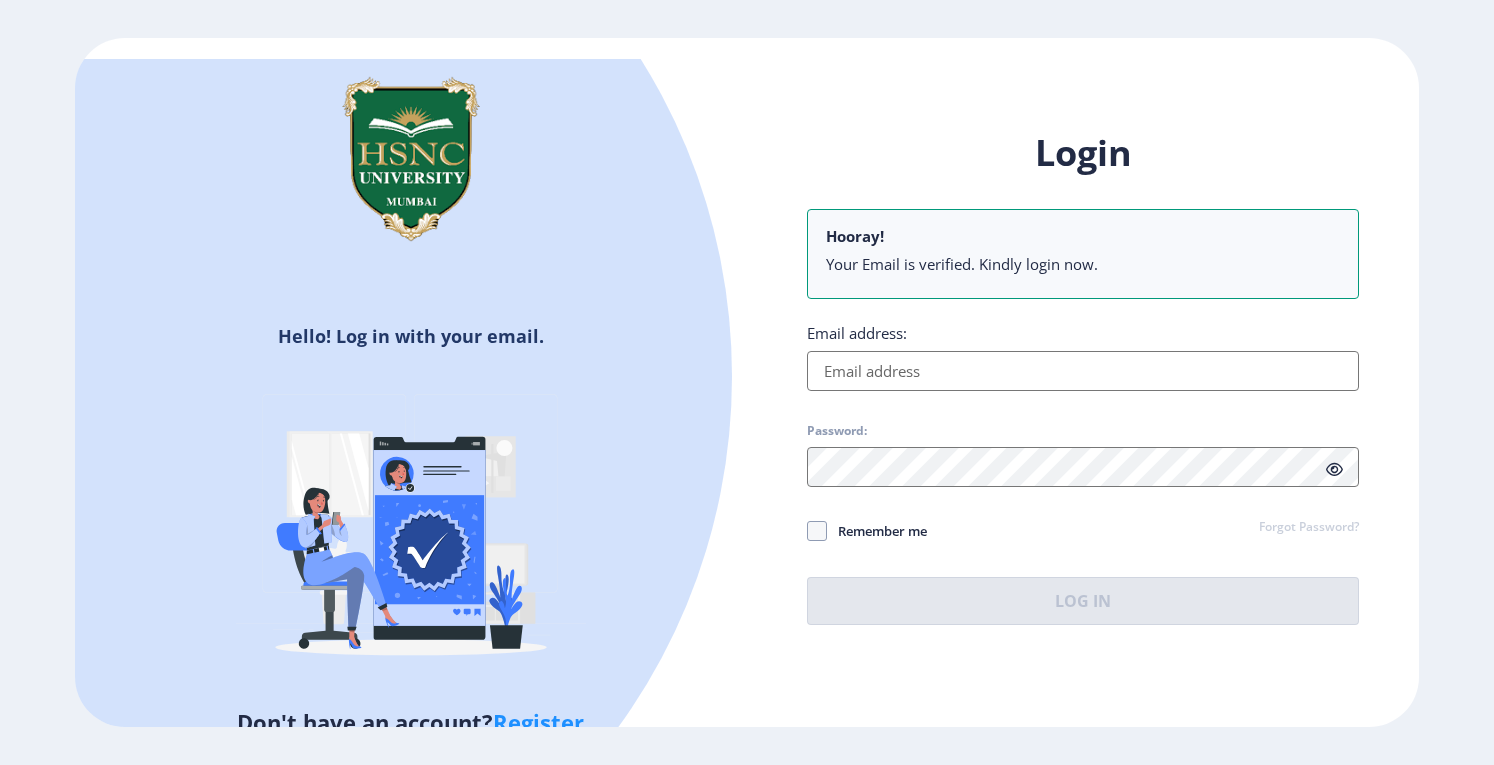 type on "parthvisheth004@gmail.com" 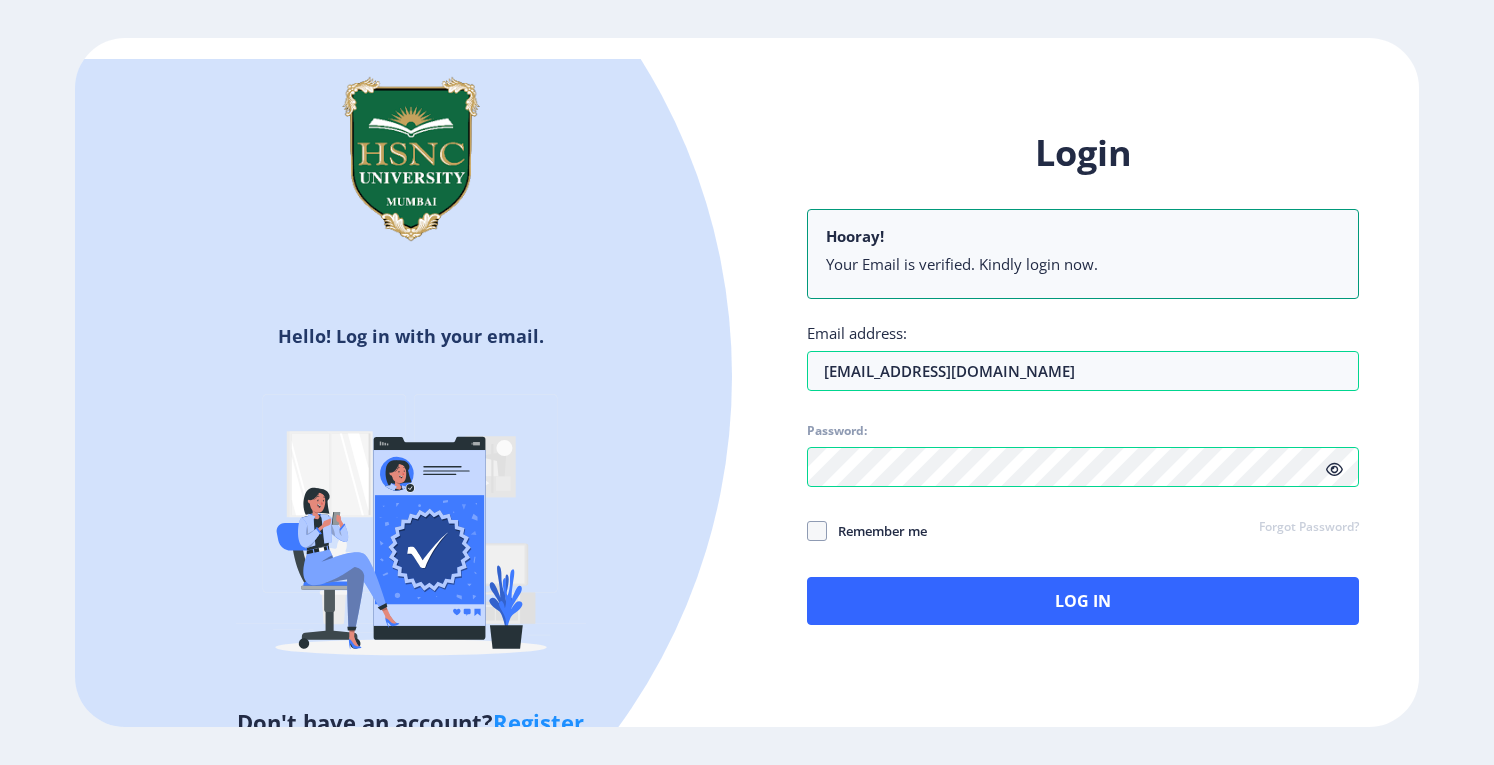 click 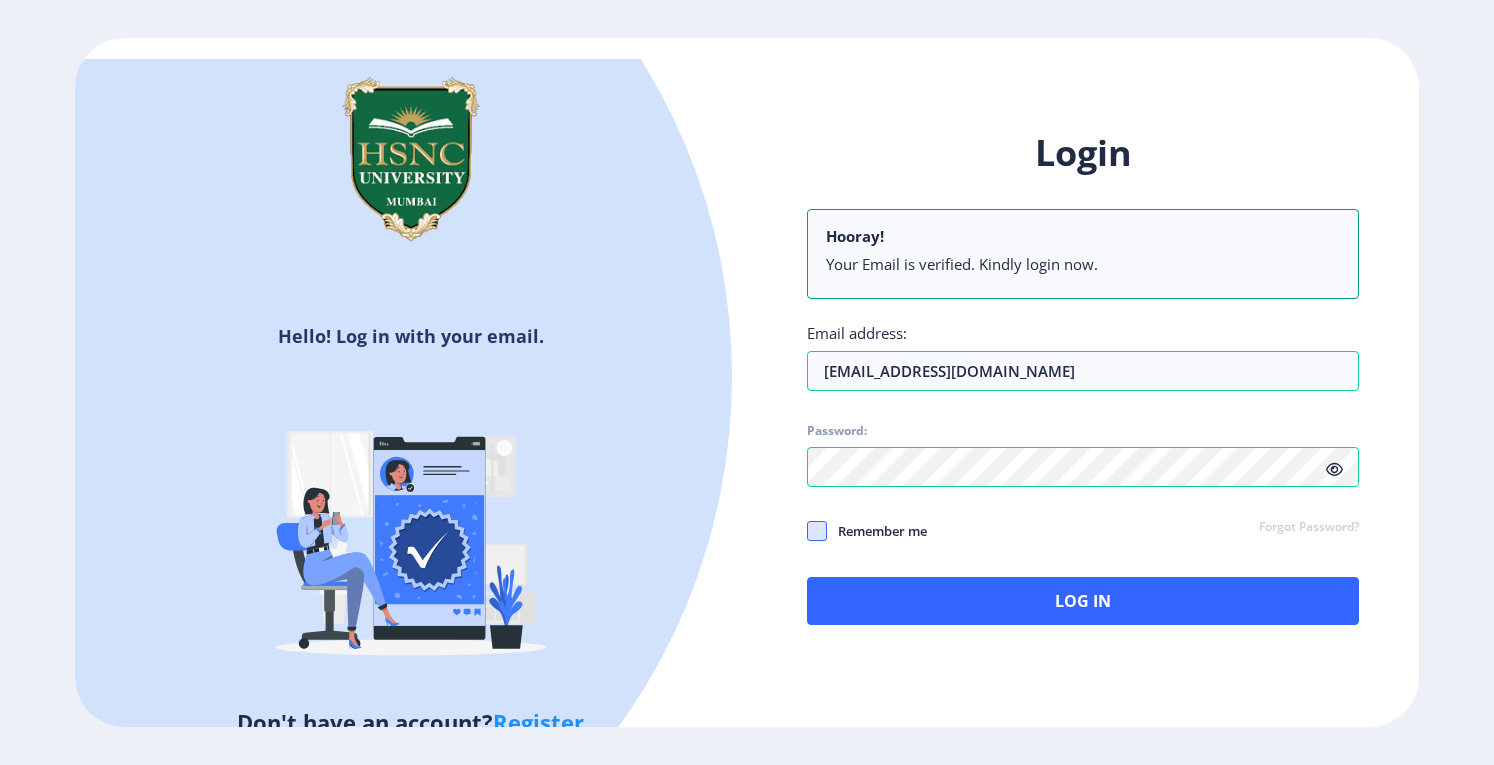 click 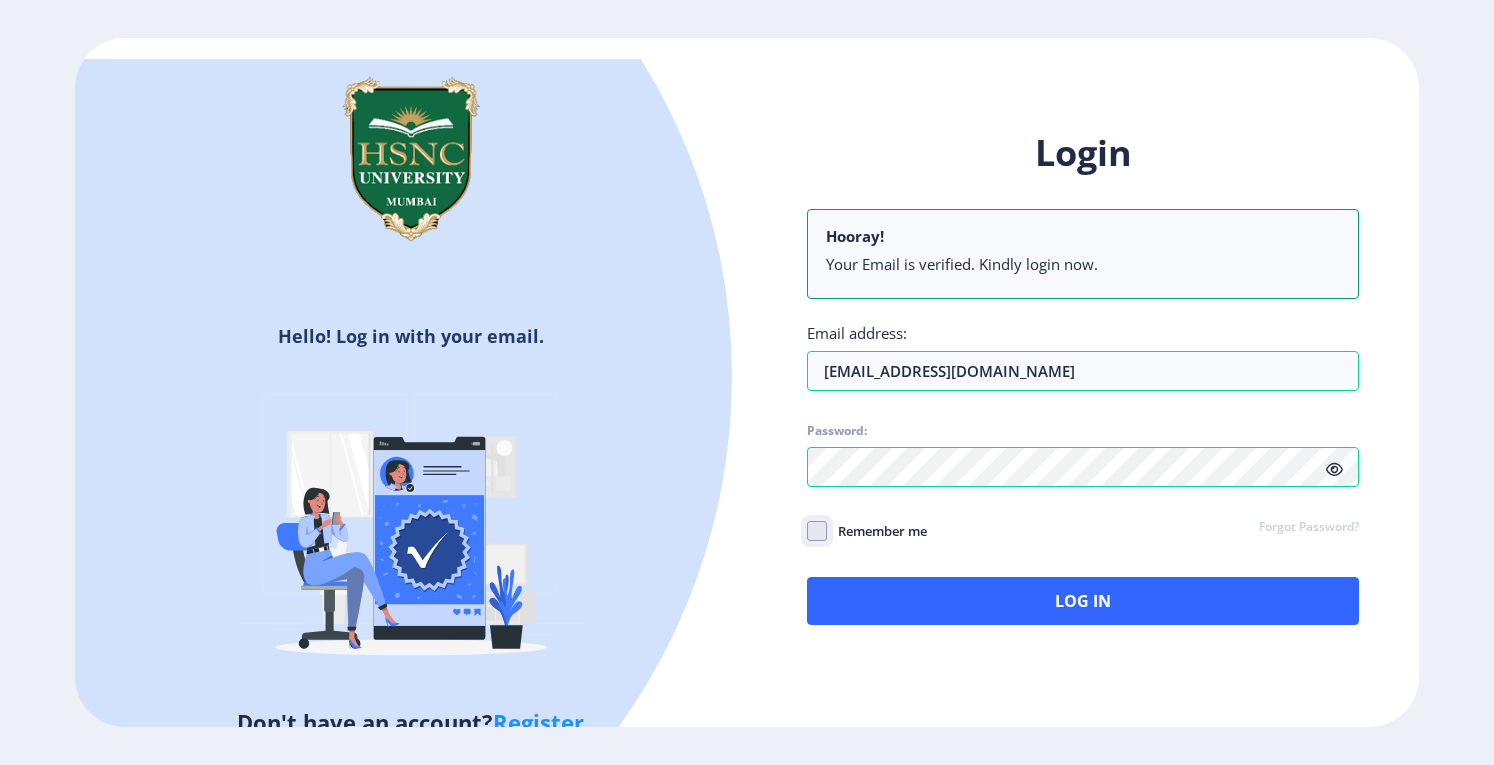 click on "Remember me" 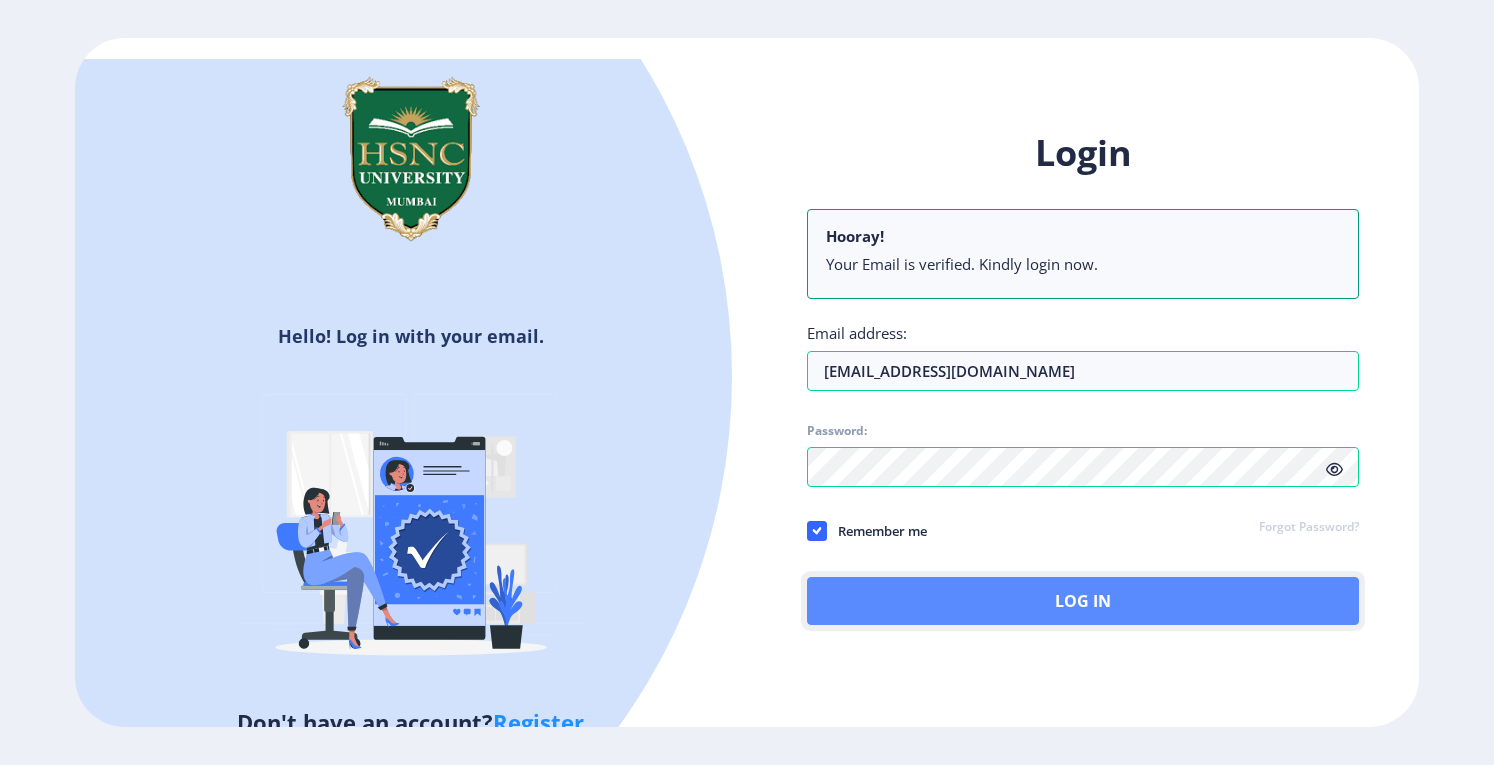 click on "Log In" 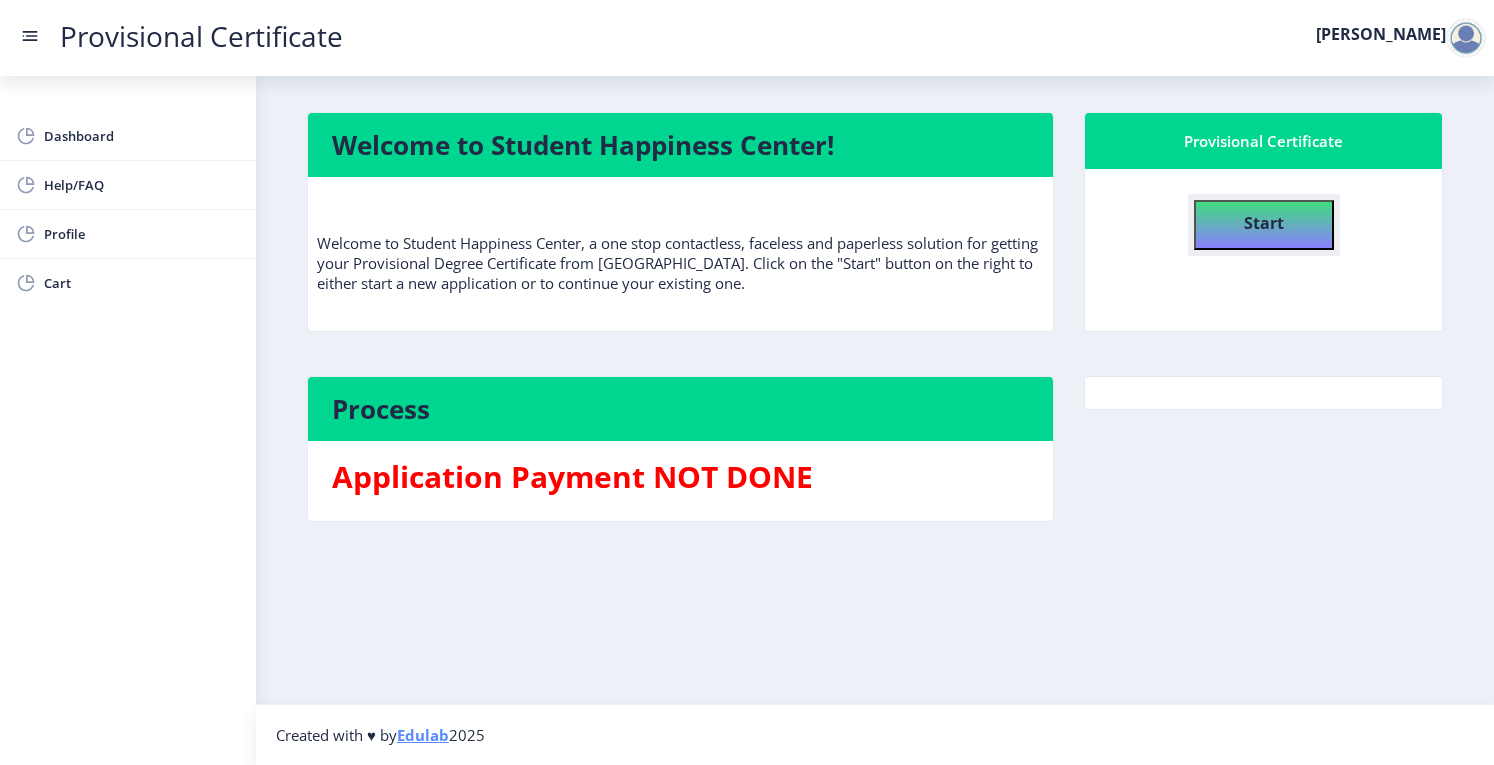 click on "Start" 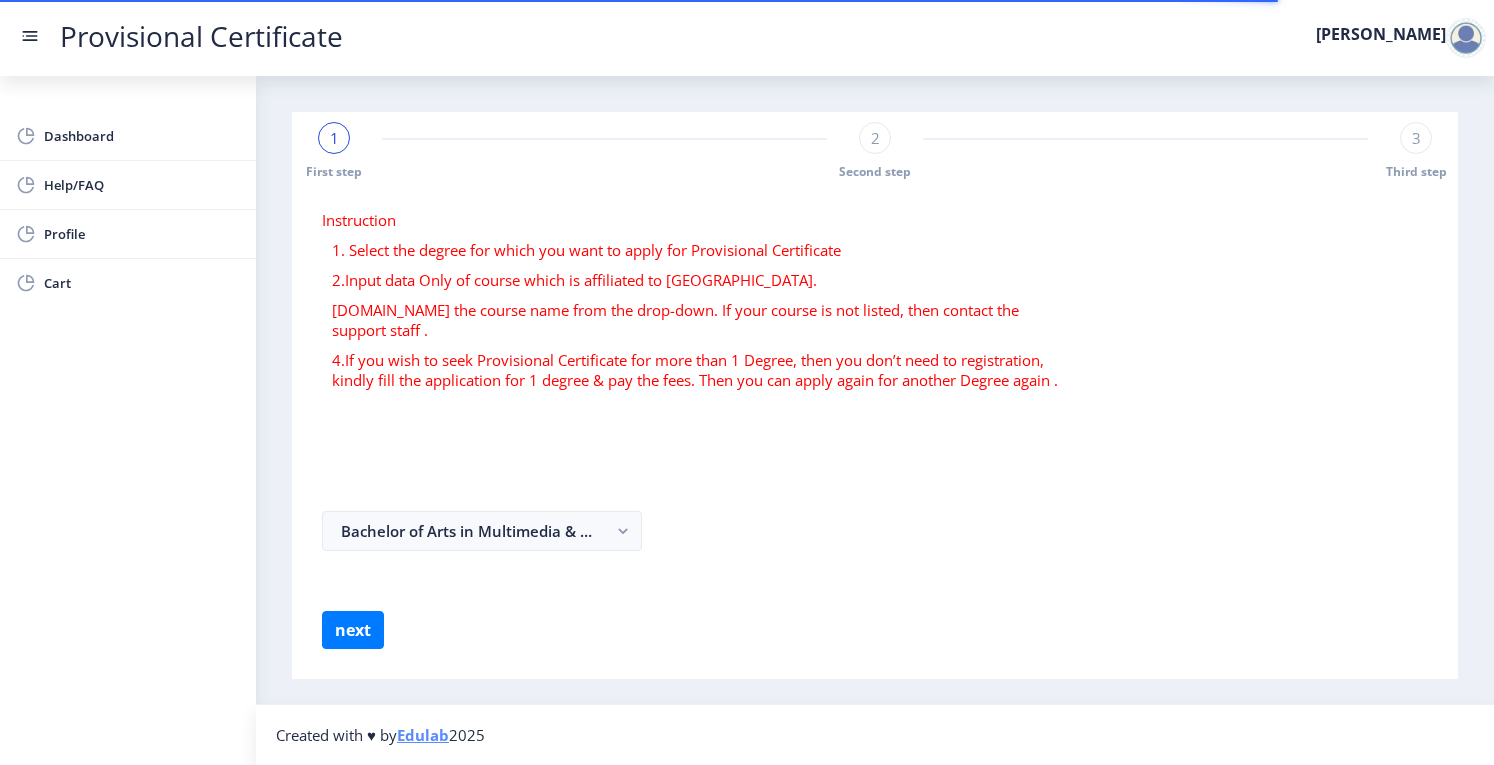 select 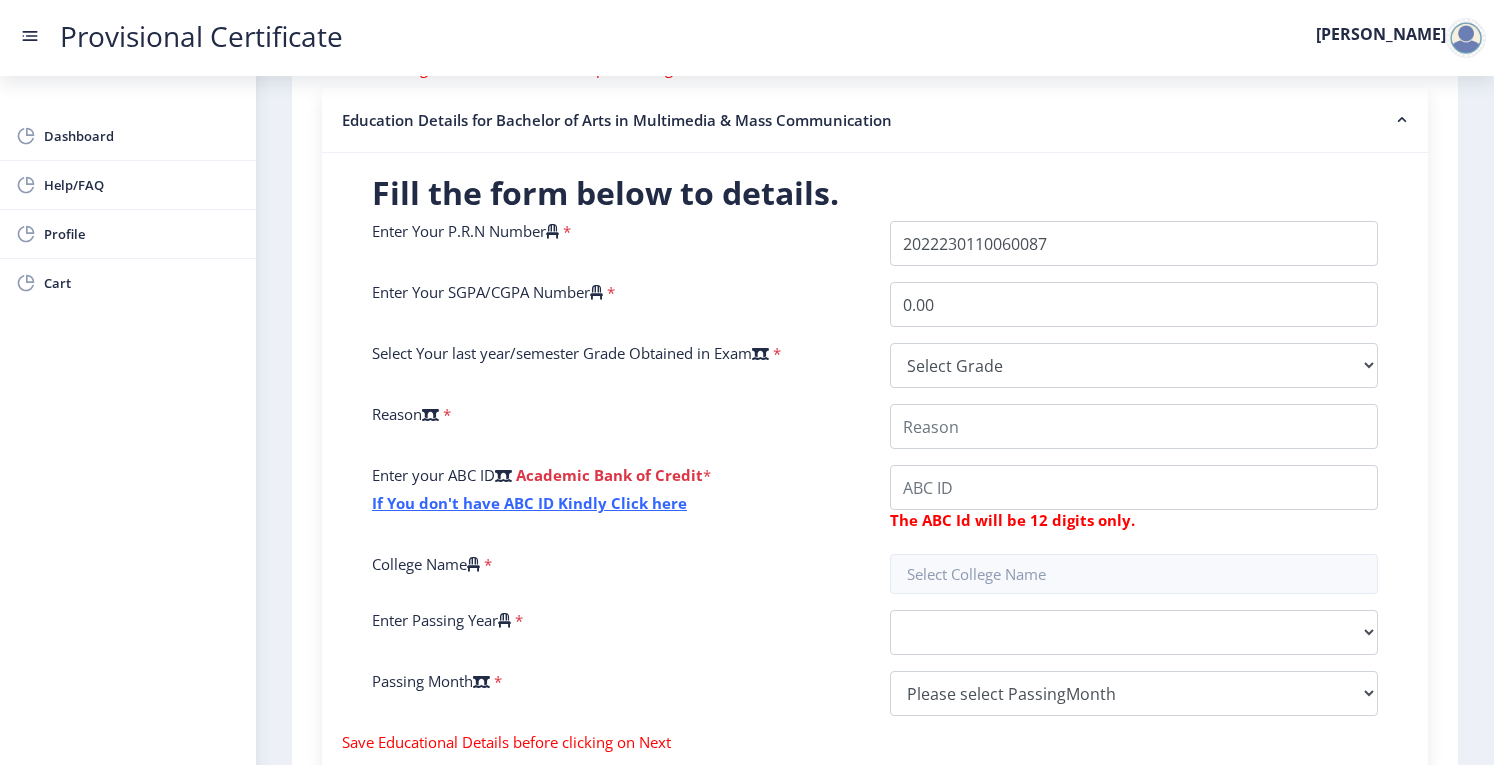 scroll, scrollTop: 400, scrollLeft: 0, axis: vertical 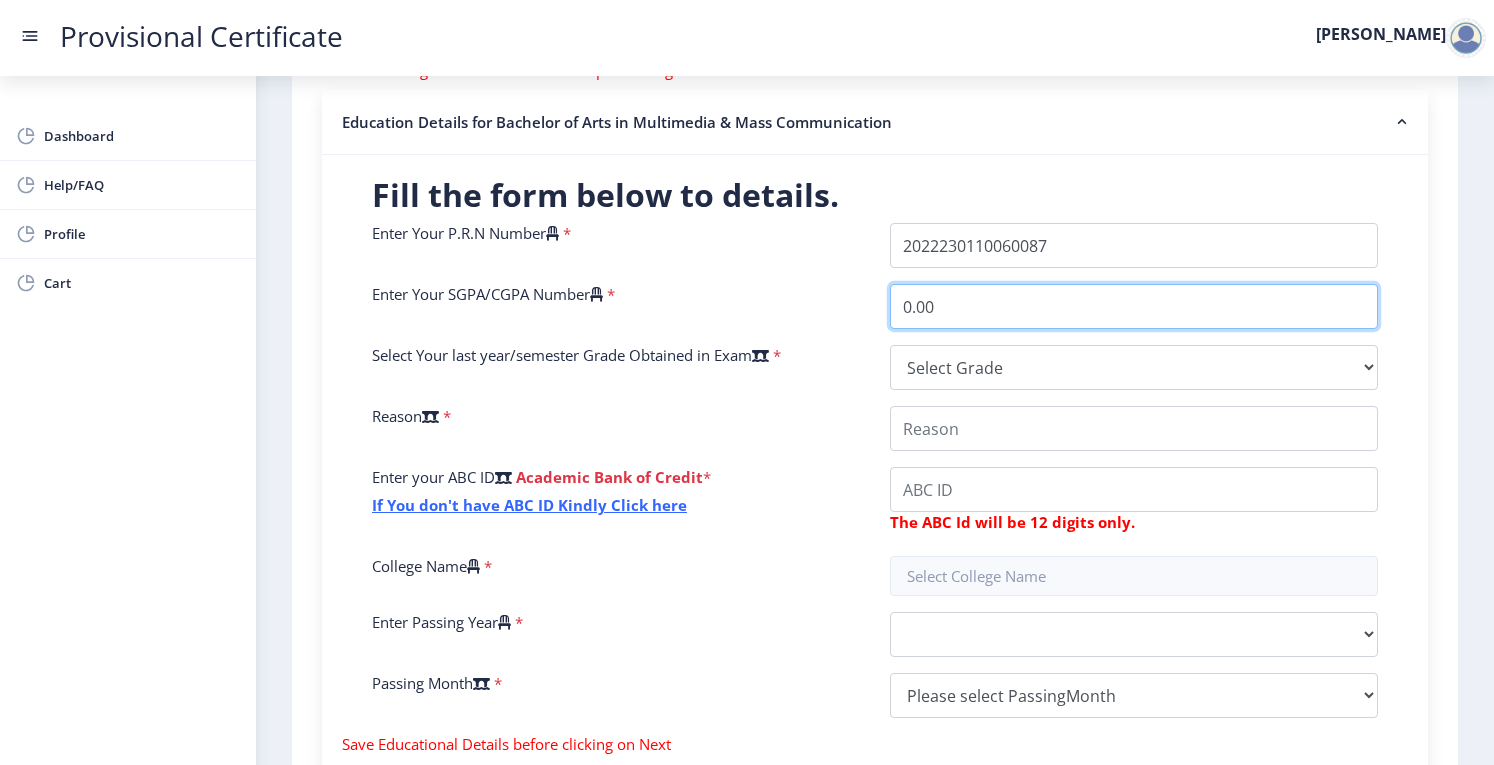 click on "0.00" at bounding box center (1134, 306) 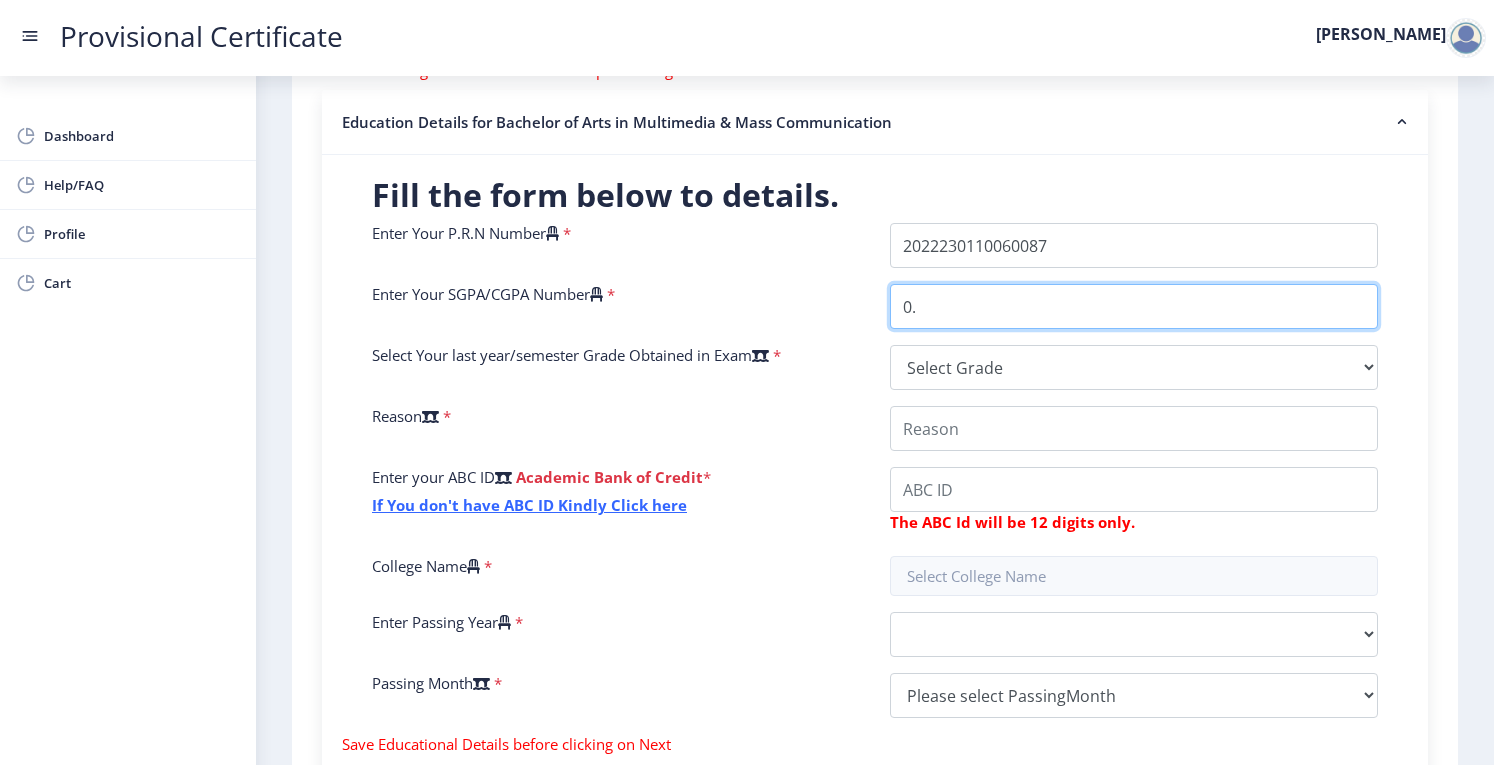 type on "0" 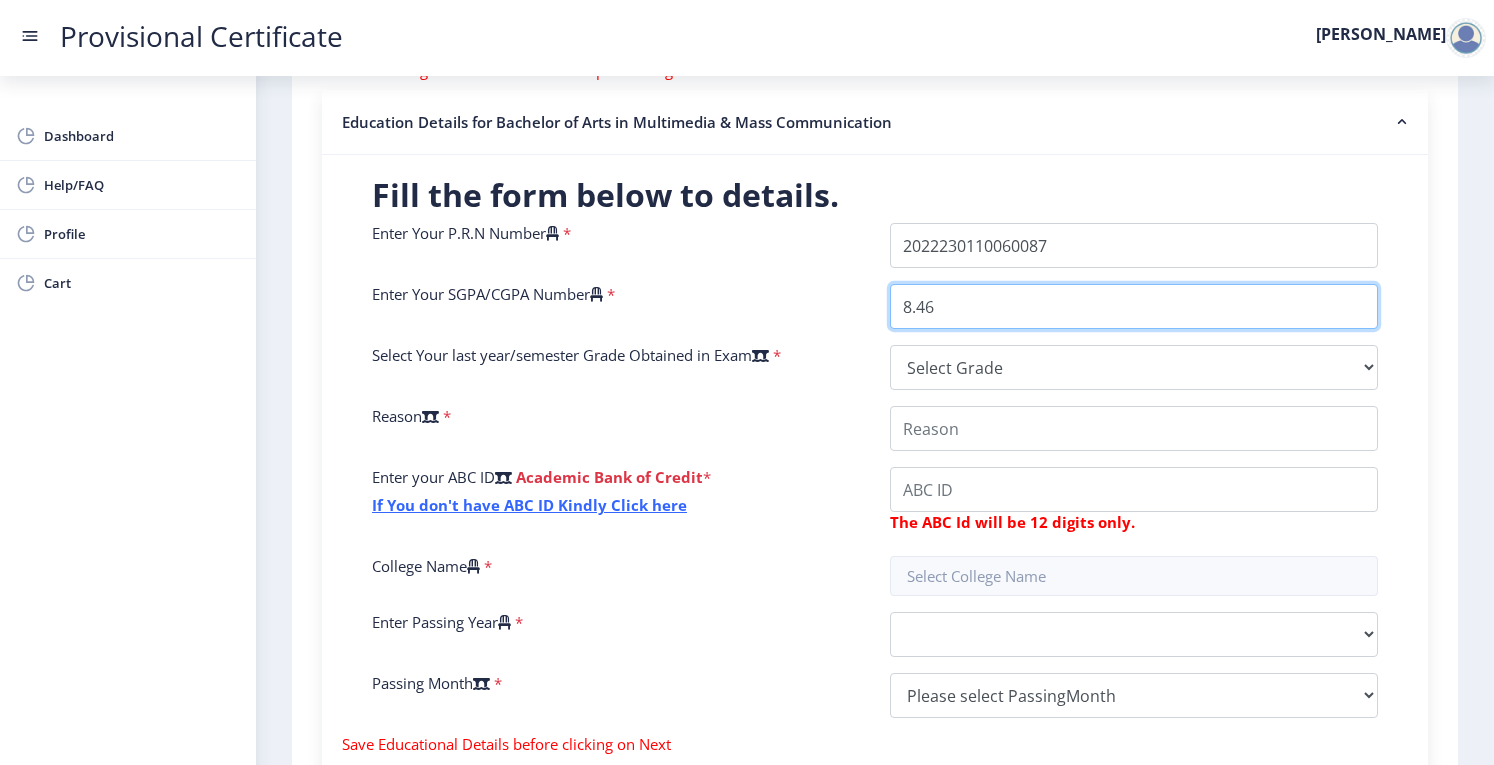 type on "8.46" 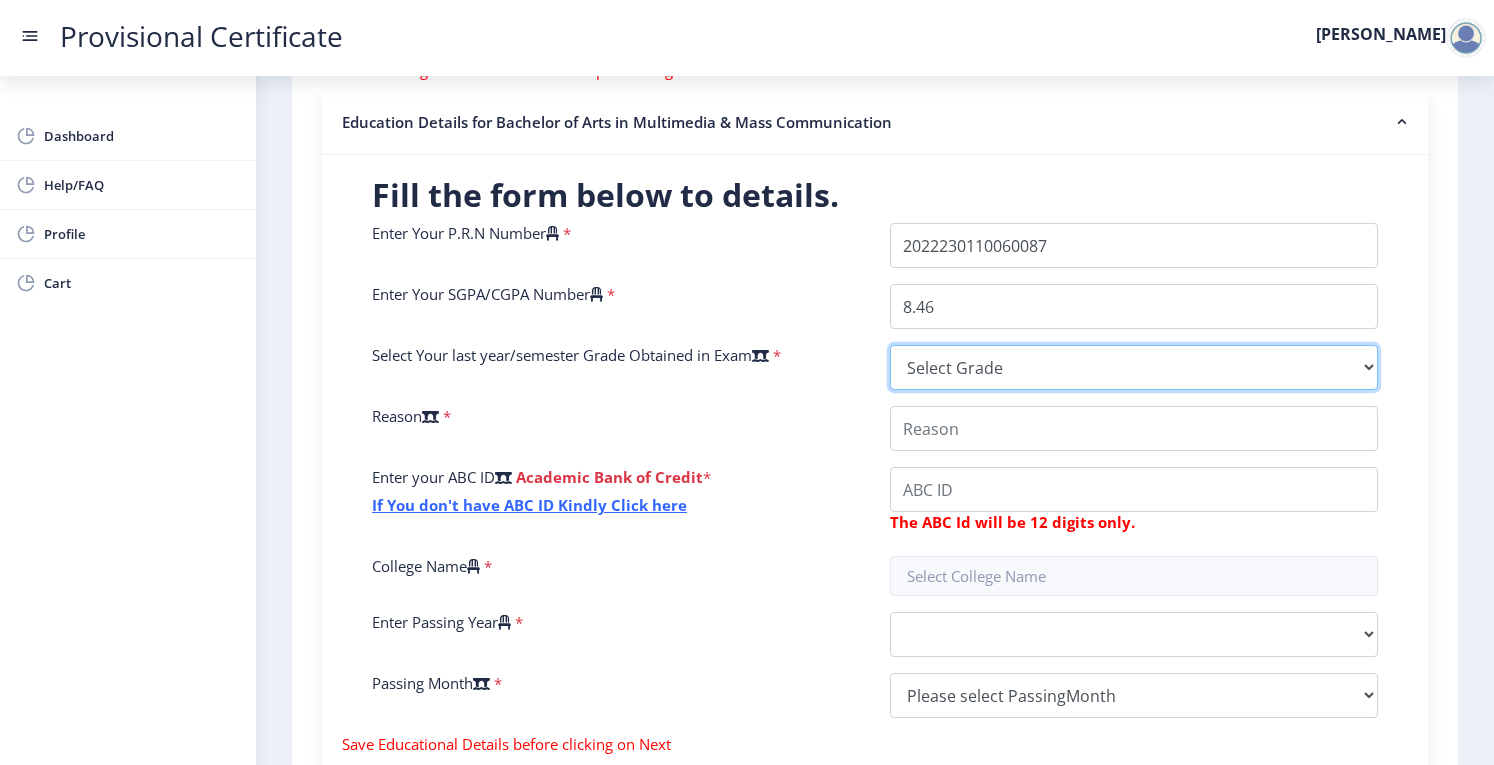 click on "Select Grade  O   A+   A   B+   B   C   D   F(Fail)" at bounding box center (1134, 367) 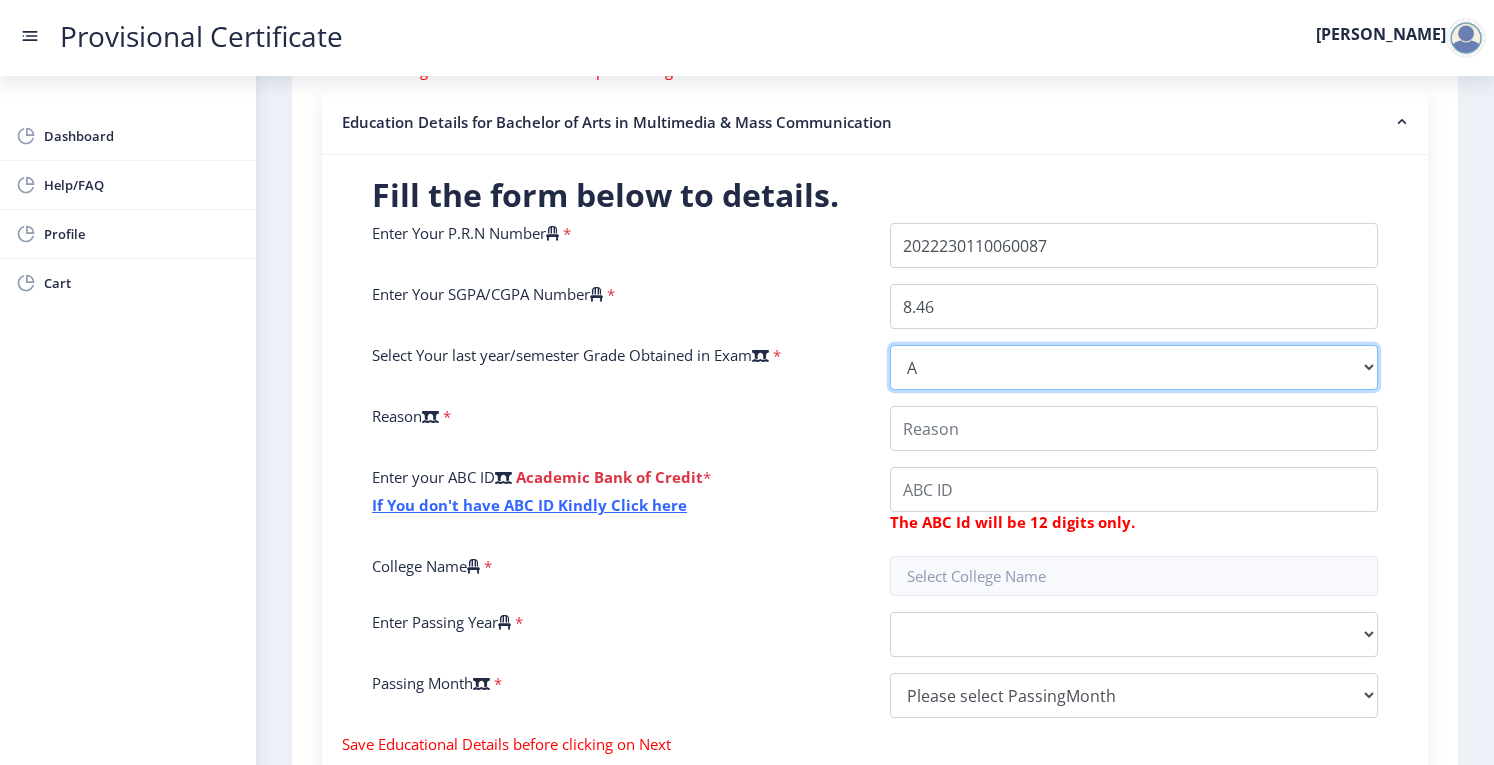 click on "Select Grade  O   A+   A   B+   B   C   D   F(Fail)" at bounding box center [1134, 367] 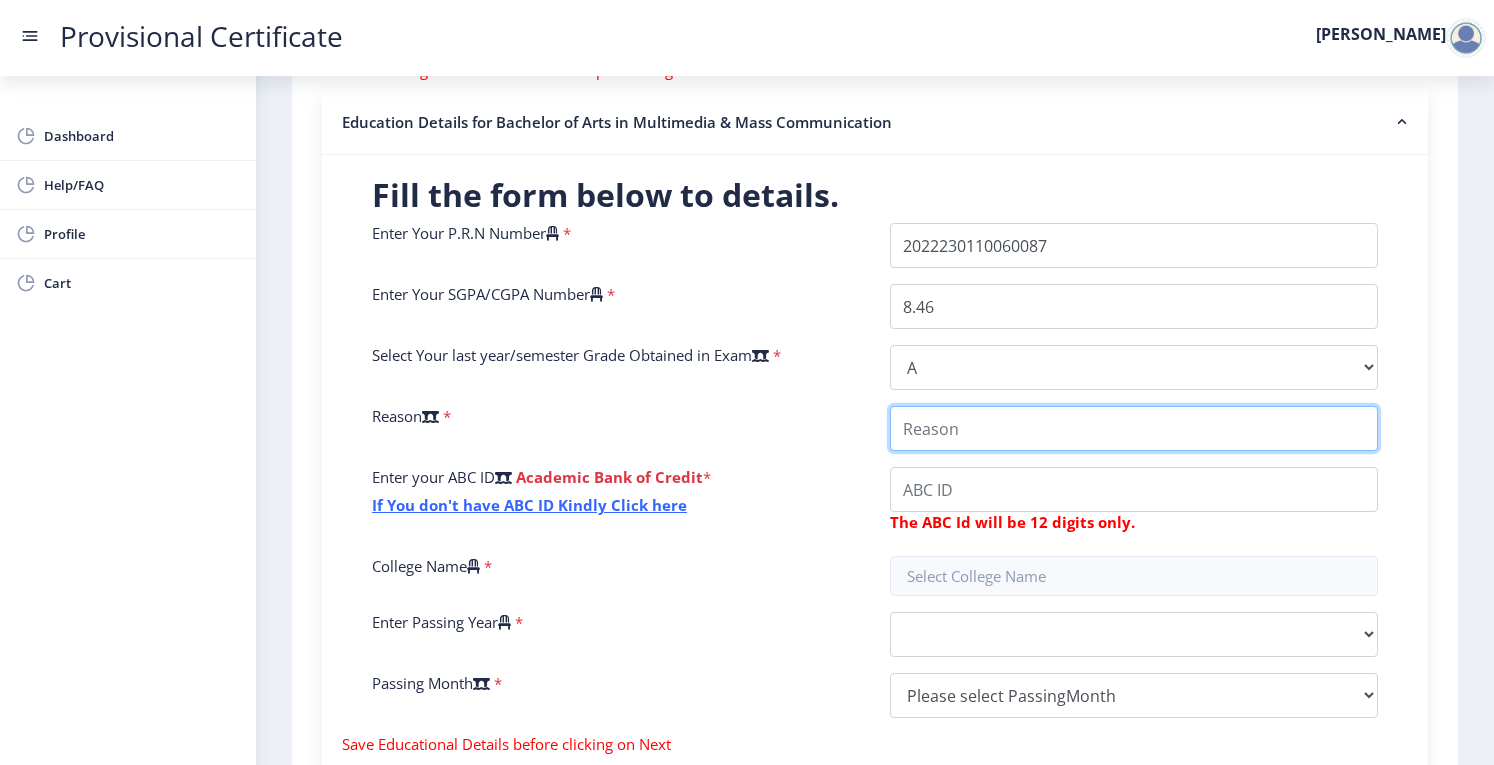 click on "College Name" at bounding box center (1134, 428) 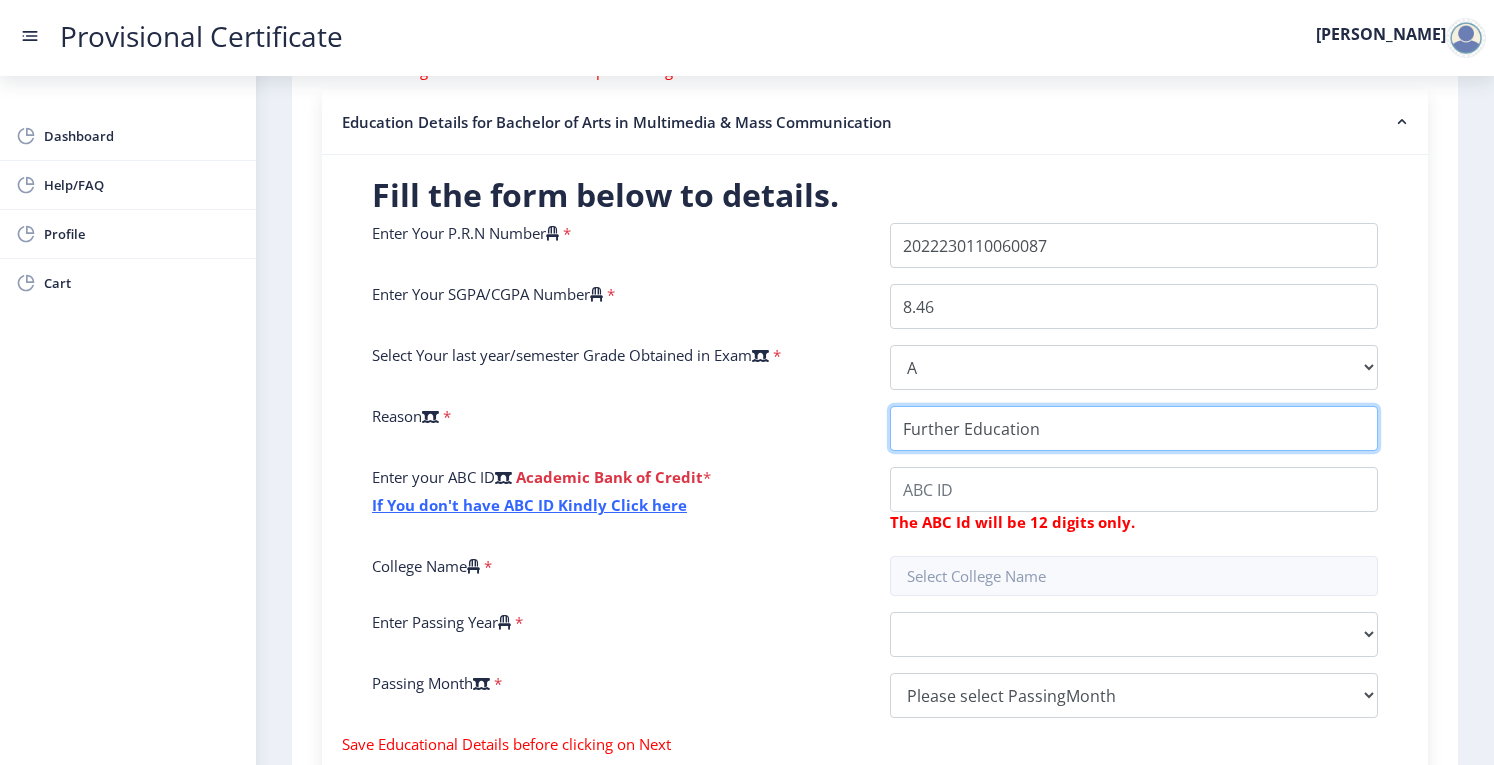 type on "Further Education" 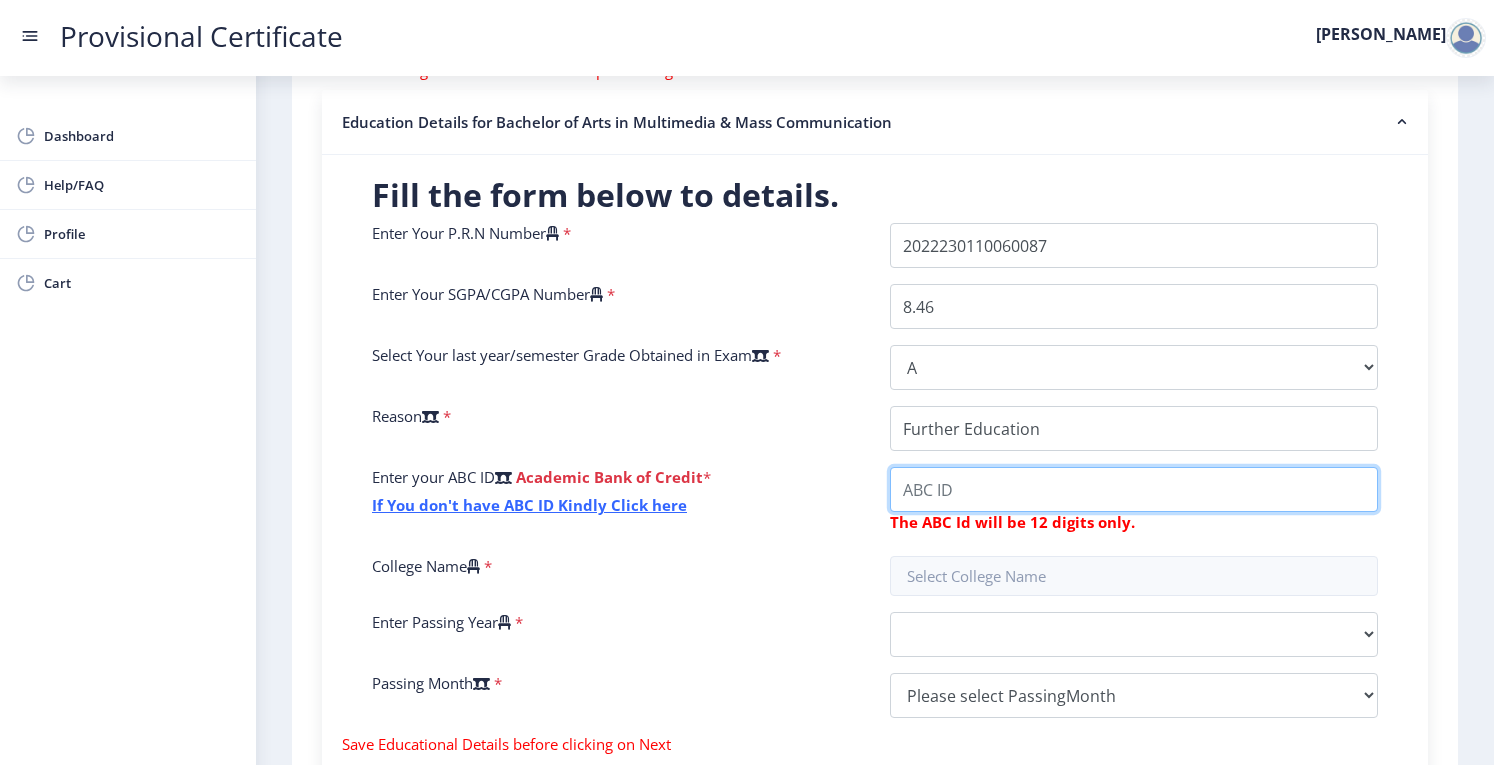 click on "College Name" at bounding box center (1134, 489) 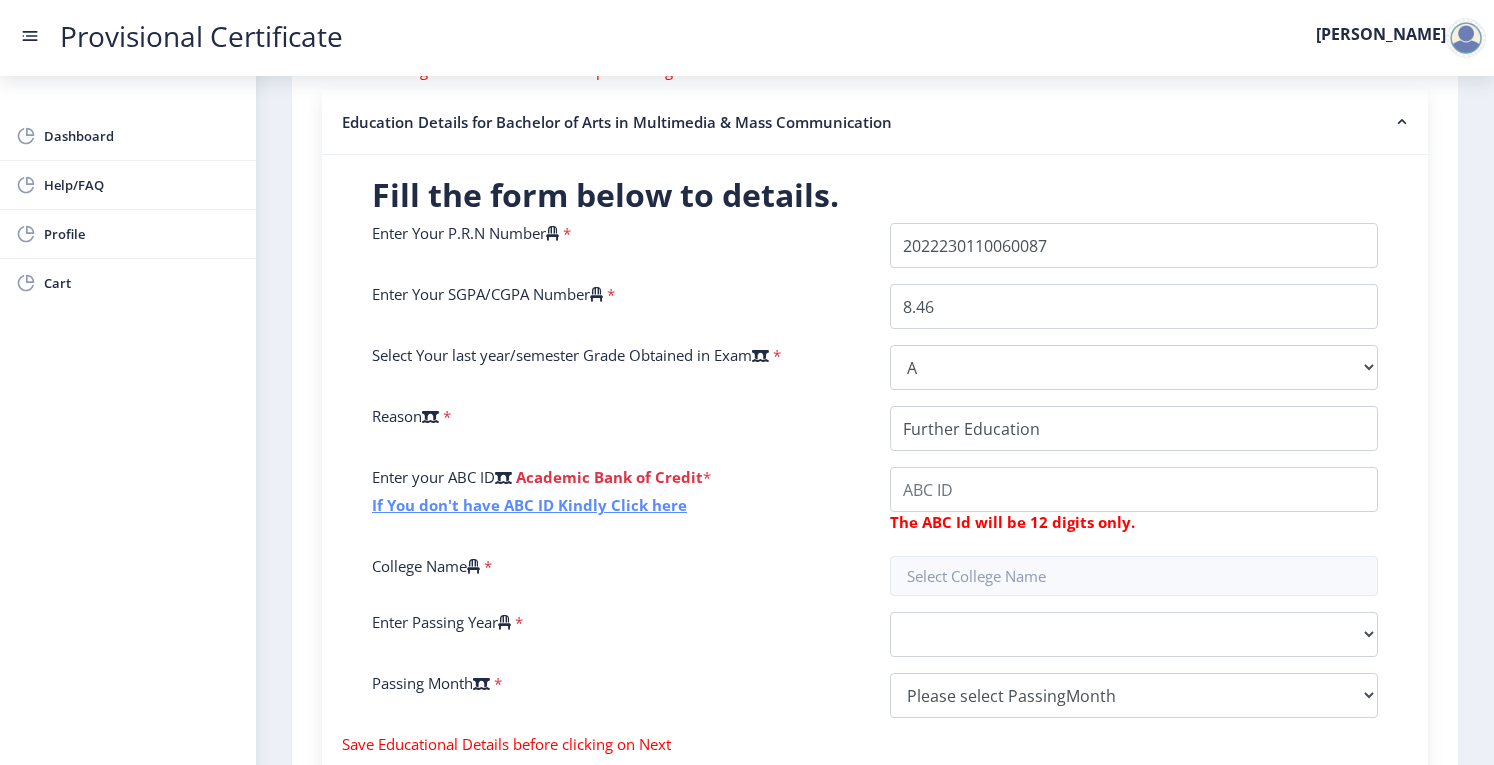 click on "If You don't have ABC ID Kindly Click here" 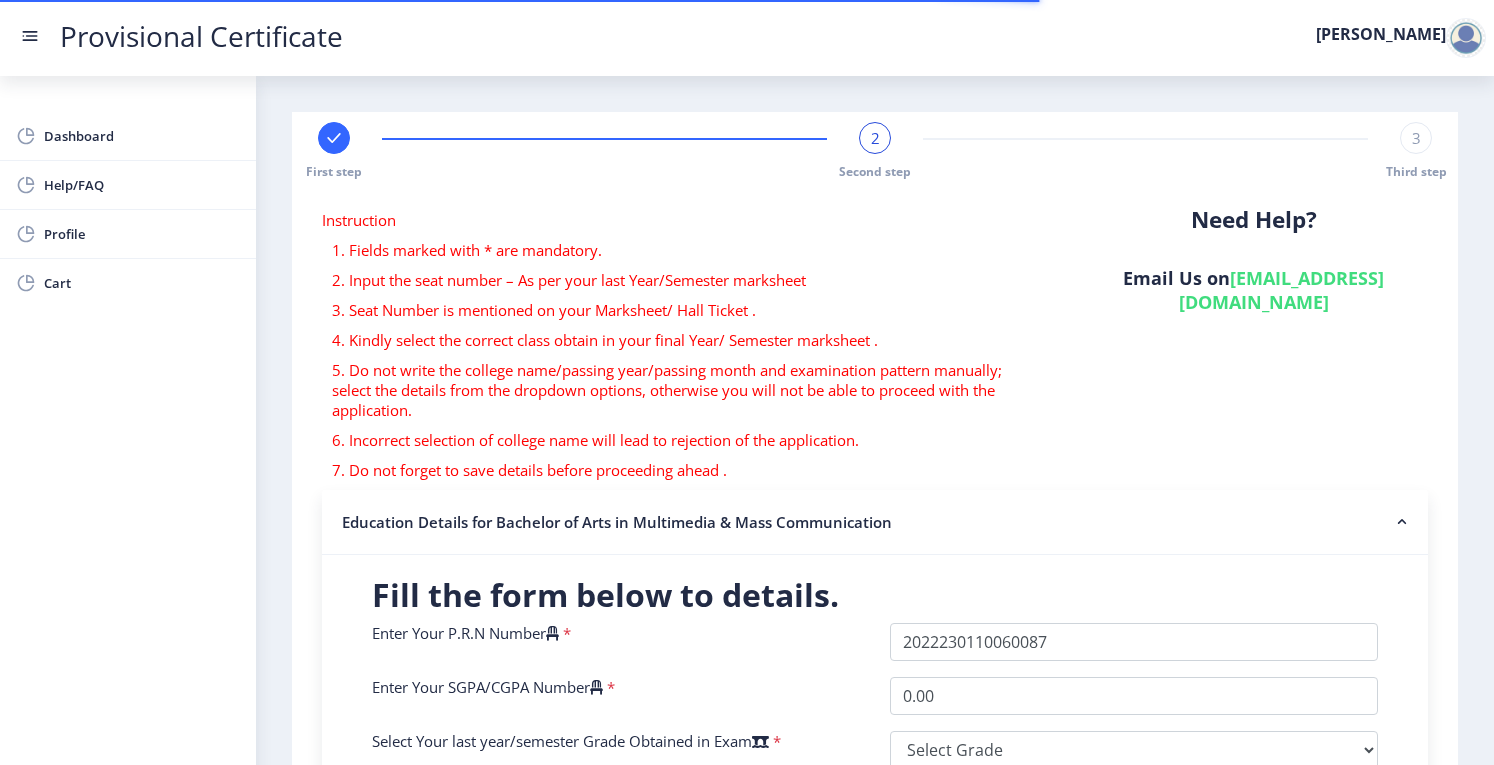 select 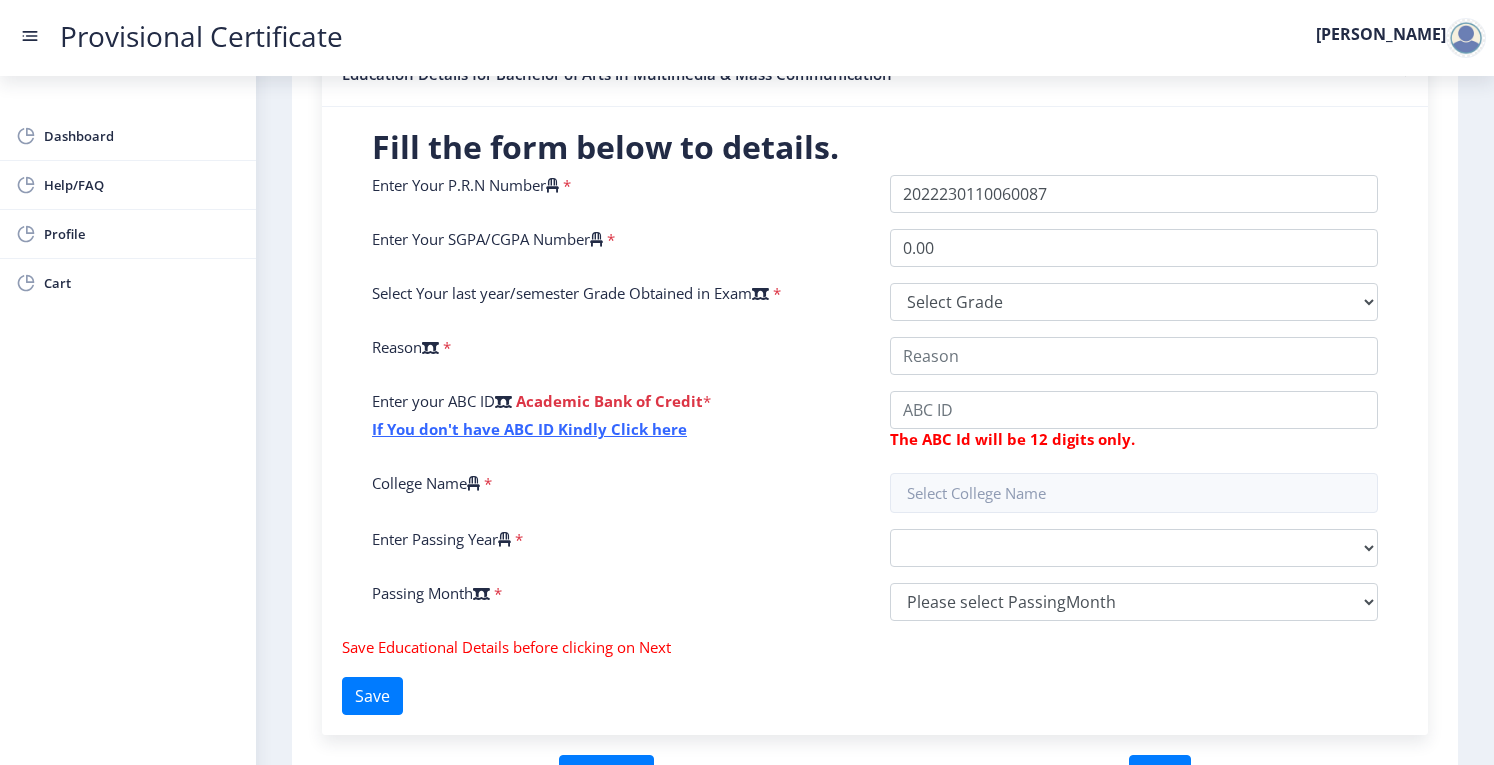 scroll, scrollTop: 450, scrollLeft: 0, axis: vertical 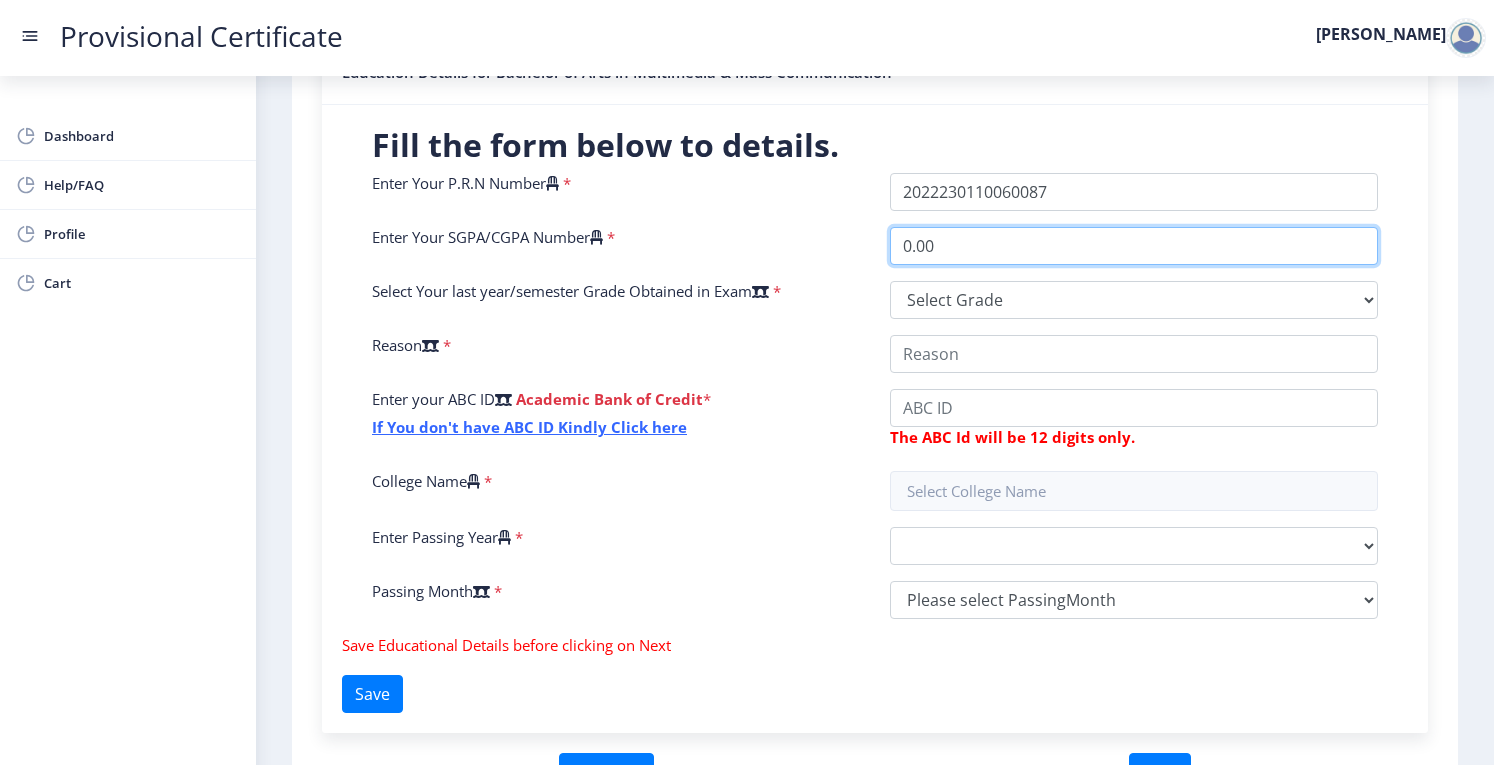 click on "0.00" at bounding box center (1134, 246) 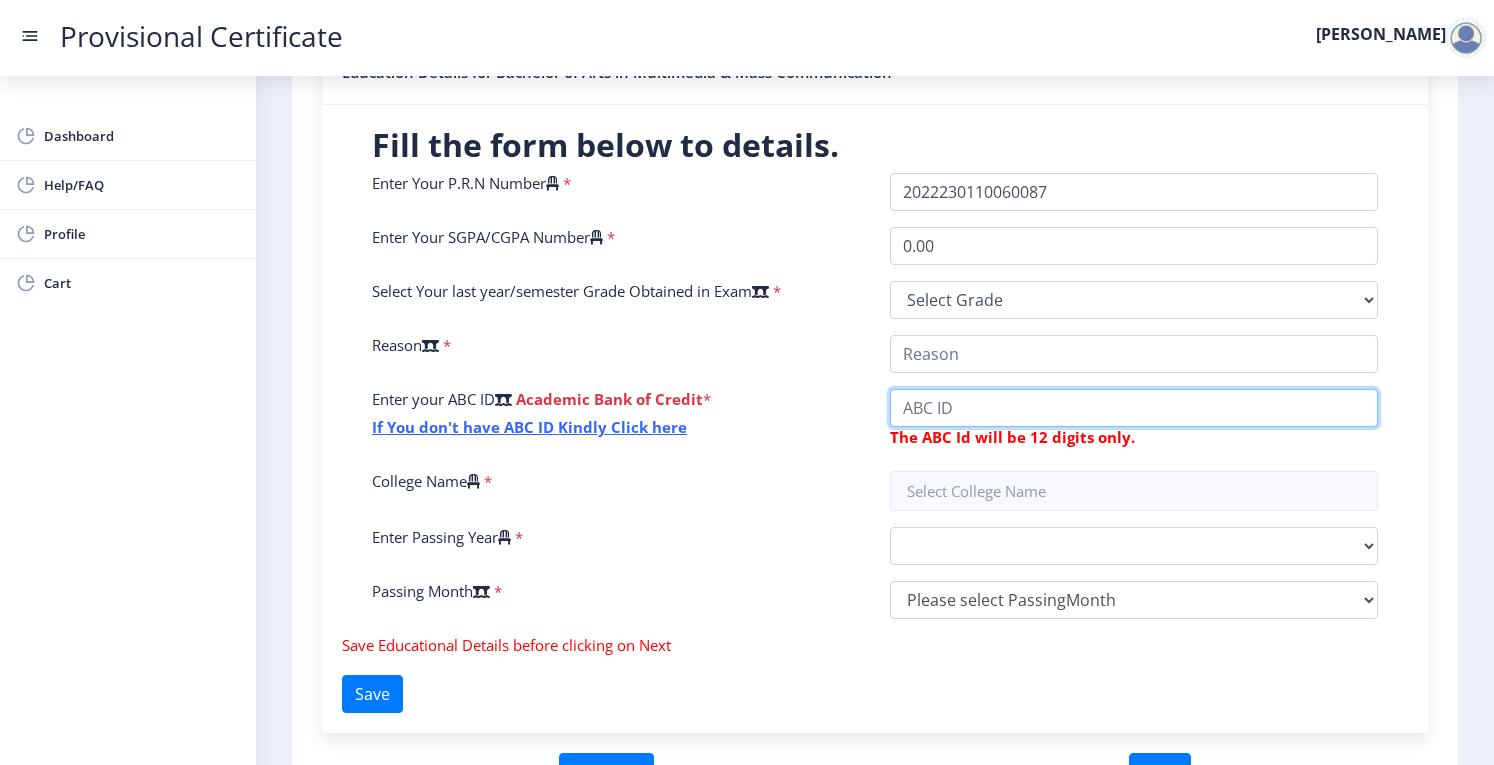 click on "College Name" at bounding box center [1134, 354] 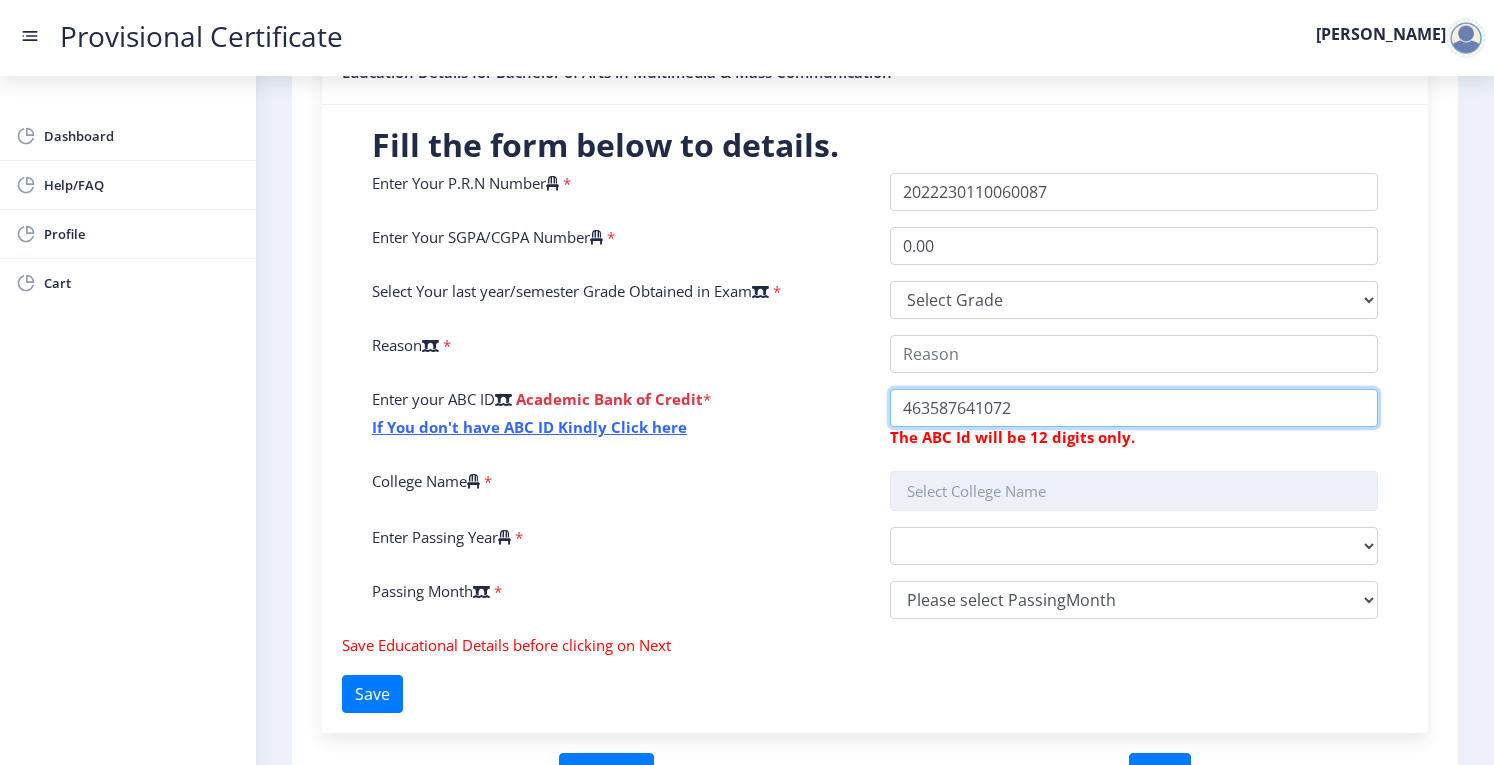 type on "463587641072" 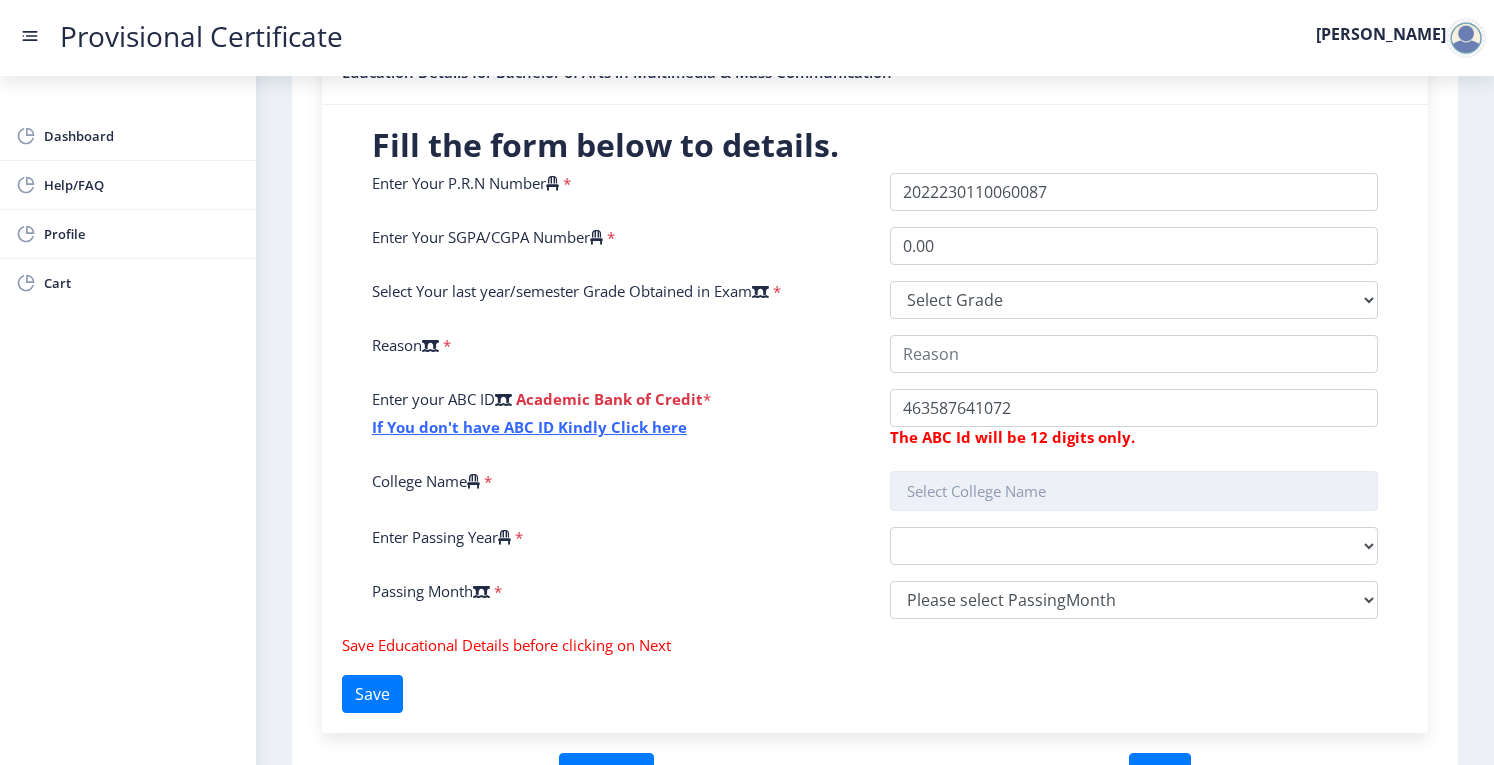 click 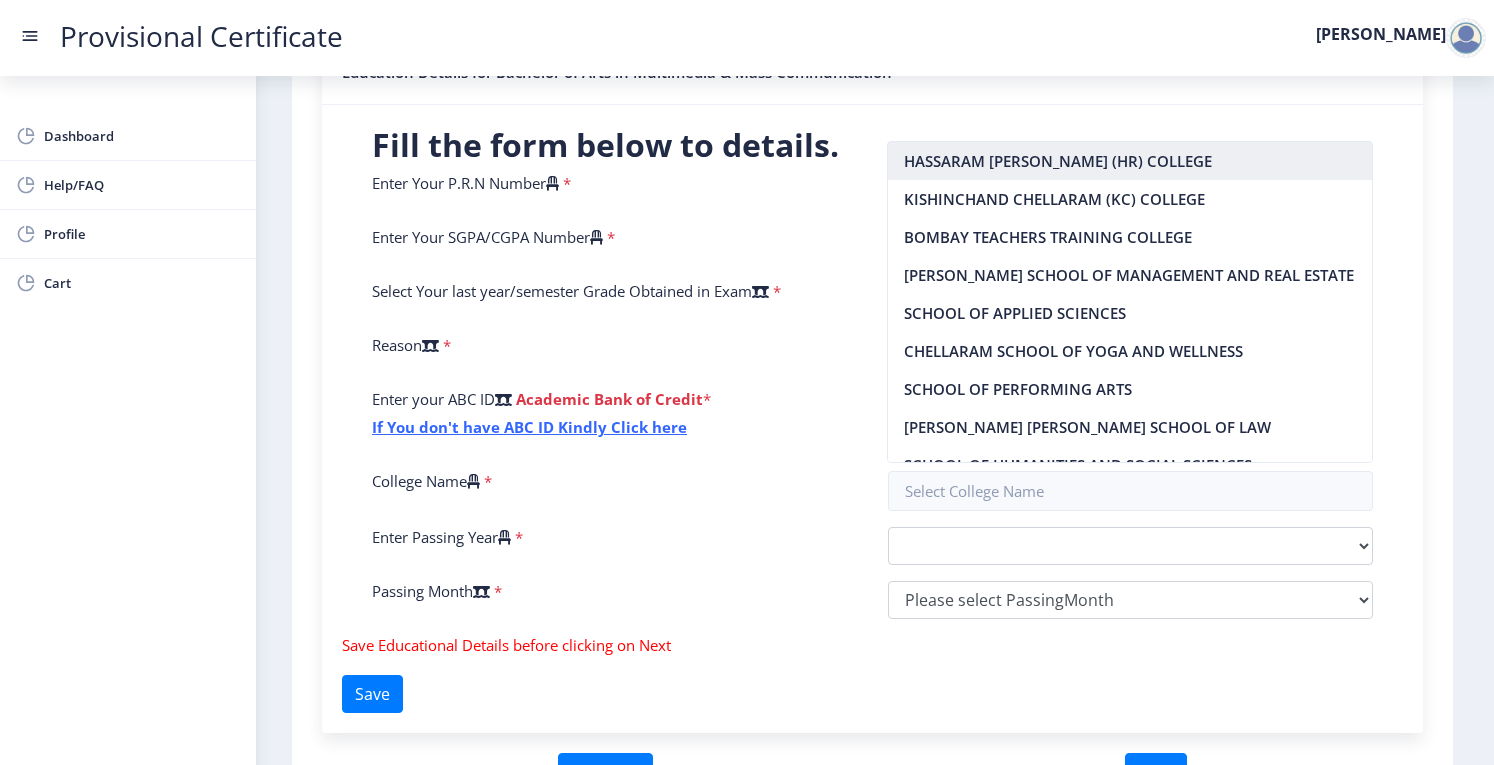 click on "HASSARAM RIJHUMAL (HR) COLLEGE" at bounding box center [1130, 161] 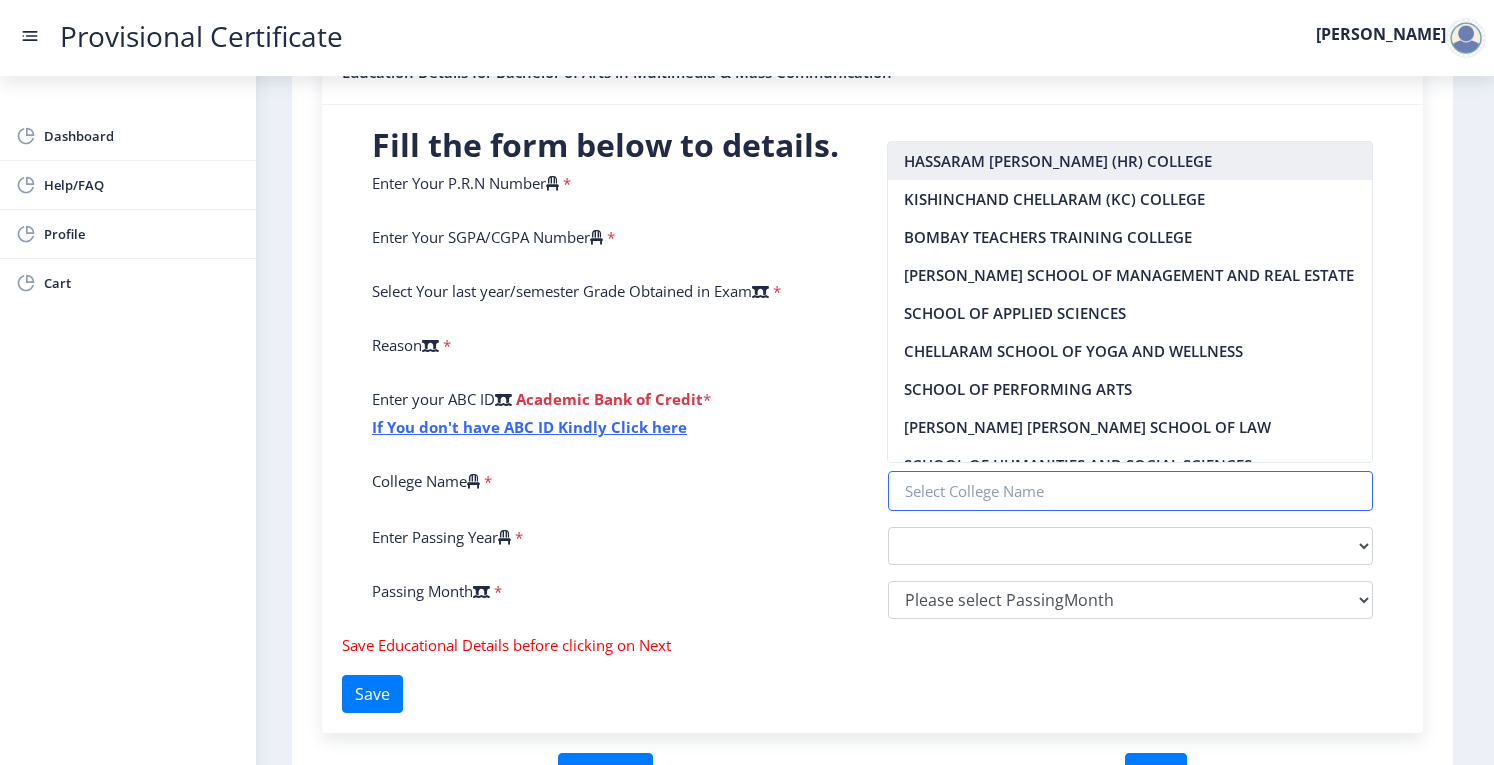 type on "HASSARAM RIJHUMAL (HR) COLLEGE" 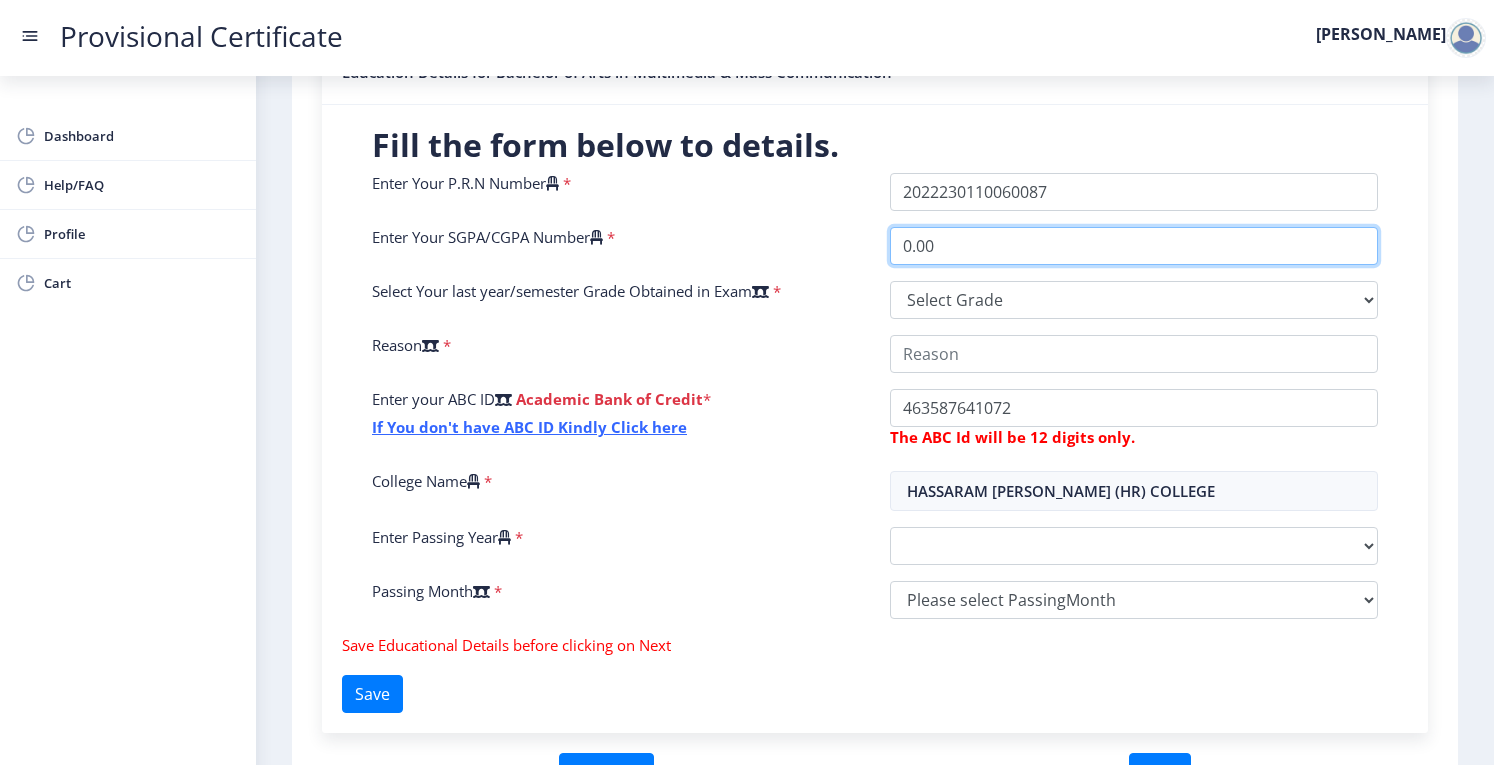 click on "0.00" at bounding box center (1134, 246) 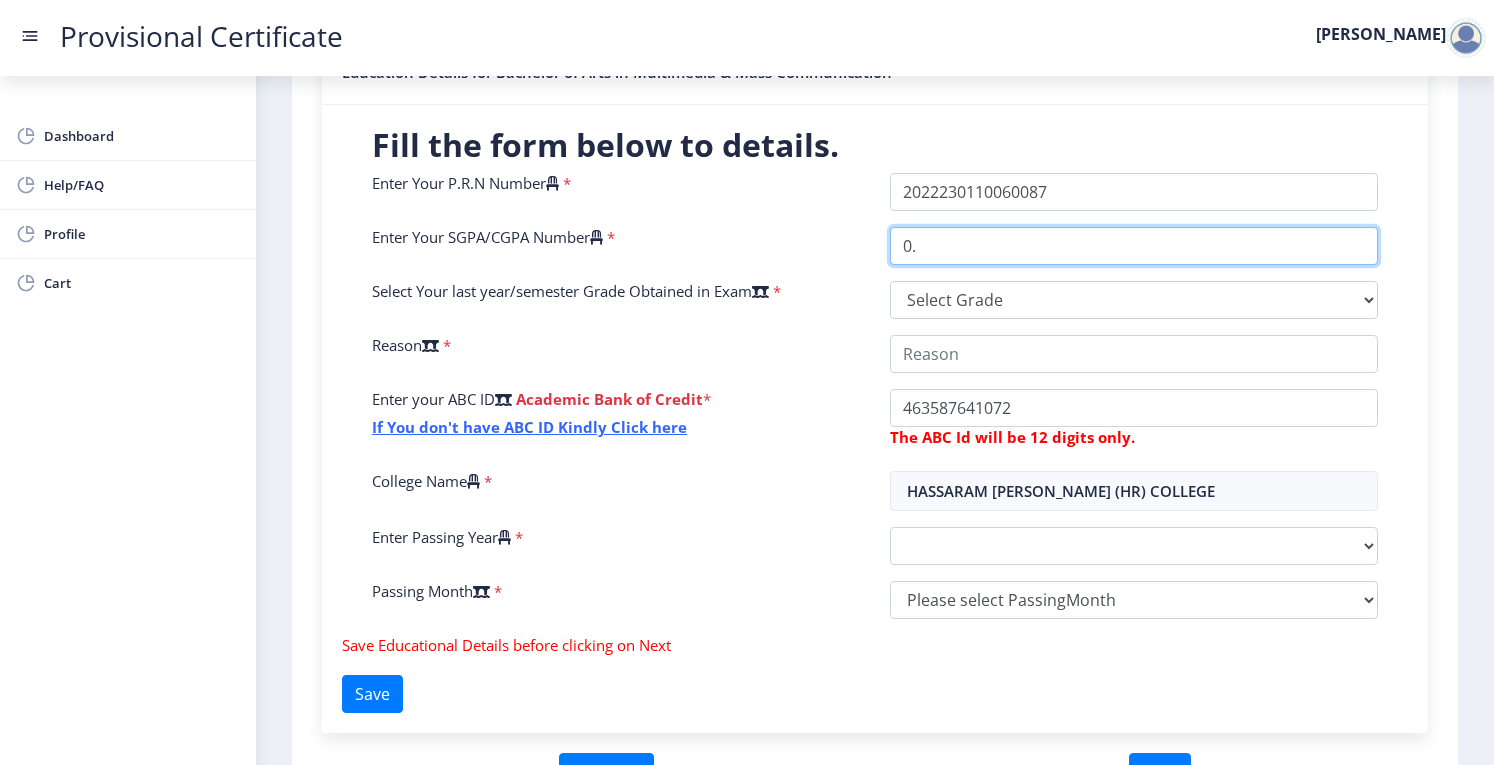 type on "0" 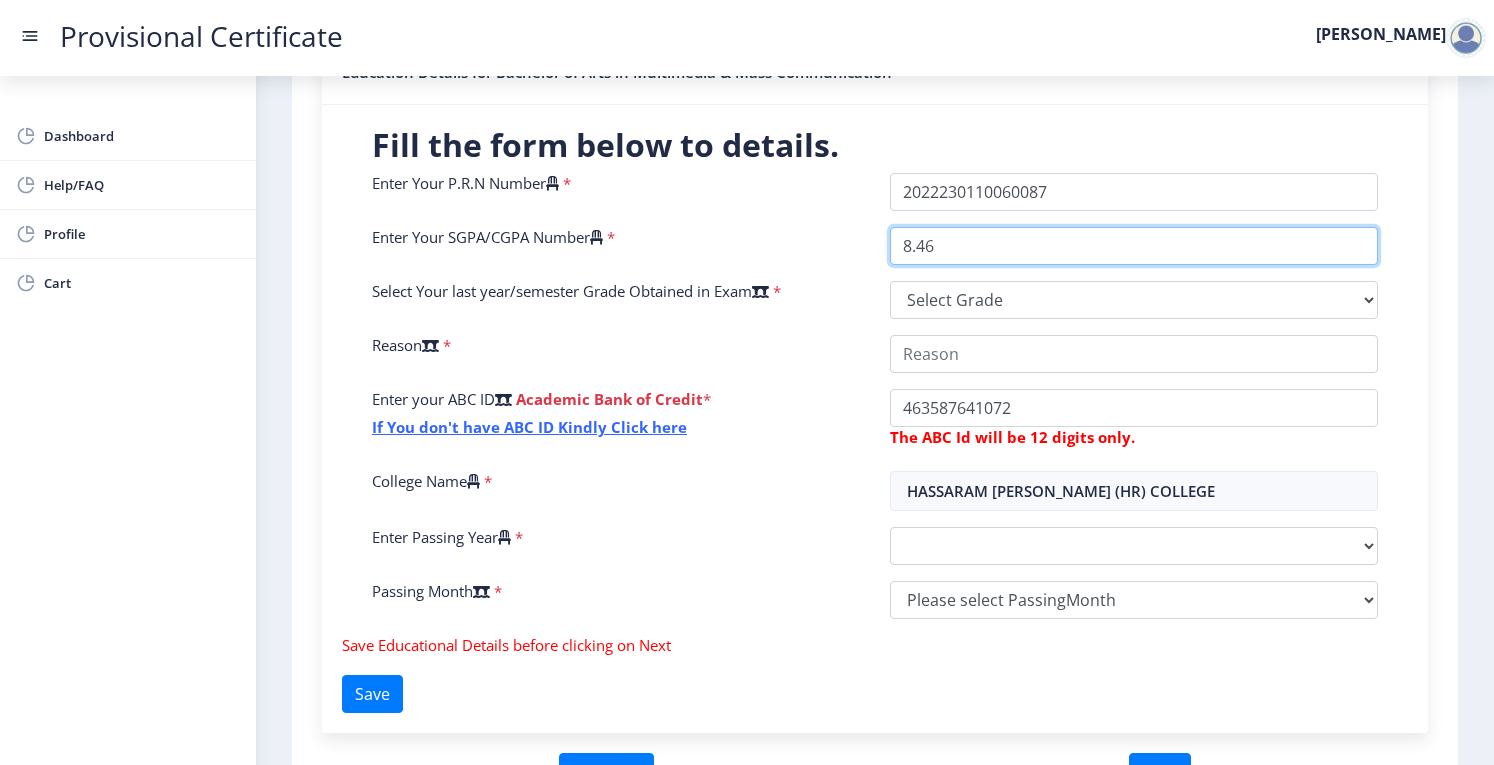 type on "8.46" 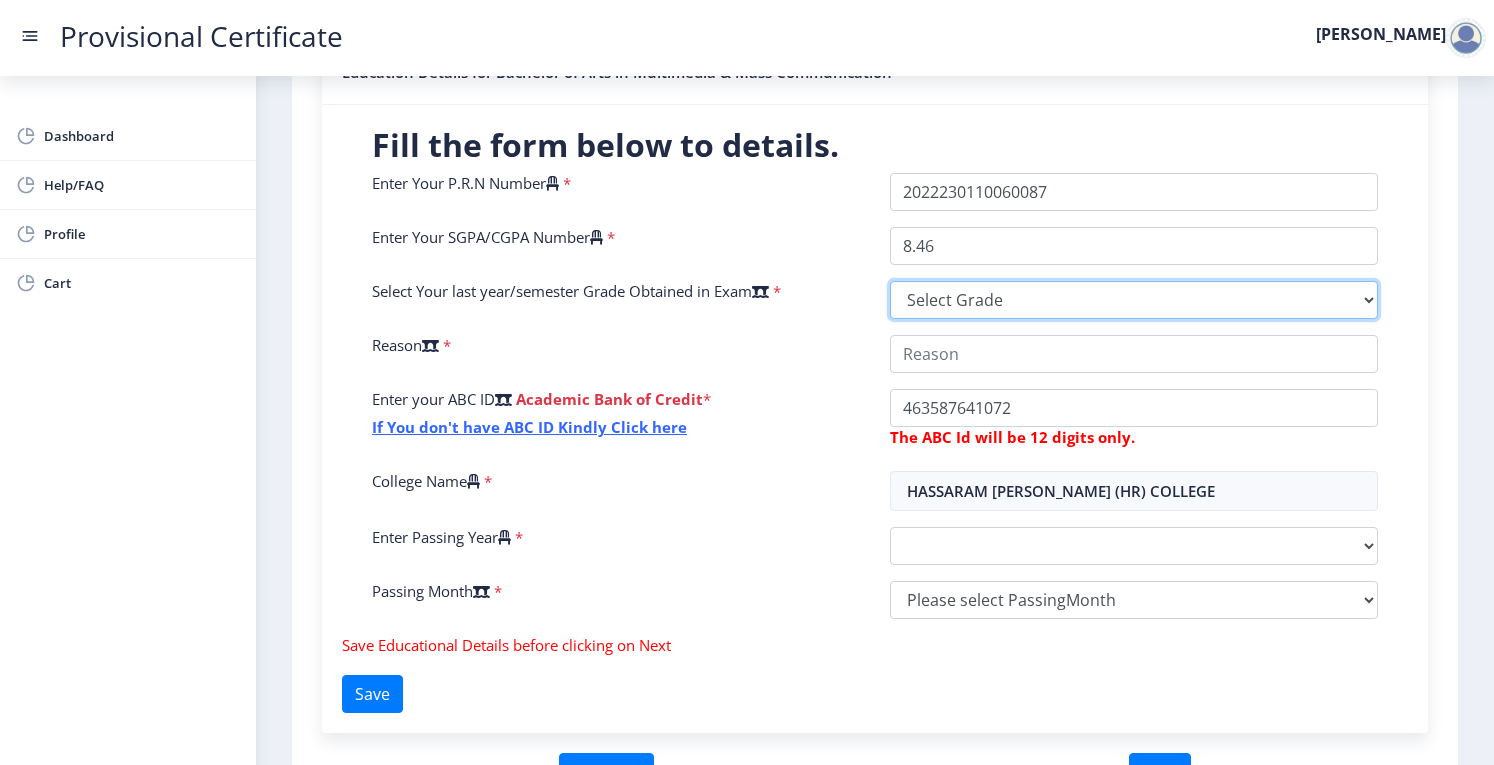 click on "Select Grade  O   A+   A   B+   B   C   D   F(Fail)" at bounding box center [1134, 300] 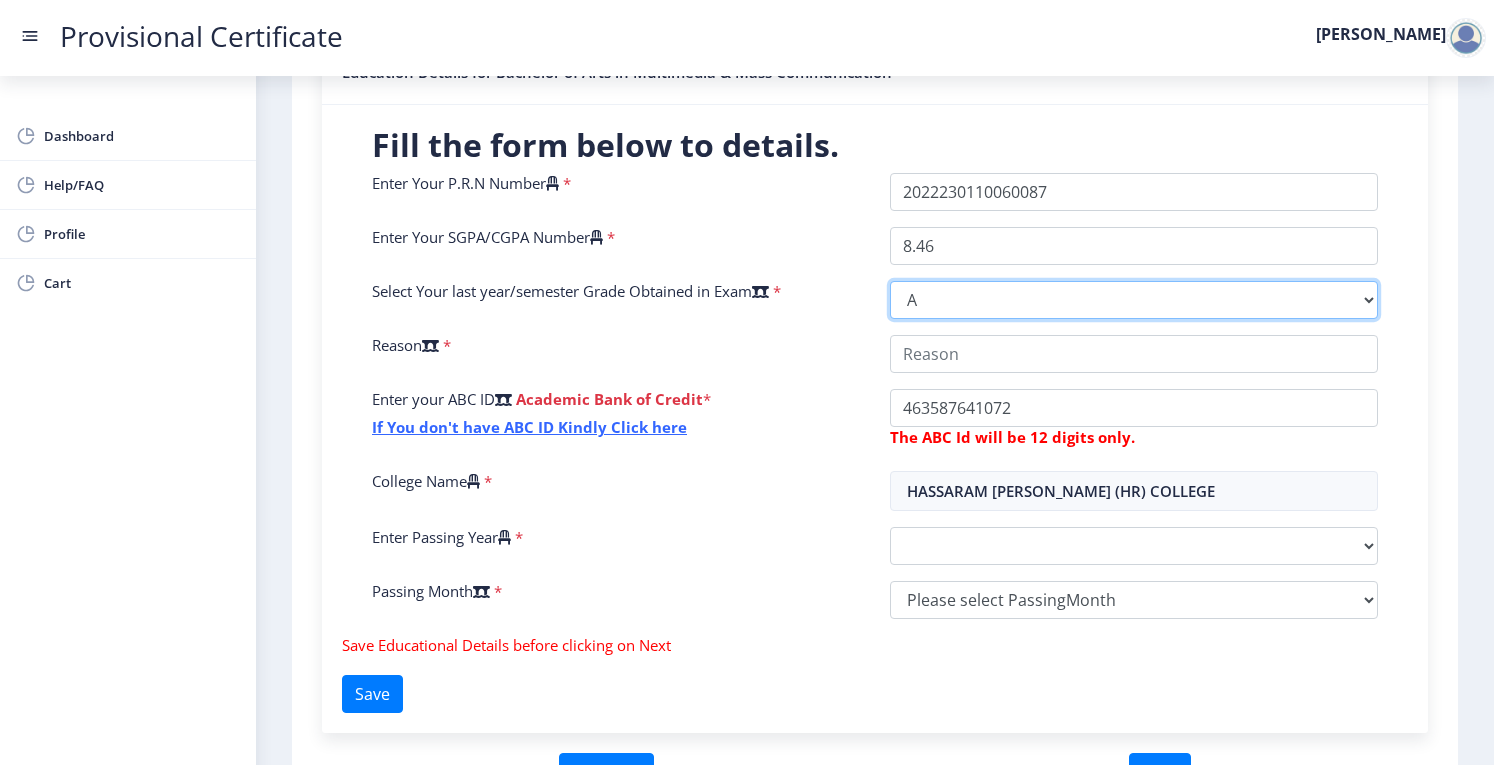 click on "Select Grade  O   A+   A   B+   B   C   D   F(Fail)" at bounding box center [1134, 300] 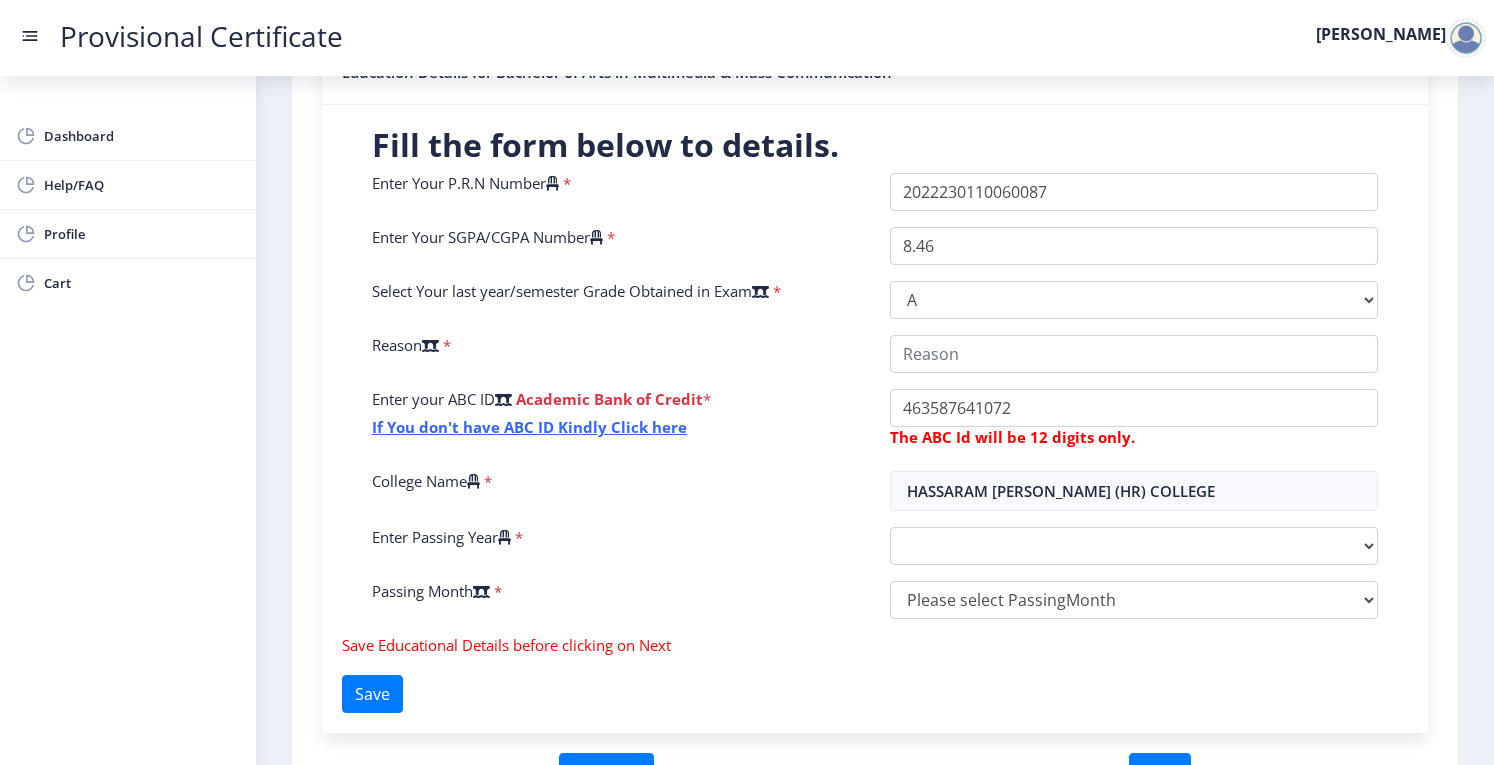 click on "Enter Your P.R.N Number   *  Enter Your SGPA/CGPA Number   * 8.46 Select Your last year/semester Grade Obtained in Exam   * Select Grade  O   A+   A   B+   B   C   D   F(Fail)  Reason   * Enter your ABC ID   Academic Bank of Credit  * If You don't have ABC ID Kindly Click here  The ABC Id will be 12 digits only.  College Name   * HASSARAM RIJHUMAL (HR) COLLEGE Enter Passing Year   *  2025   2024   2023   2022   2021   2020   2019   2018   2017   2016   2015   2014   2013   2012   2011   2010   2009   2008   2007   2006   2005   2004   2003   2002   2001   2000   1999   1998   1997   1996   1995   1994   1993   1992   1991   1990   1989   1988   1987   1986   1985   1984   1983   1982   1981   1980   1979   1978   1977   1976   1975   1974   1973   1972   1971   1970   1969   1968   1967  Passing Month   *  Please select PassingMonth  (01) January (02) February (03) March (04) April (05) May (06) June (07) July (08) August (09) September (10) October (11) November (12) December" 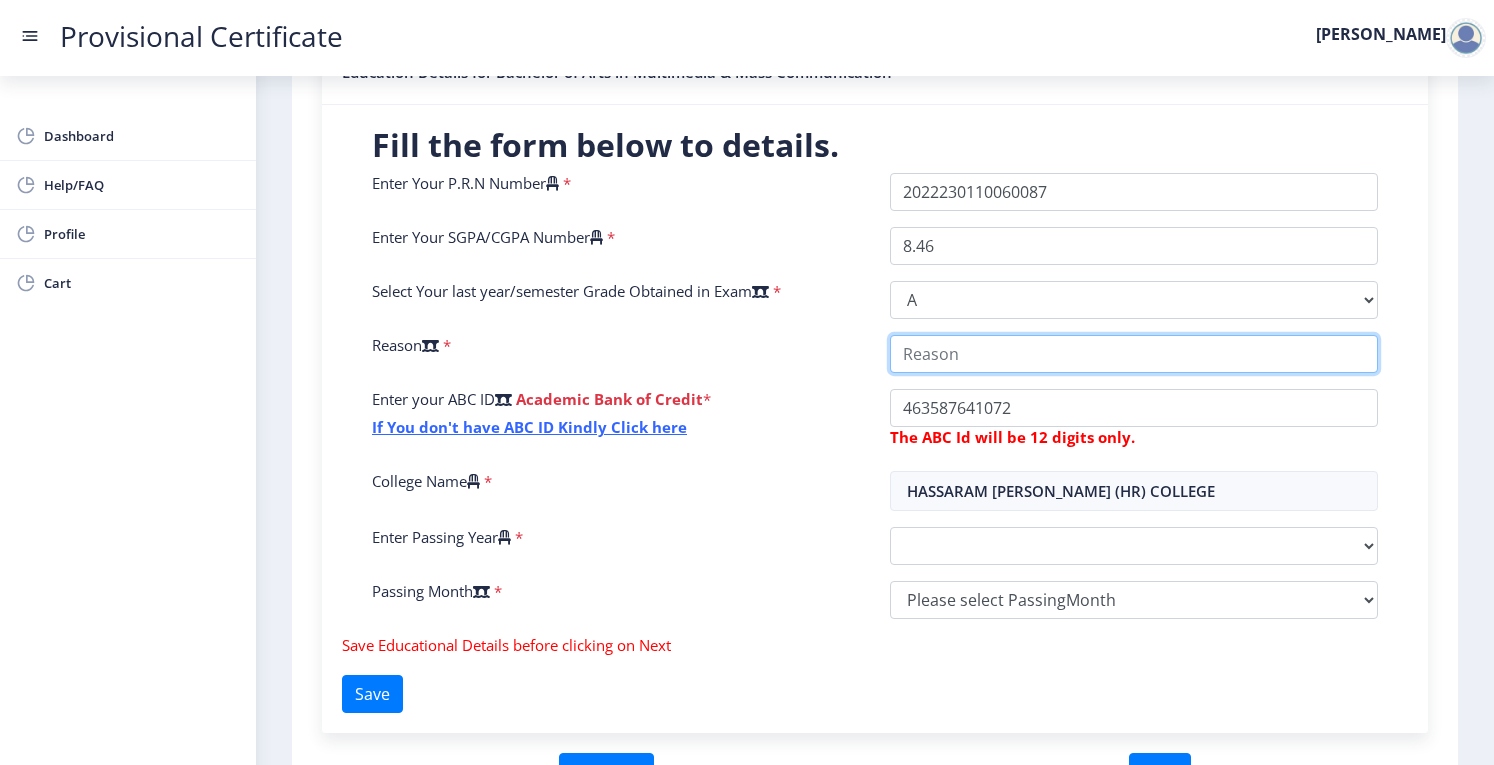 click on "College Name" at bounding box center [1134, 354] 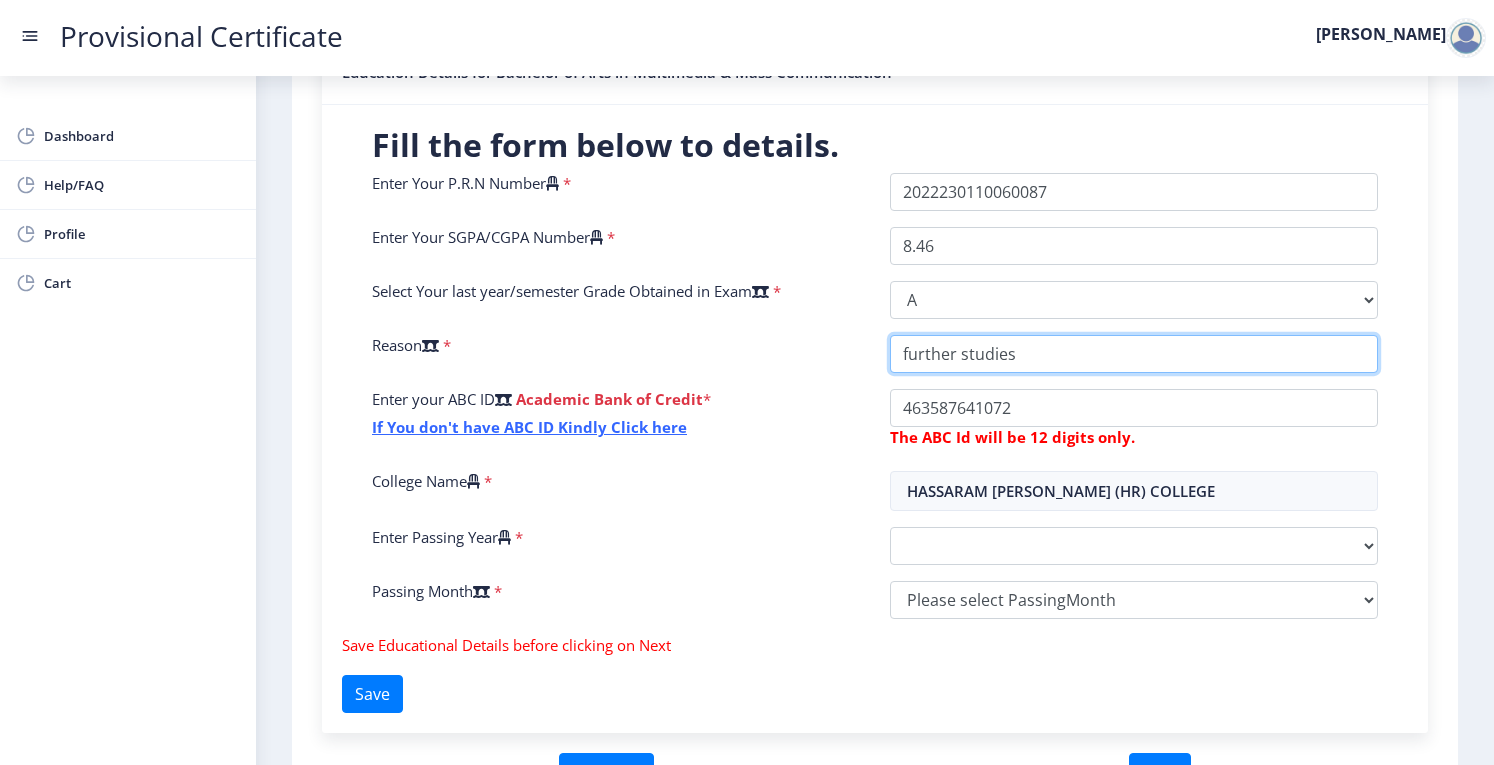 type on "further studies" 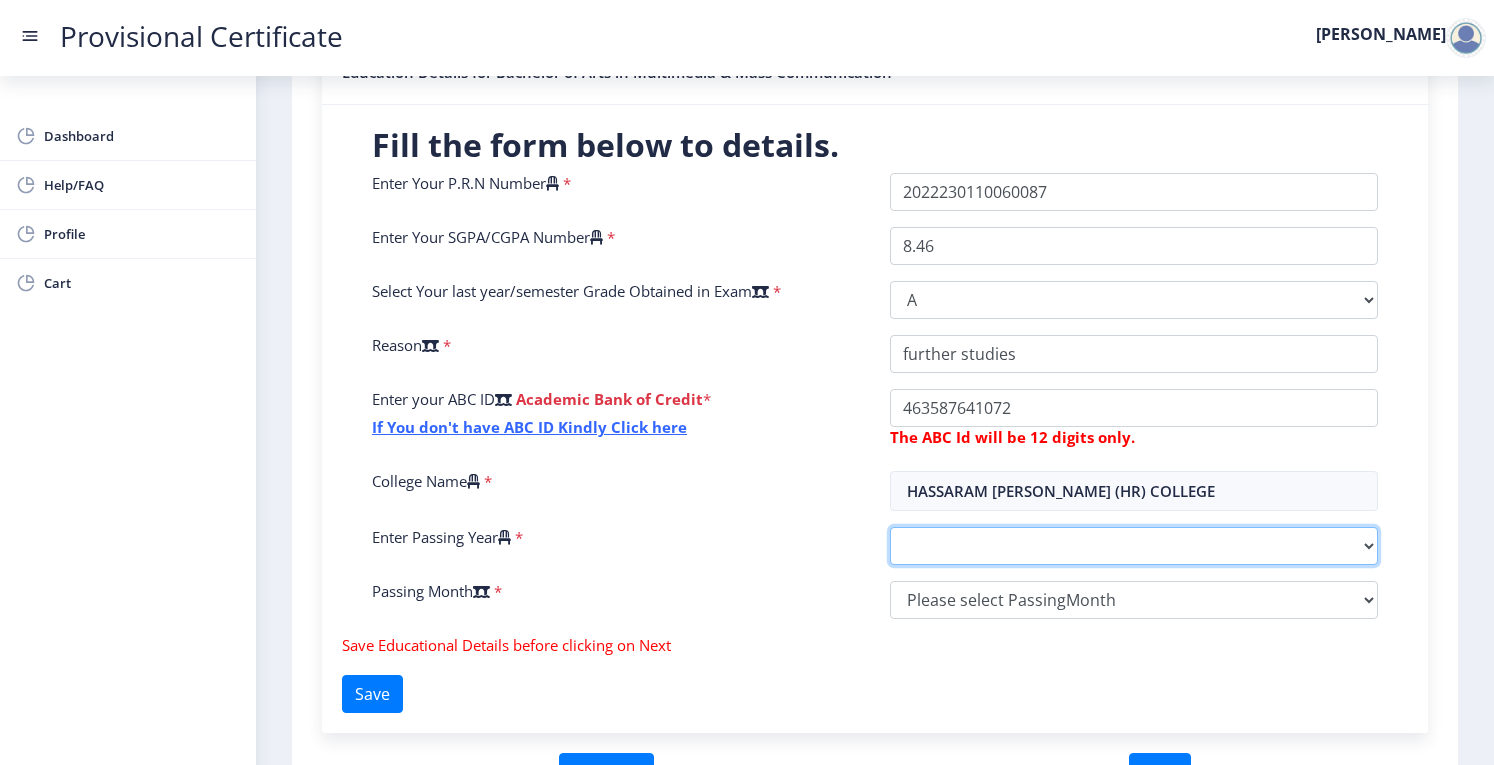 click on "2025   2024   2023   2022   2021   2020   2019   2018   2017   2016   2015   2014   2013   2012   2011   2010   2009   2008   2007   2006   2005   2004   2003   2002   2001   2000   1999   1998   1997   1996   1995   1994   1993   1992   1991   1990   1989   1988   1987   1986   1985   1984   1983   1982   1981   1980   1979   1978   1977   1976   1975   1974   1973   1972   1971   1970   1969   1968   1967" 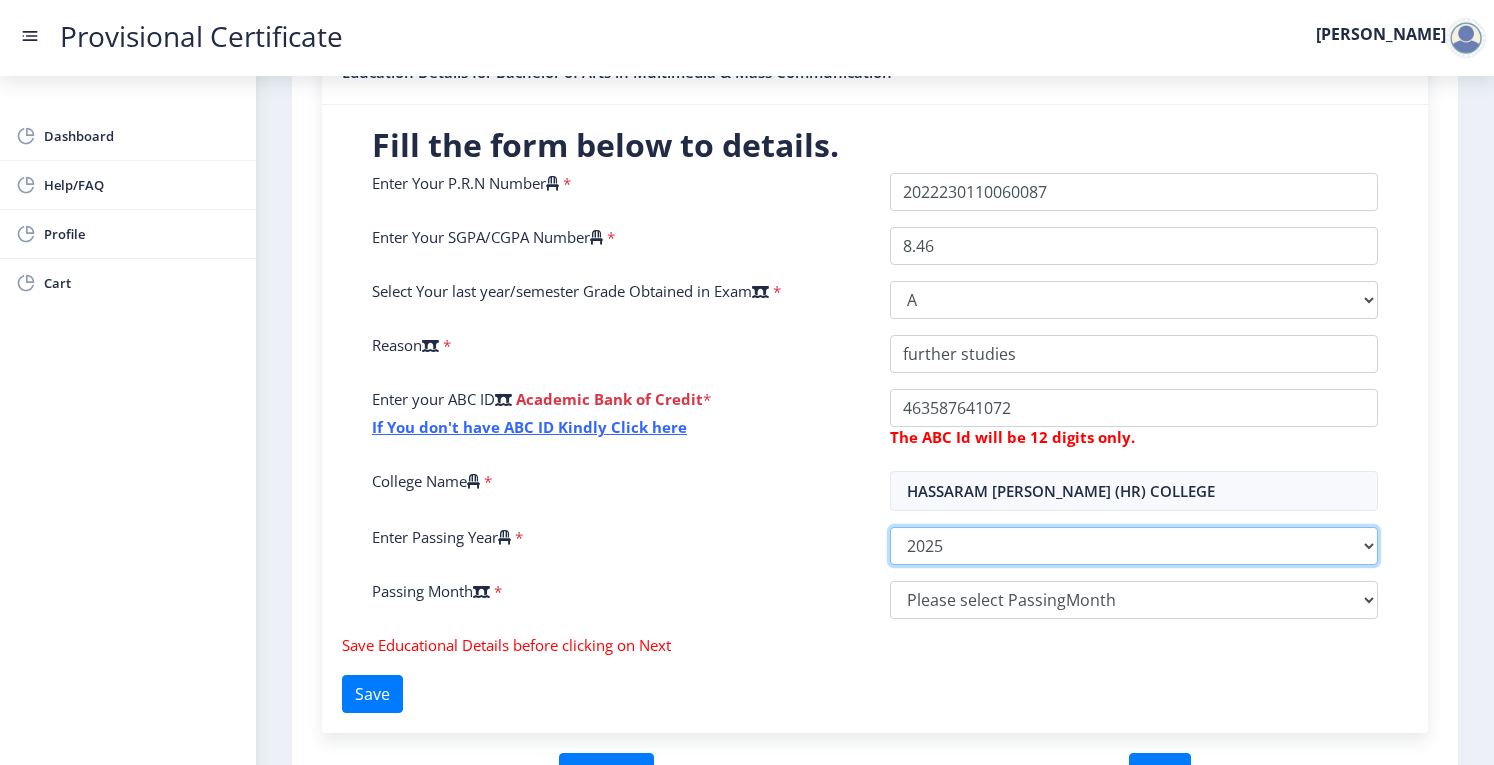 click on "2025   2024   2023   2022   2021   2020   2019   2018   2017   2016   2015   2014   2013   2012   2011   2010   2009   2008   2007   2006   2005   2004   2003   2002   2001   2000   1999   1998   1997   1996   1995   1994   1993   1992   1991   1990   1989   1988   1987   1986   1985   1984   1983   1982   1981   1980   1979   1978   1977   1976   1975   1974   1973   1972   1971   1970   1969   1968   1967" 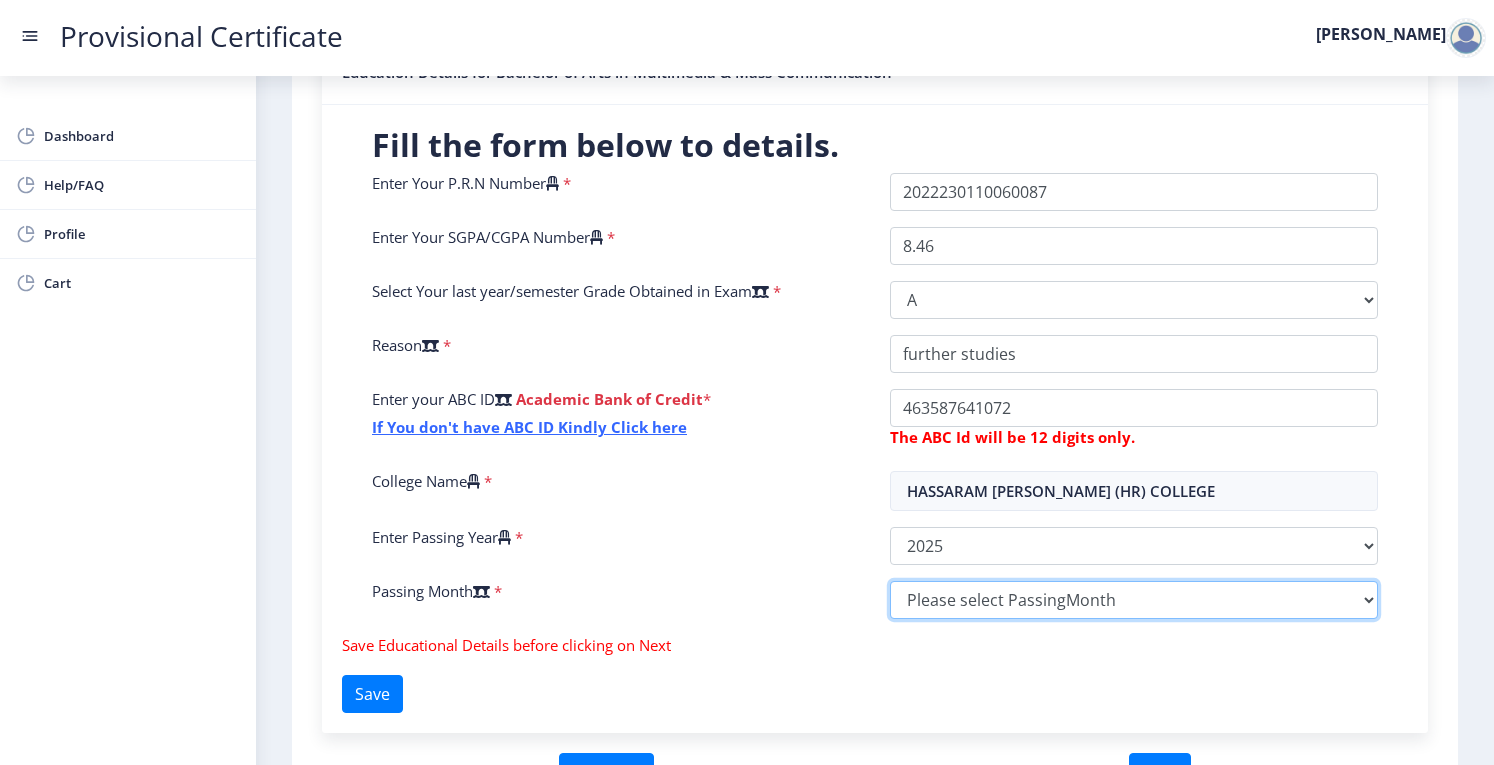 click on "Please select PassingMonth  (01) January (02) February (03) March (04) April (05) May (06) June (07) July (08) August (09) September (10) October (11) November (12) December" at bounding box center (1134, 600) 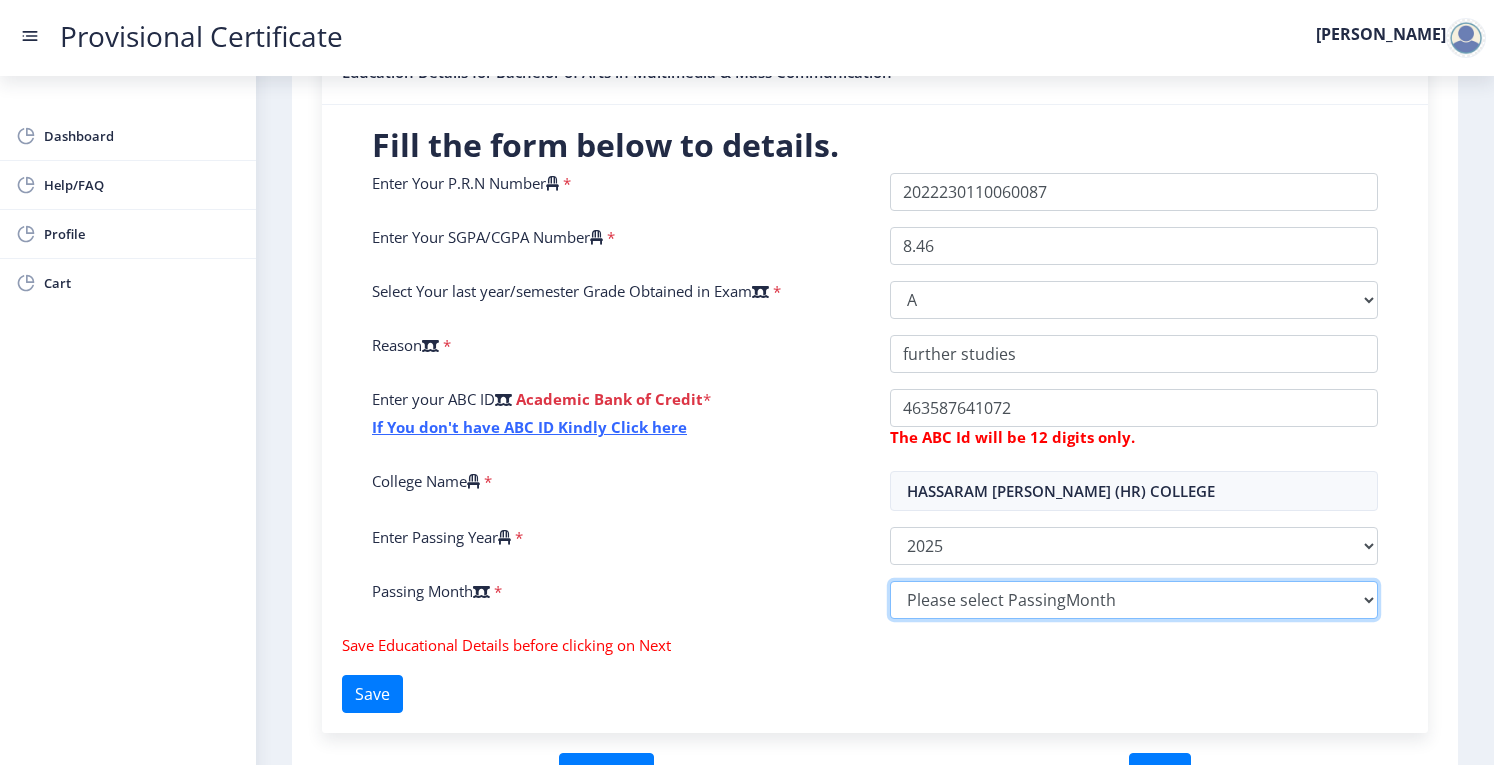select on "April" 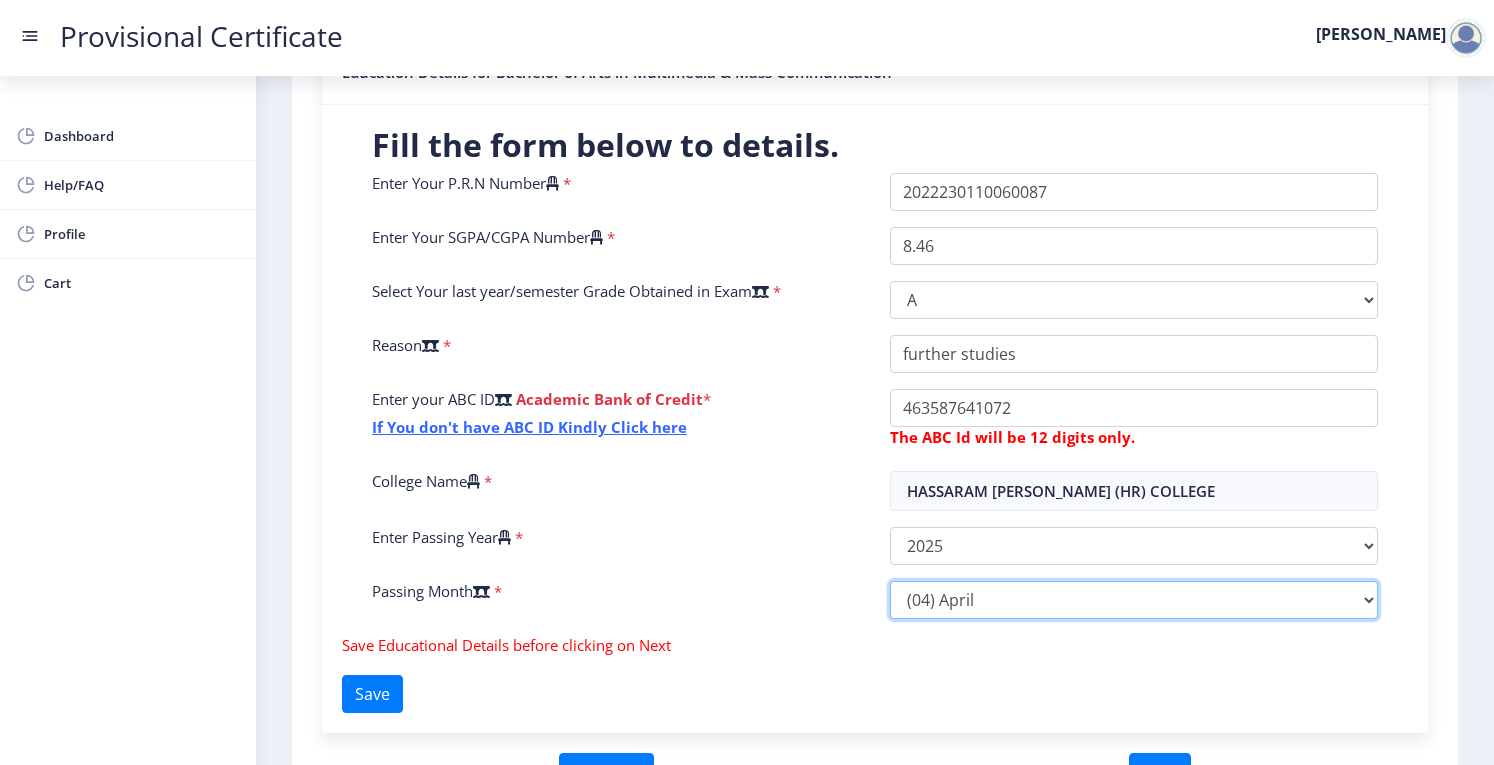 click on "Please select PassingMonth  (01) January (02) February (03) March (04) April (05) May (06) June (07) July (08) August (09) September (10) October (11) November (12) December" at bounding box center (1134, 600) 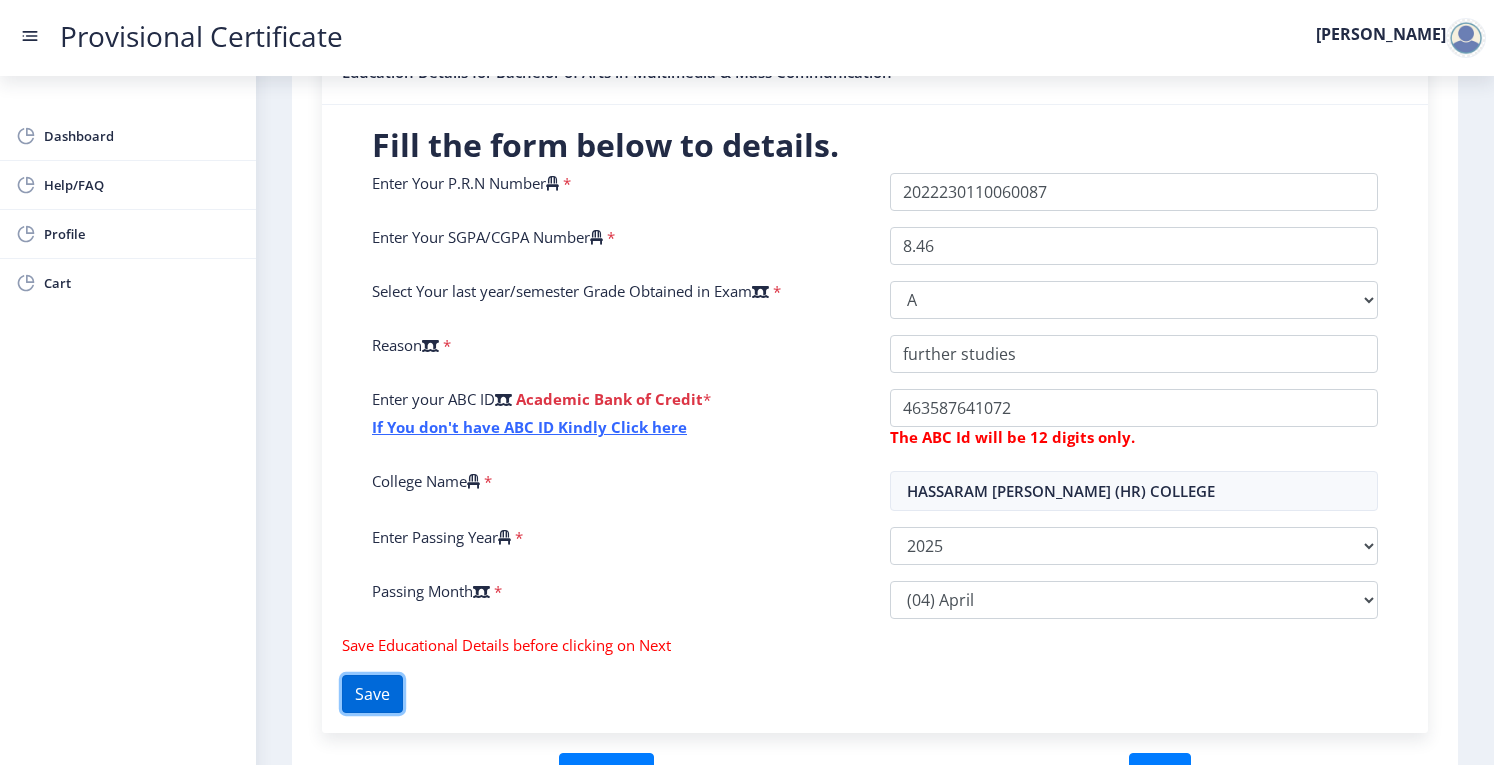click on "Save" 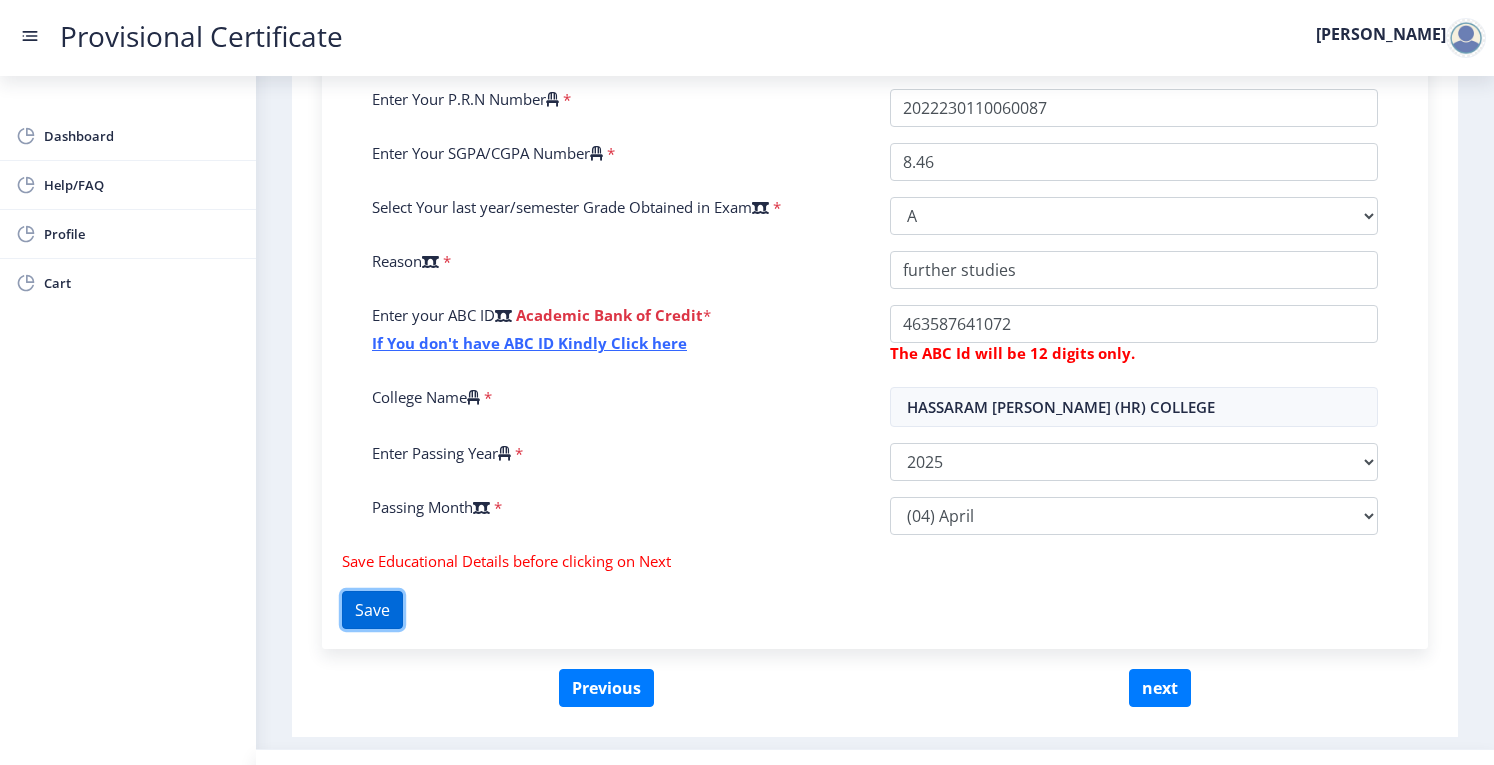 scroll, scrollTop: 576, scrollLeft: 0, axis: vertical 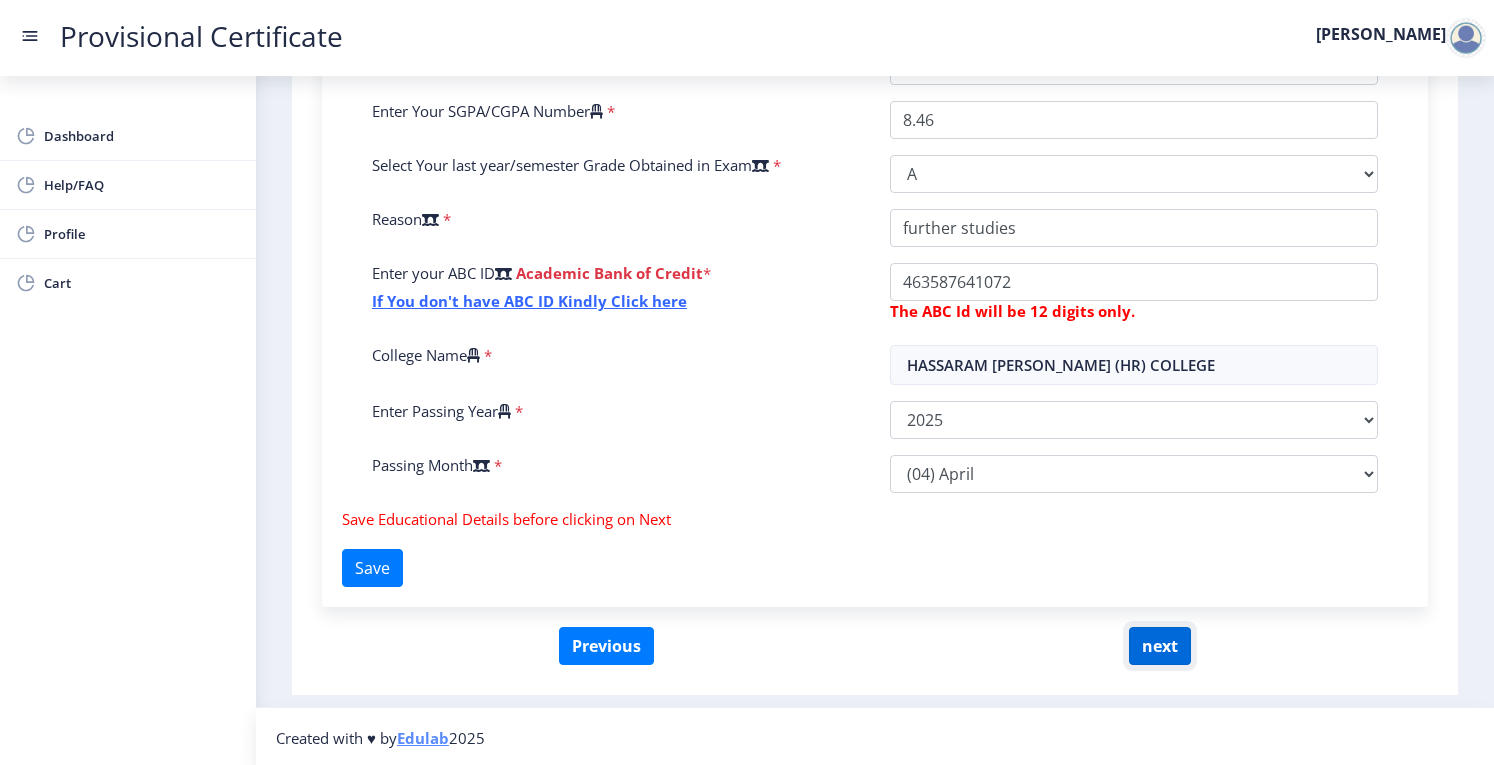 click on "next" 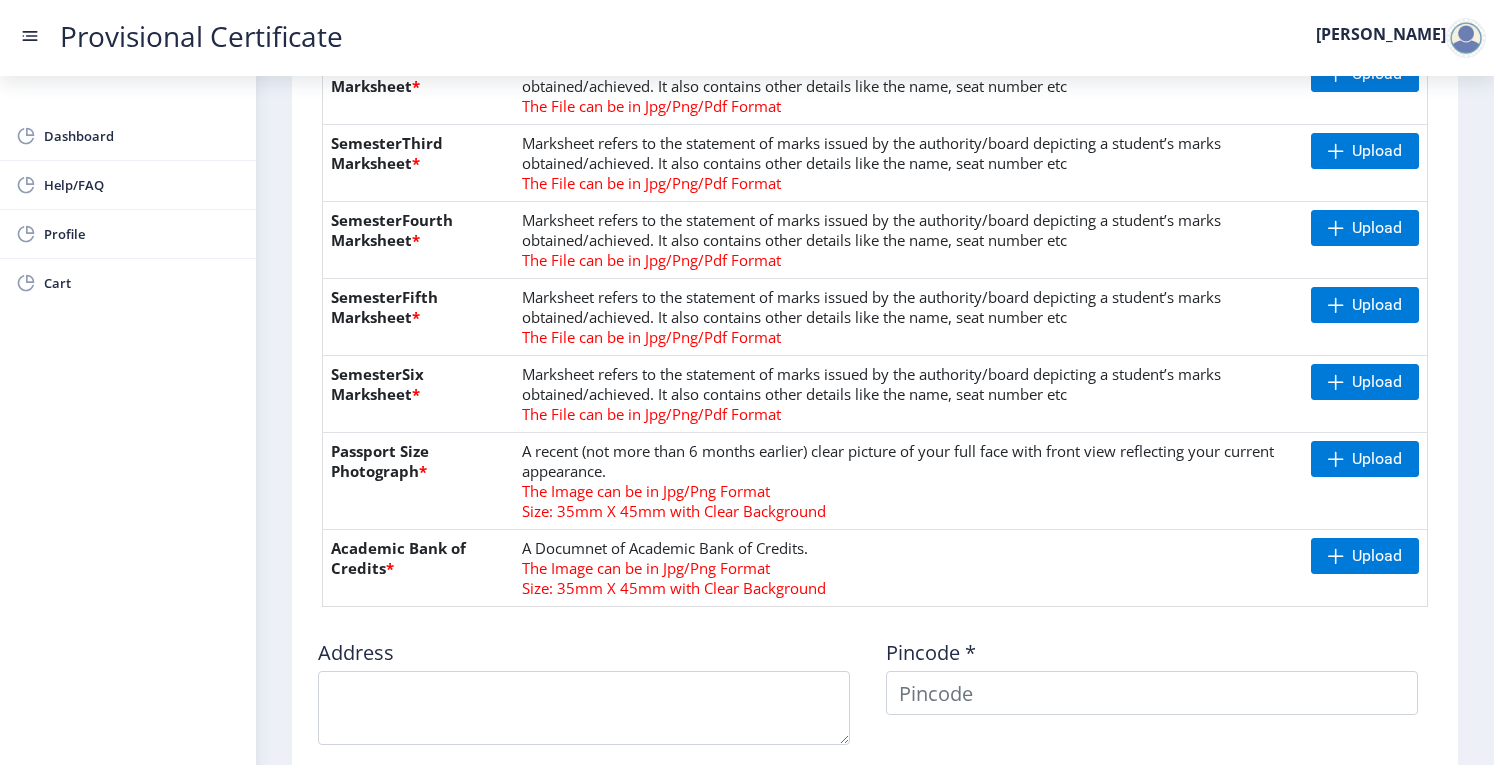 scroll, scrollTop: 639, scrollLeft: 0, axis: vertical 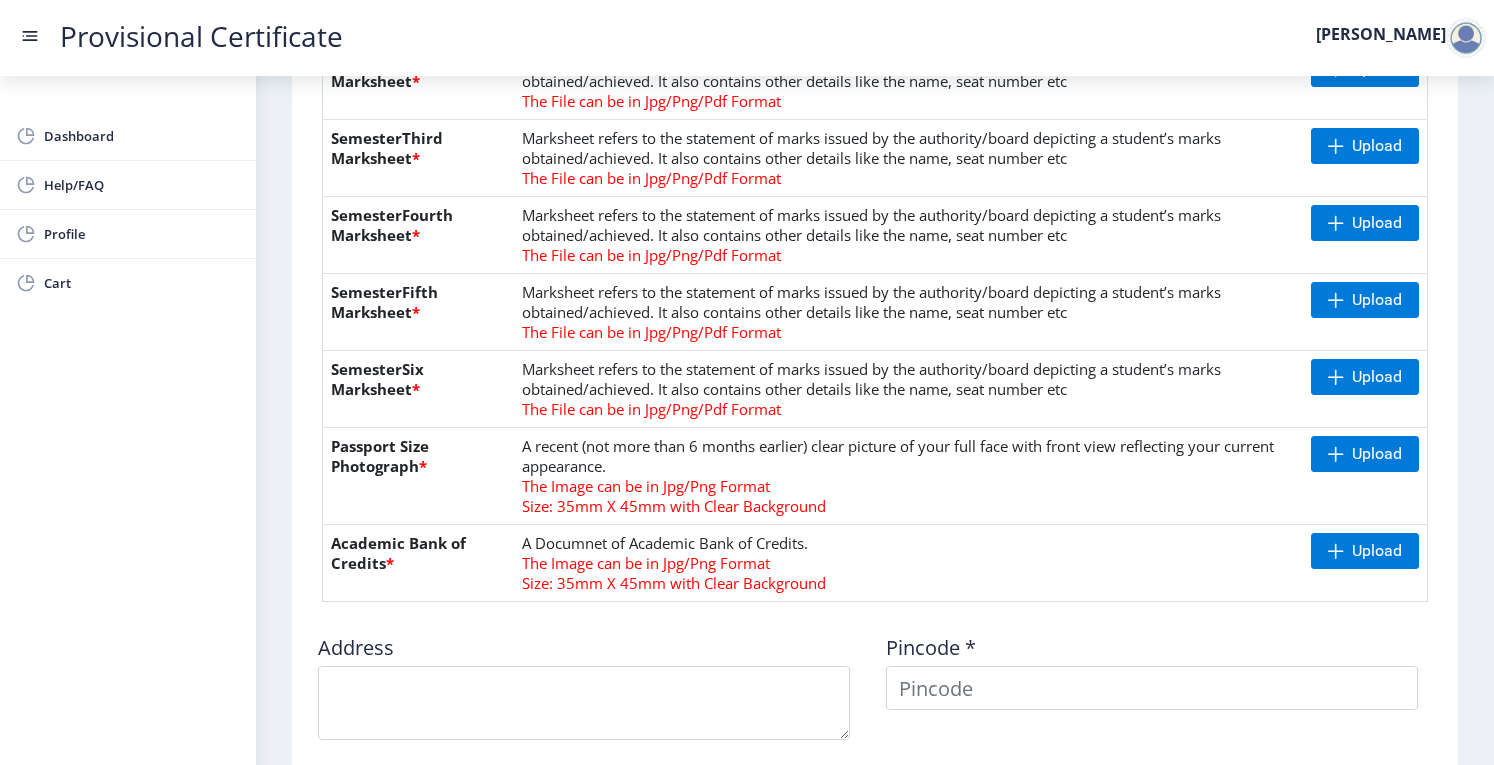 click on "Academic Bank of Credits  *" 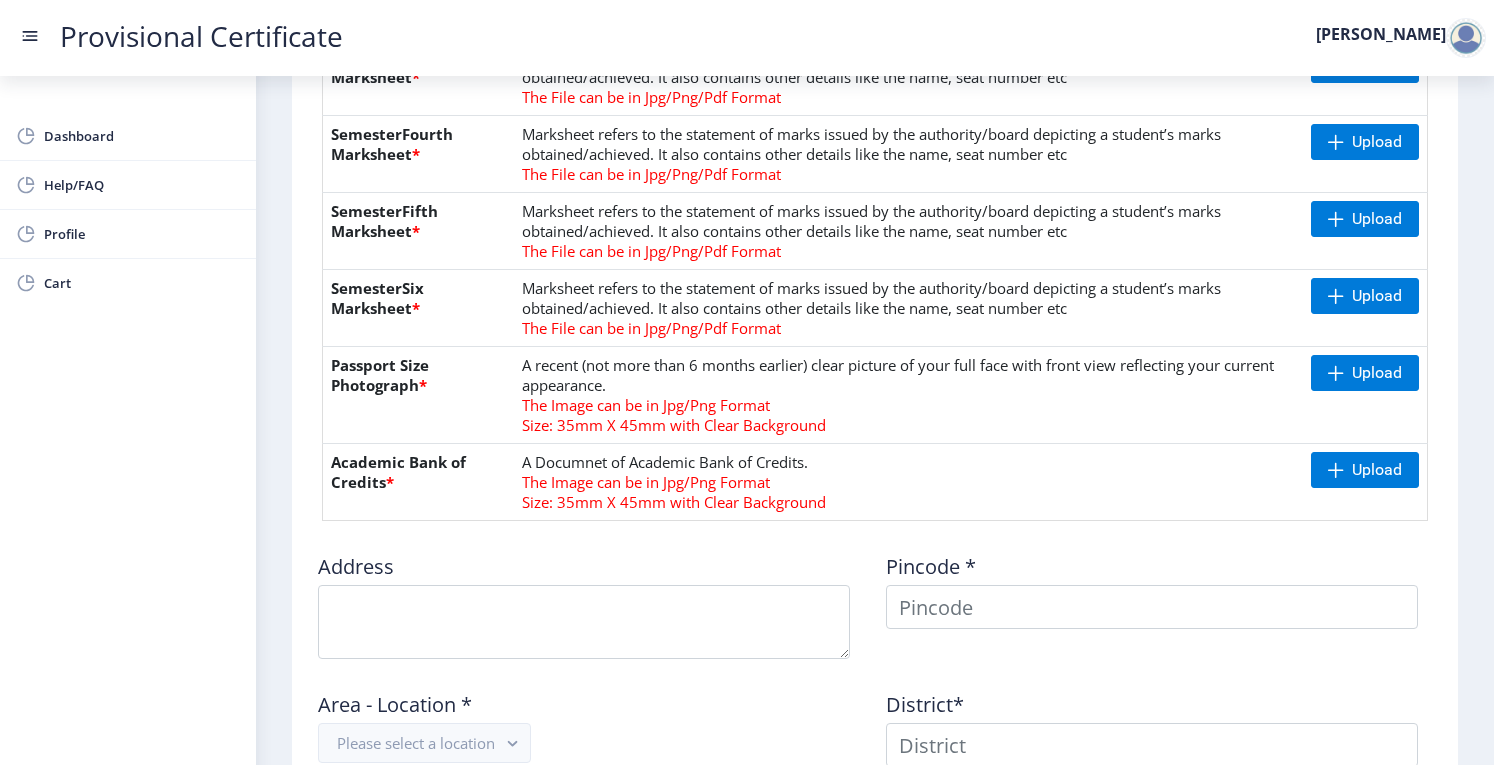 click on "SemesterFourth Marksheet  *" 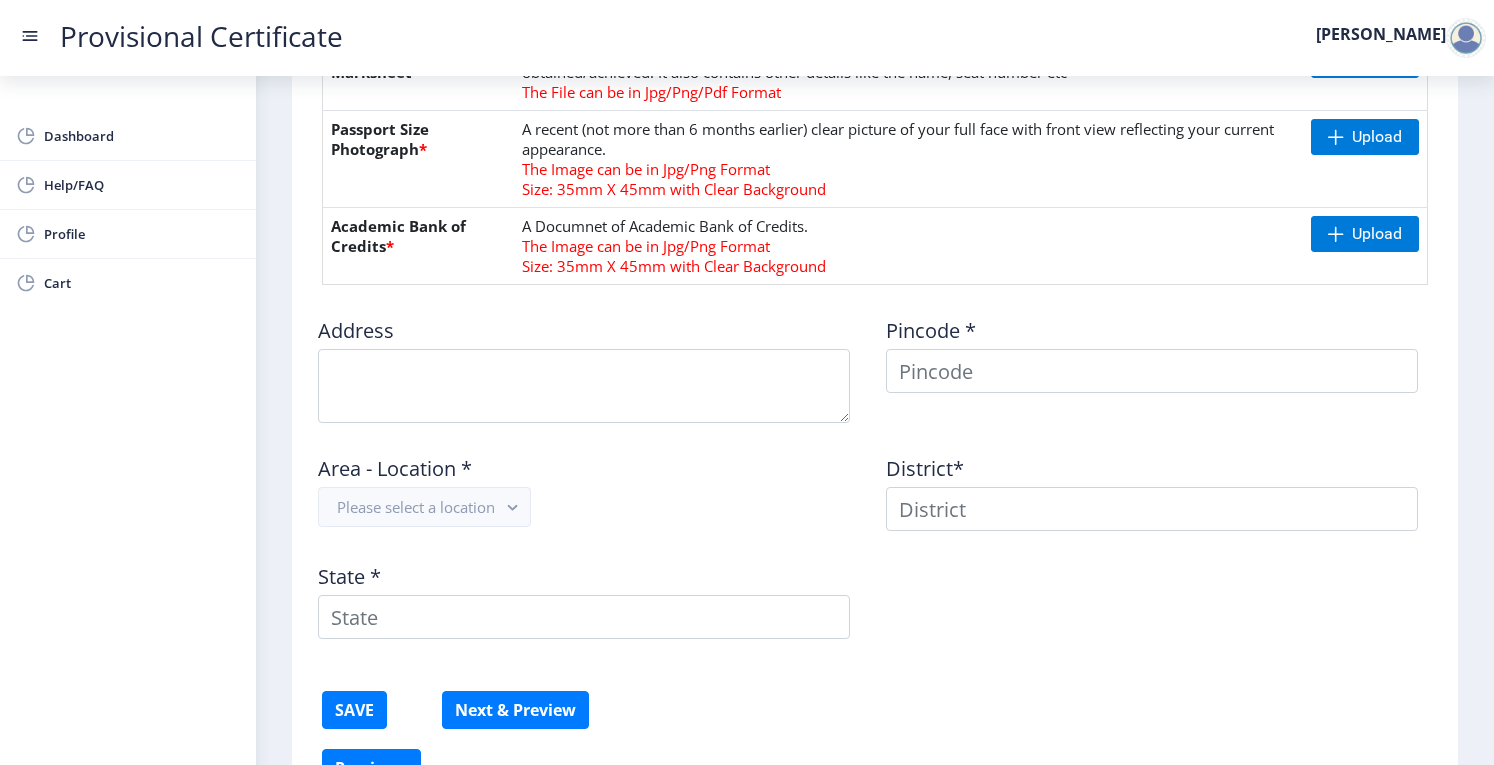 click on "SemesterSix Marksheet  *" 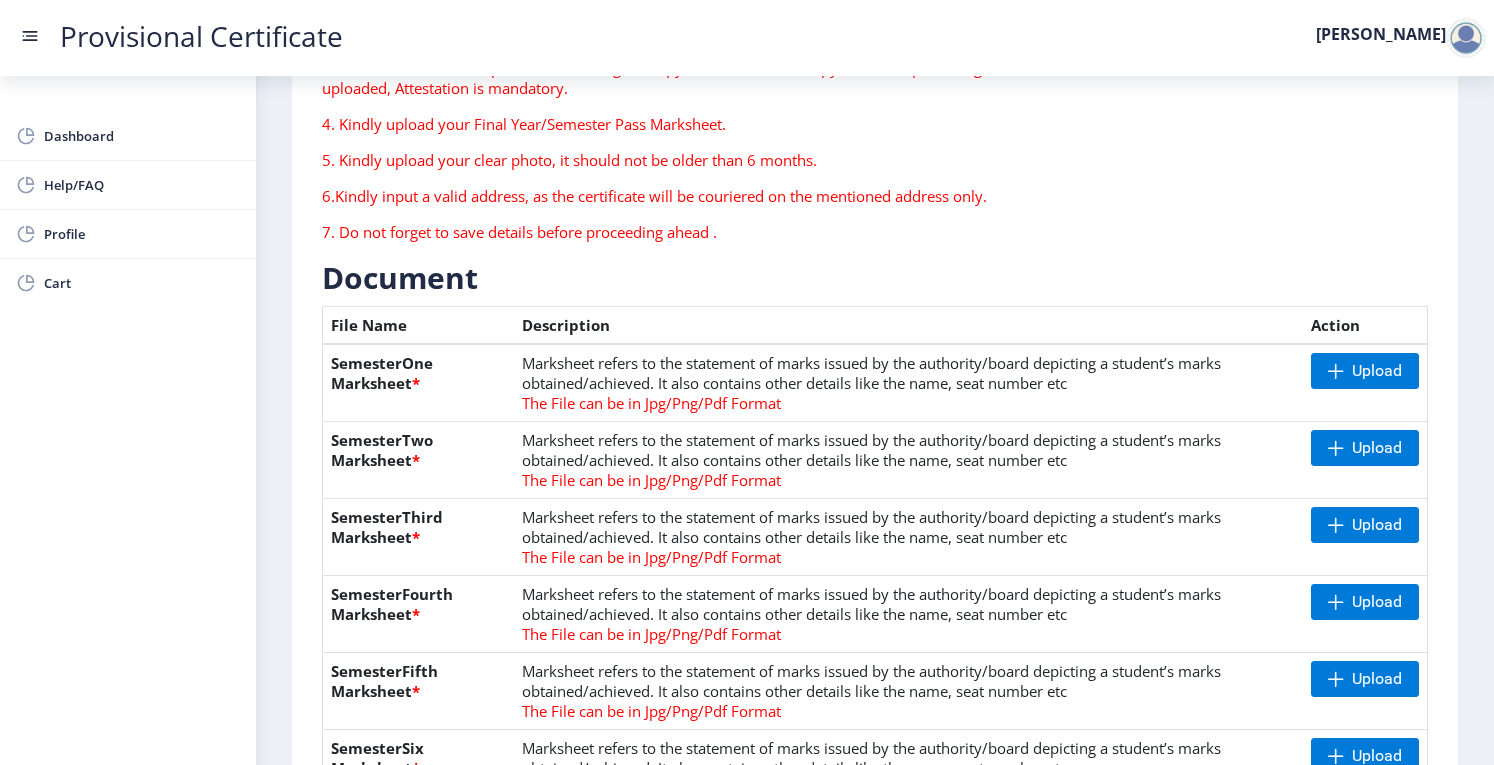 scroll, scrollTop: 263, scrollLeft: 0, axis: vertical 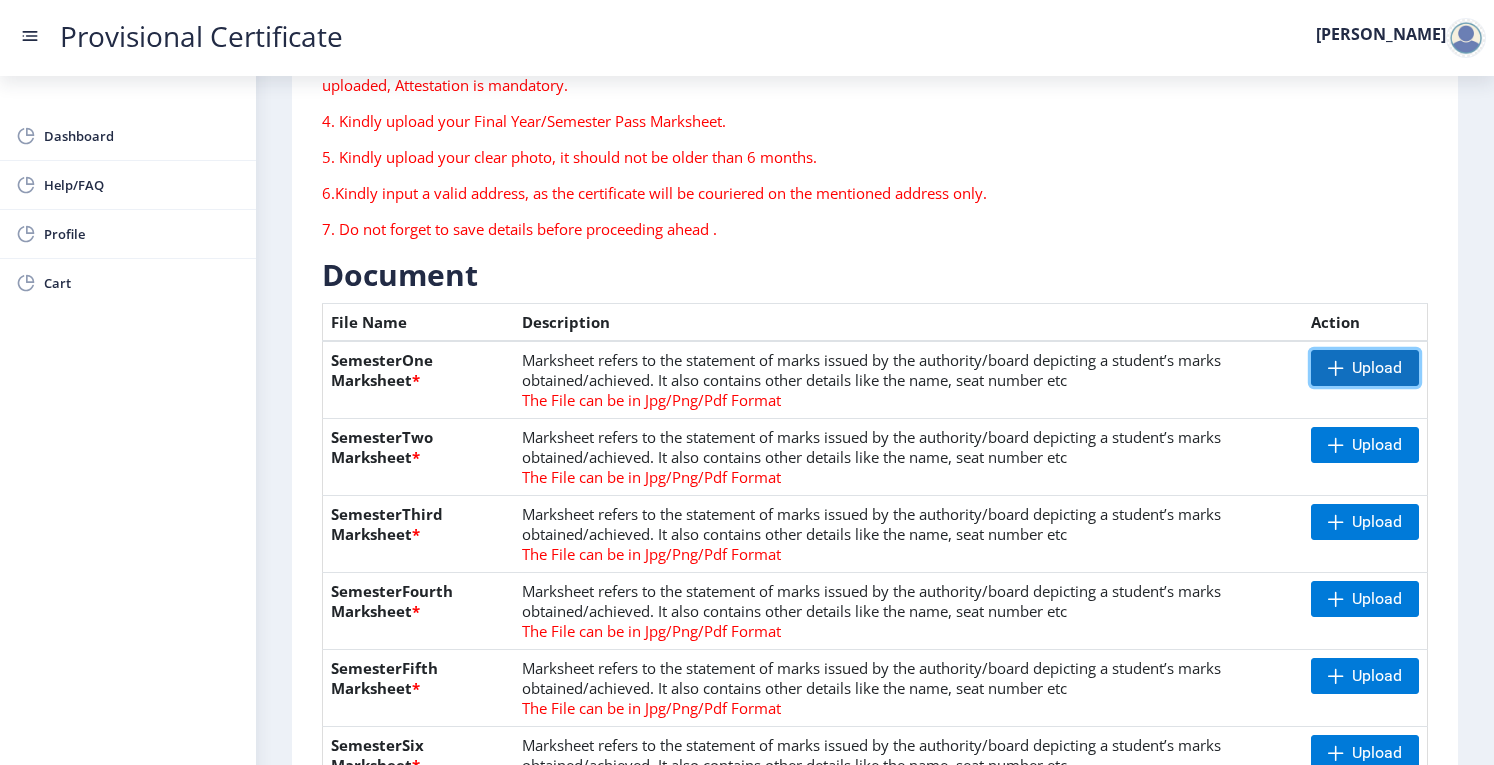 click on "Upload" 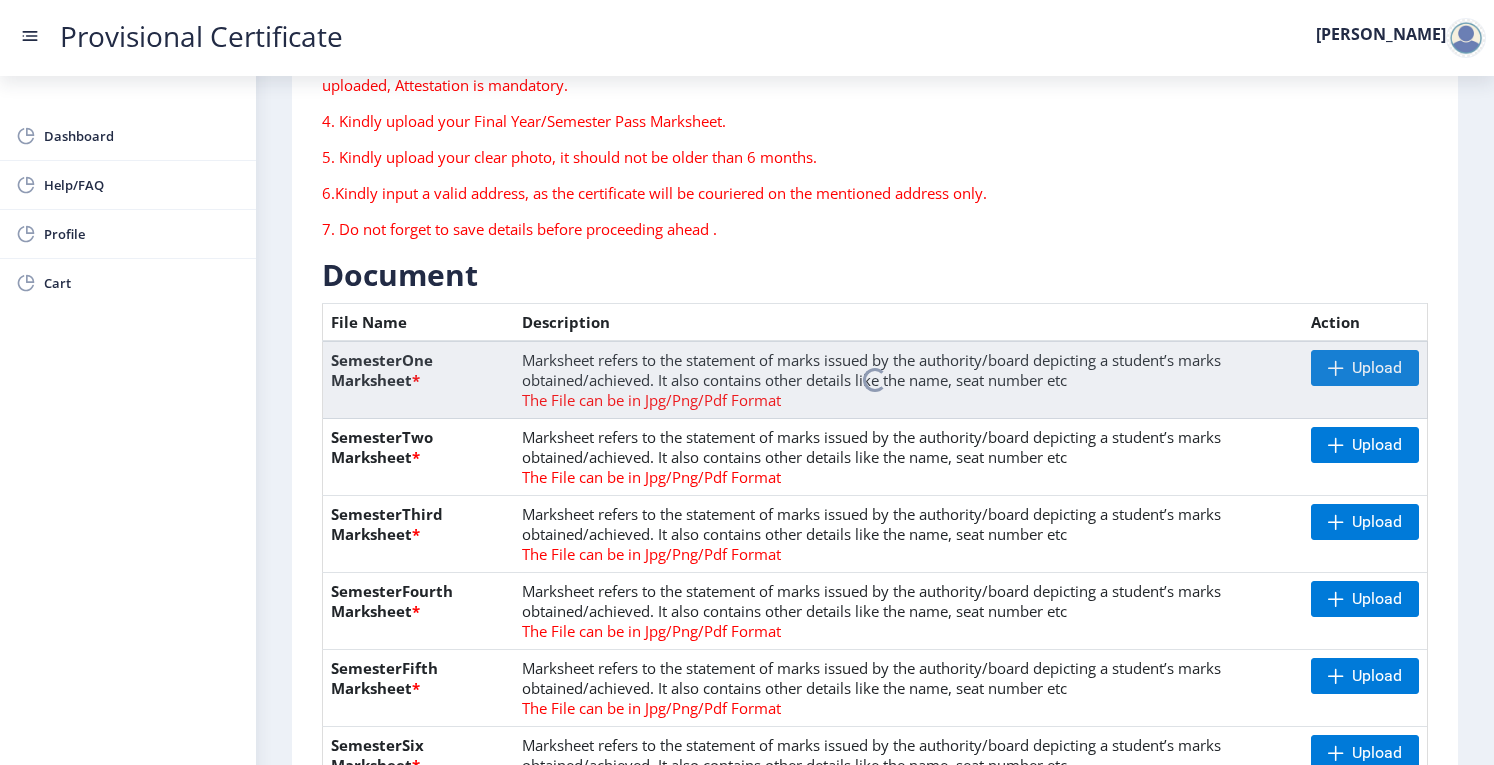 click 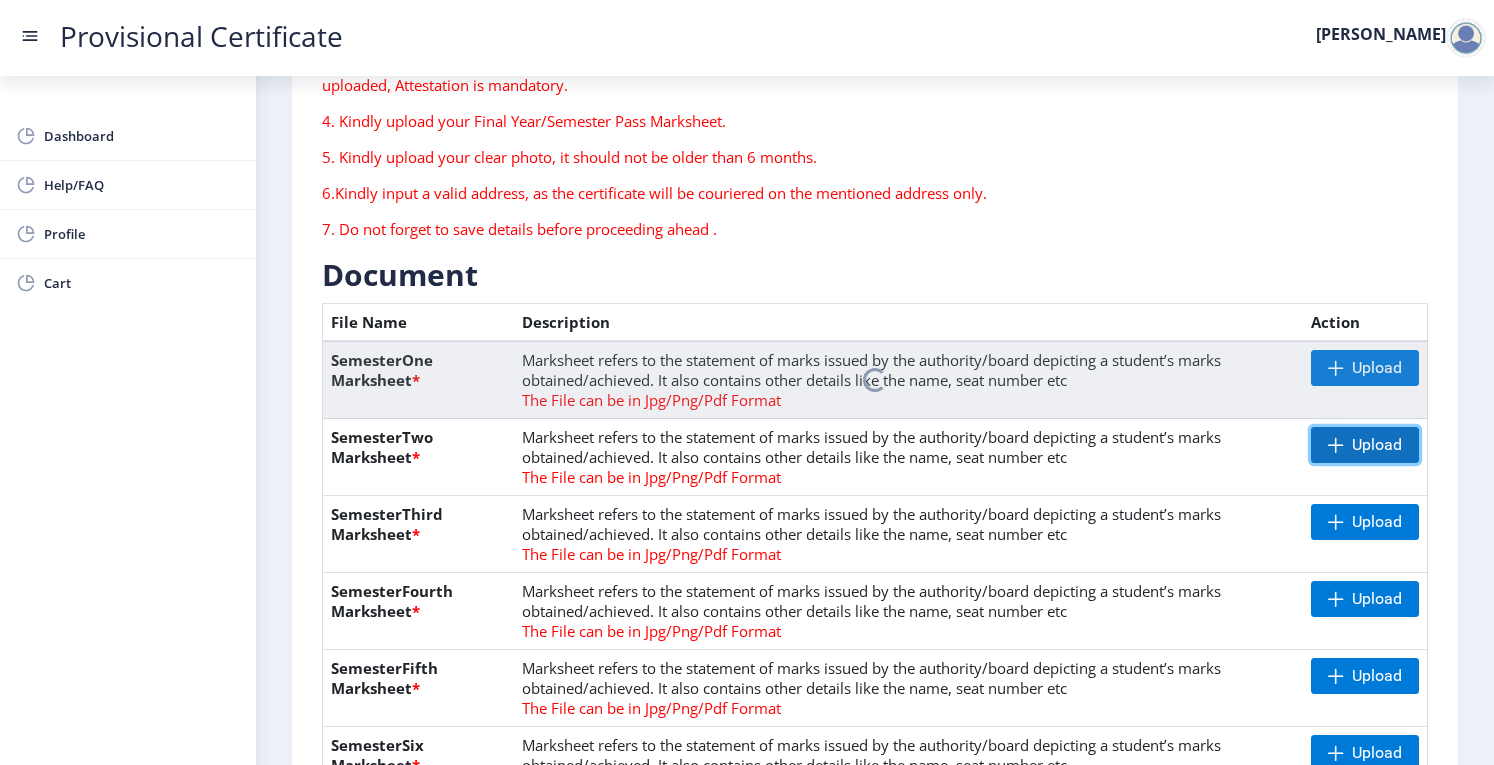 click on "Upload" 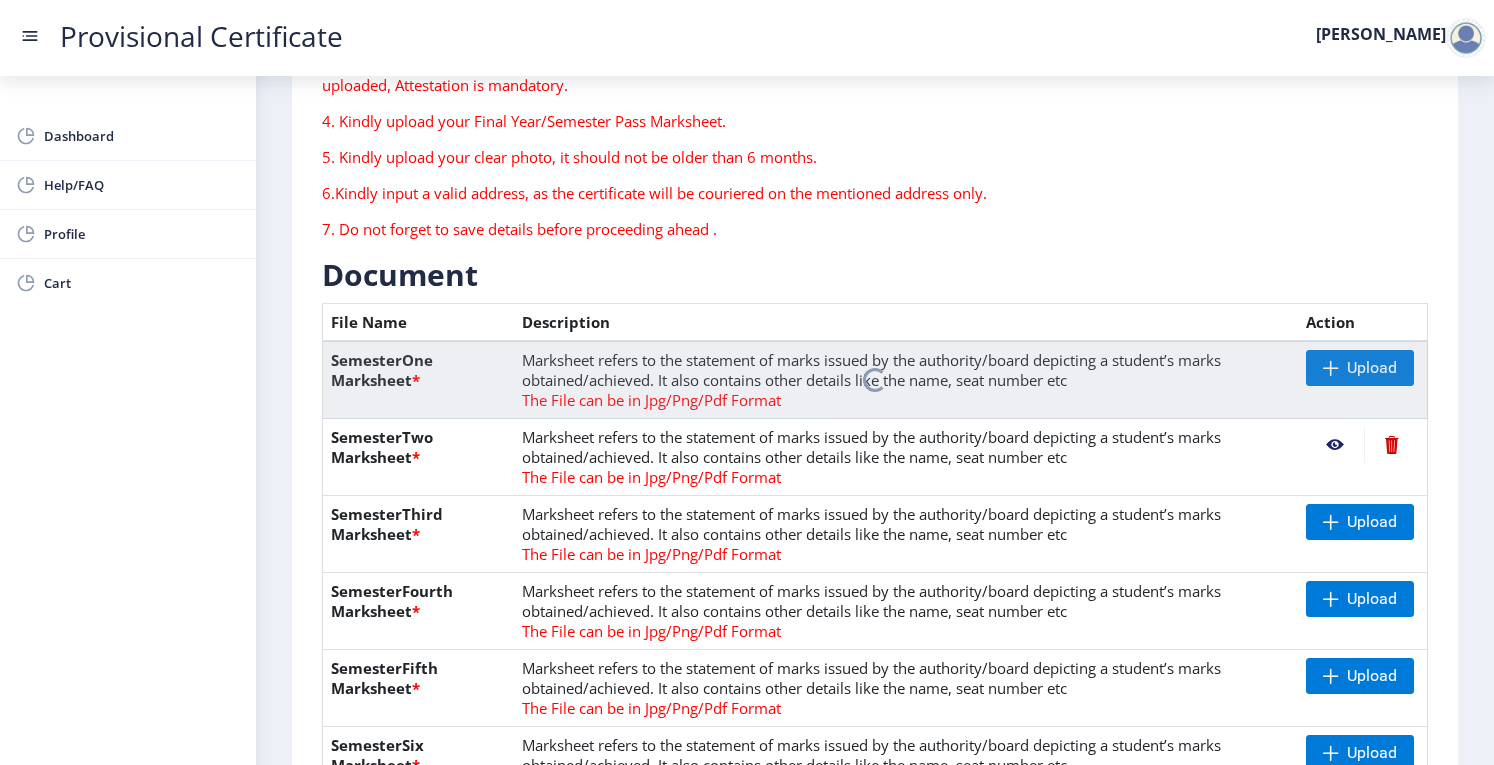 click 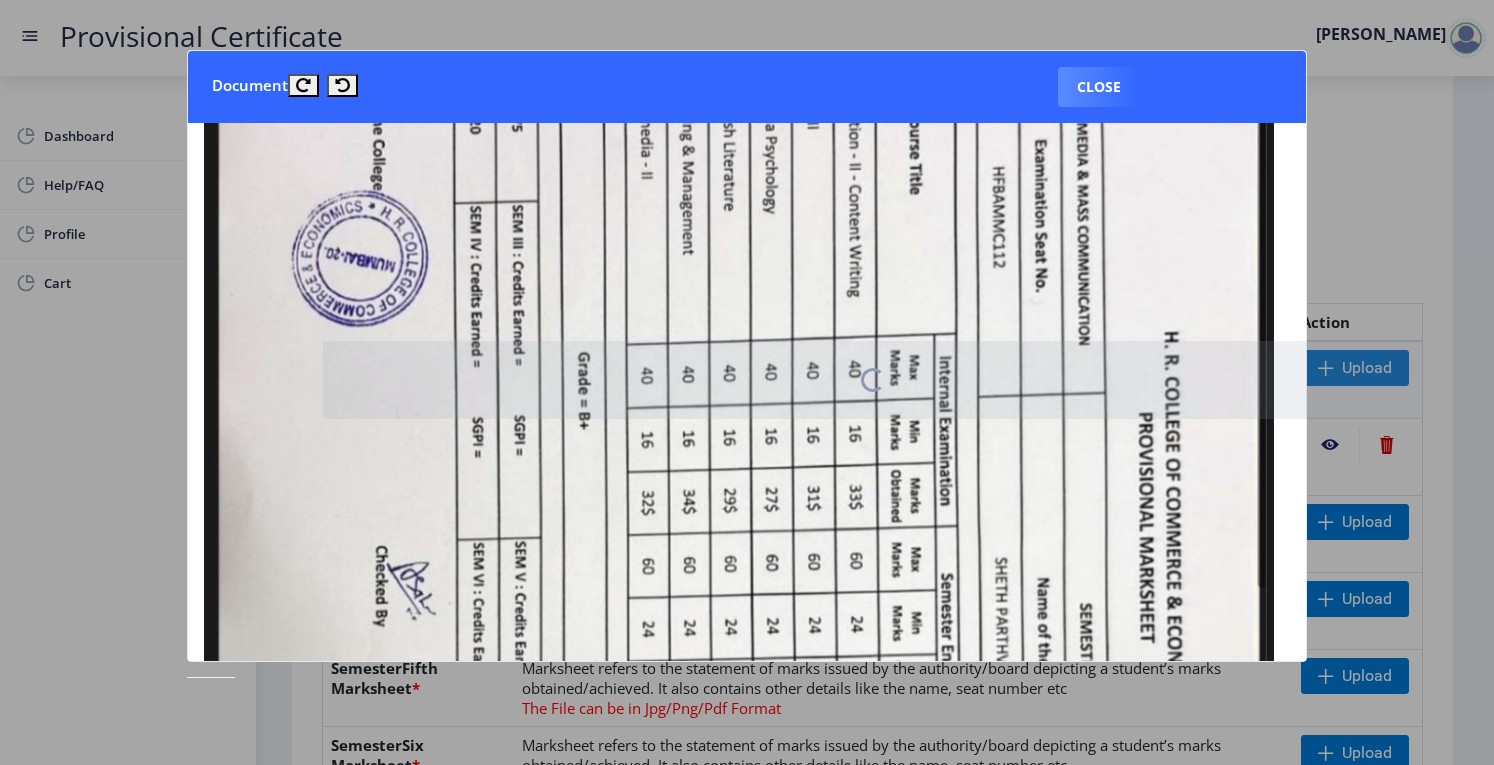 click 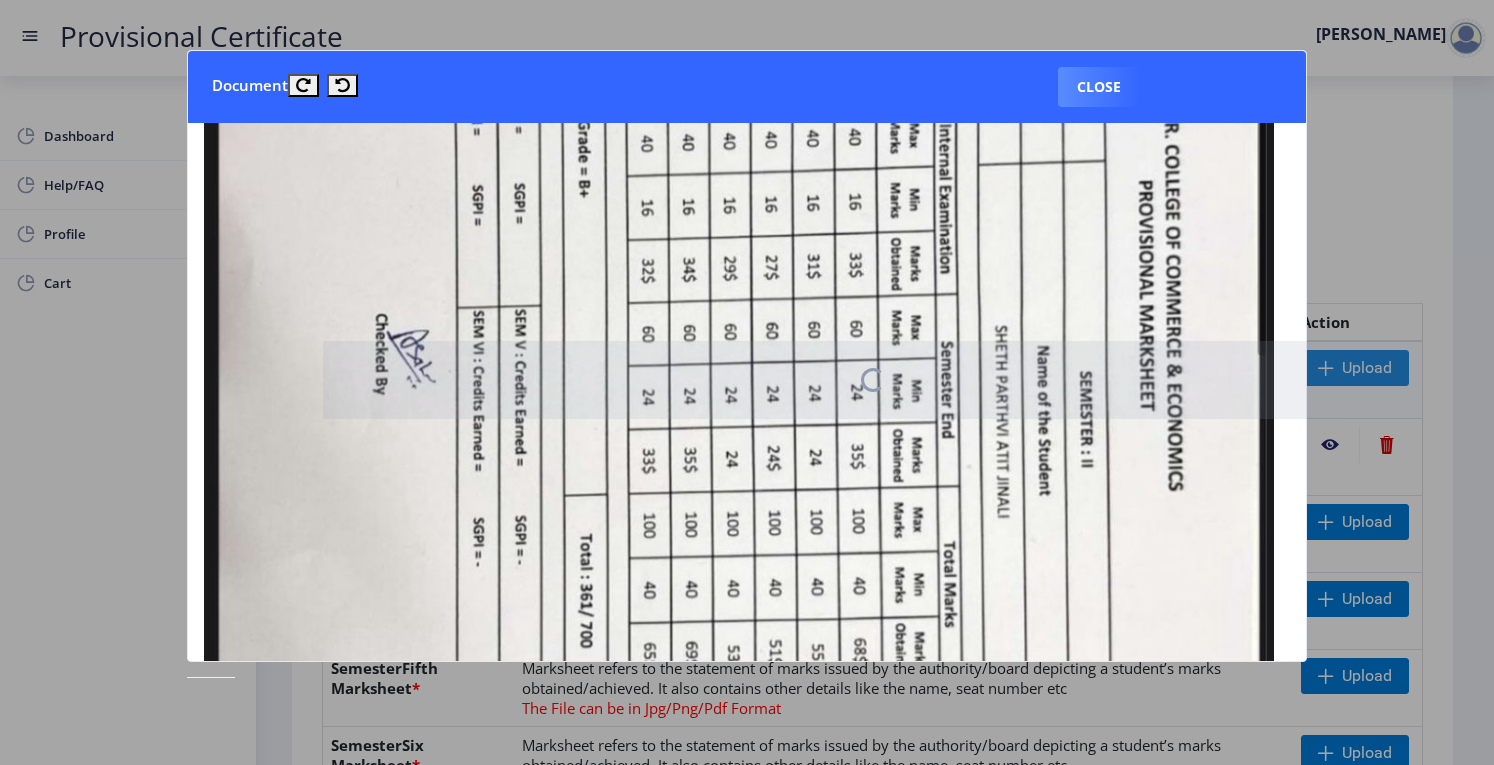 scroll, scrollTop: 566, scrollLeft: 8, axis: both 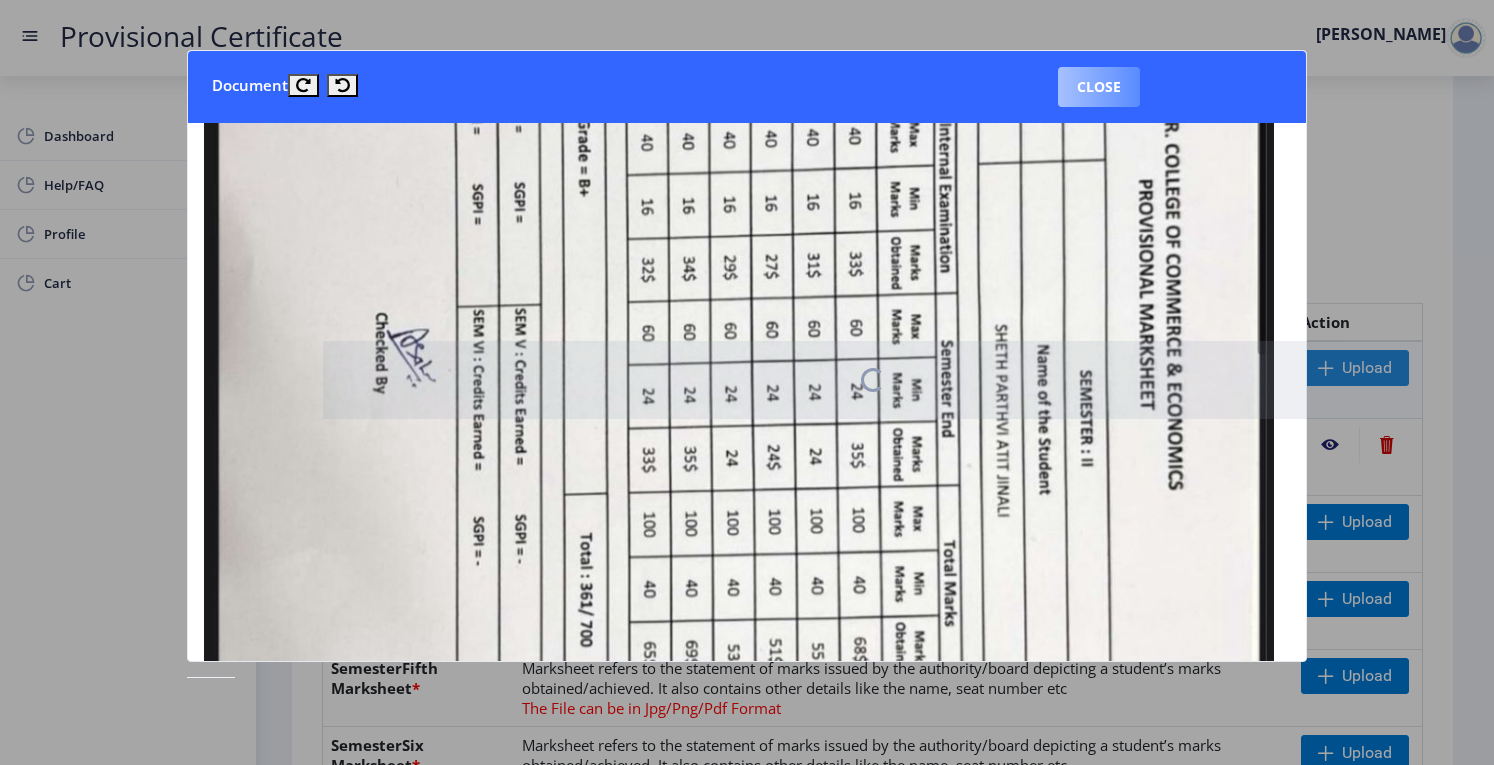 click on "Close" at bounding box center (1099, 87) 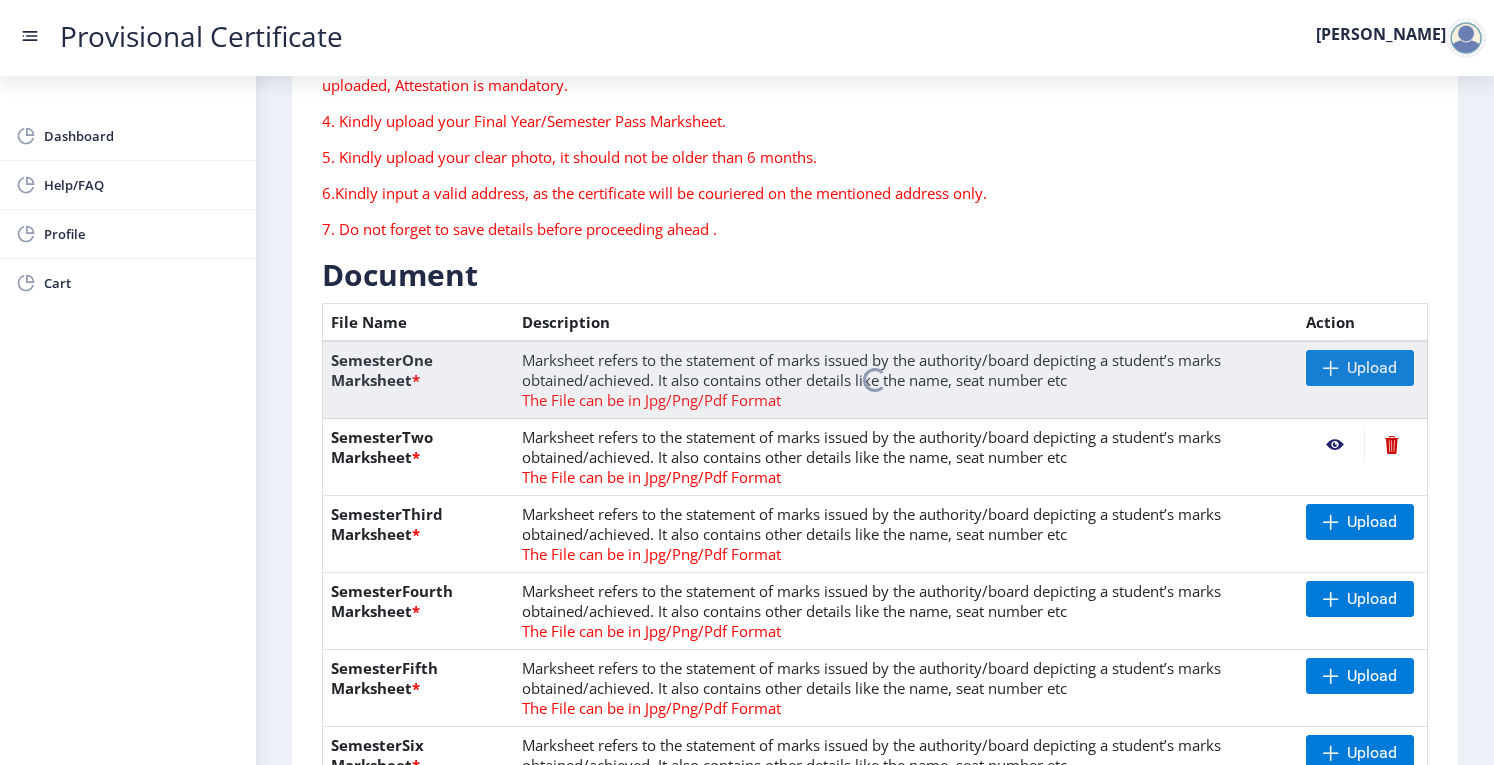 click 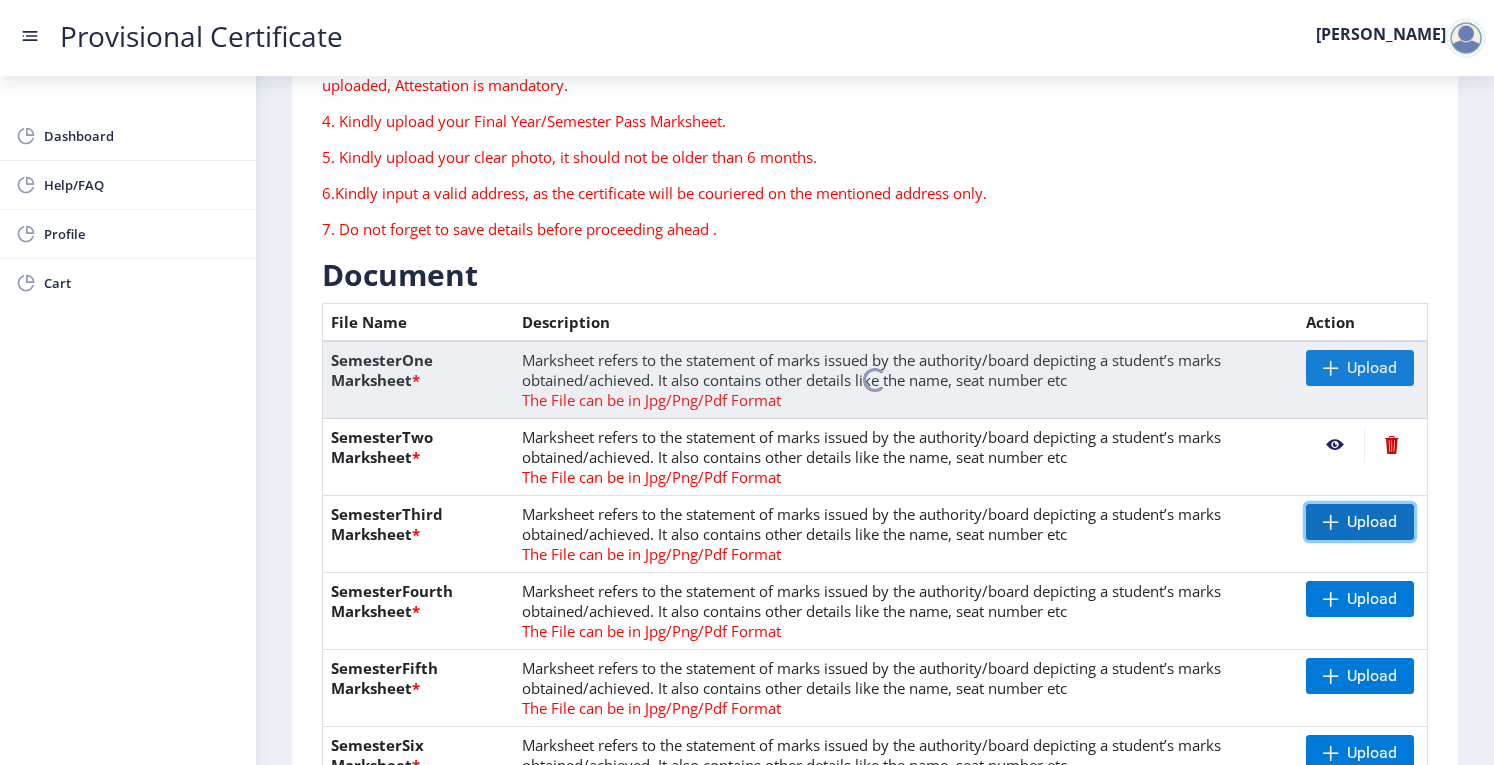click on "Upload" 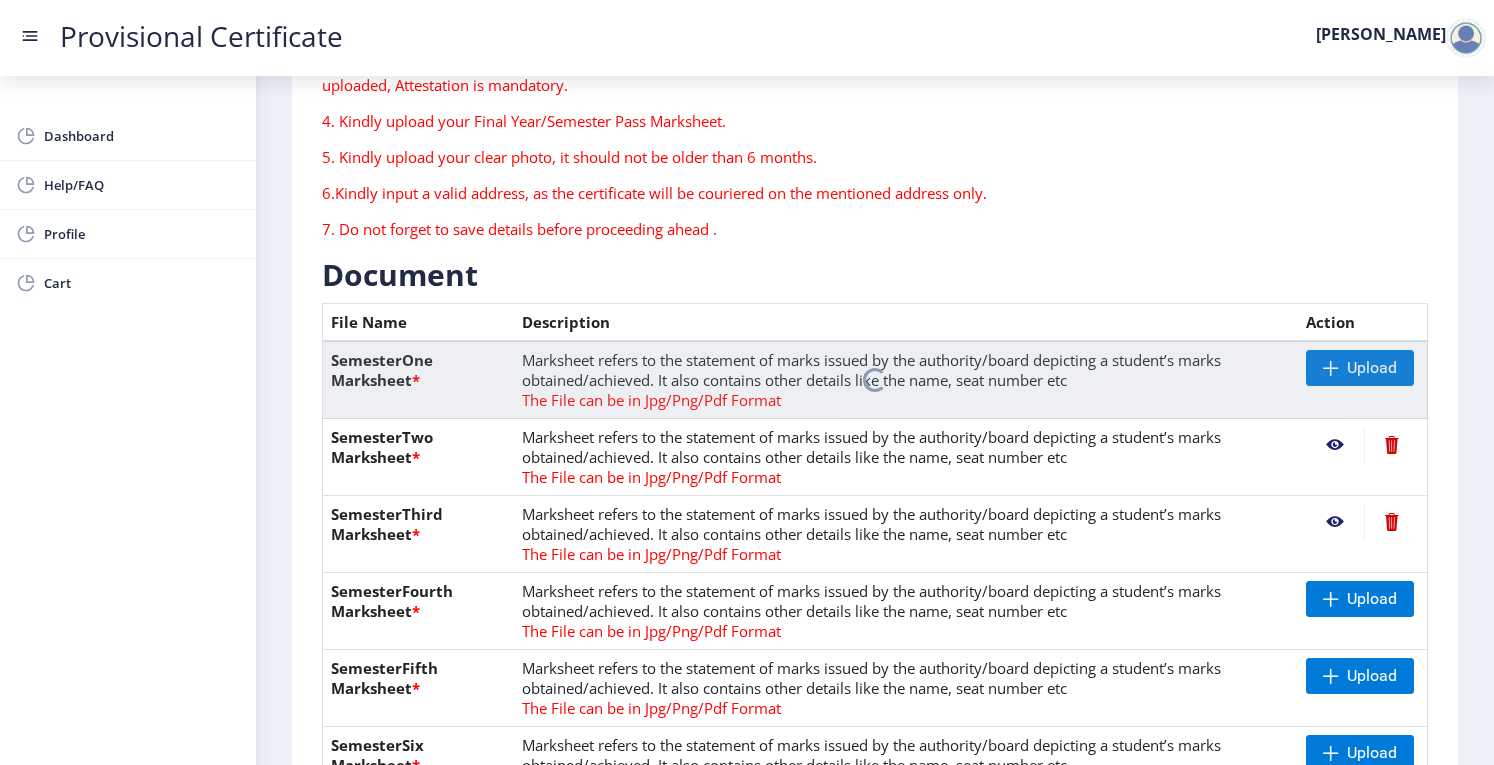 click 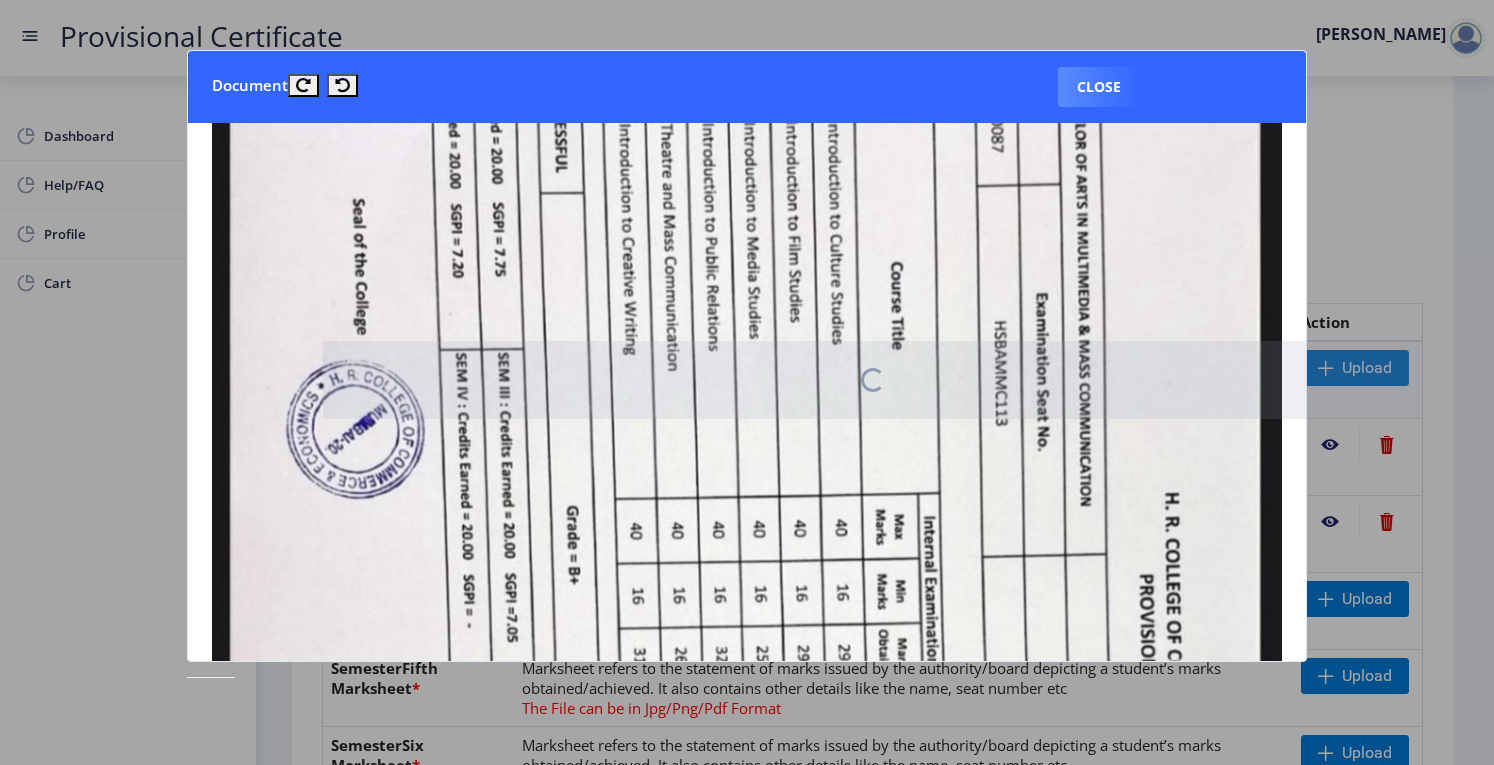 click 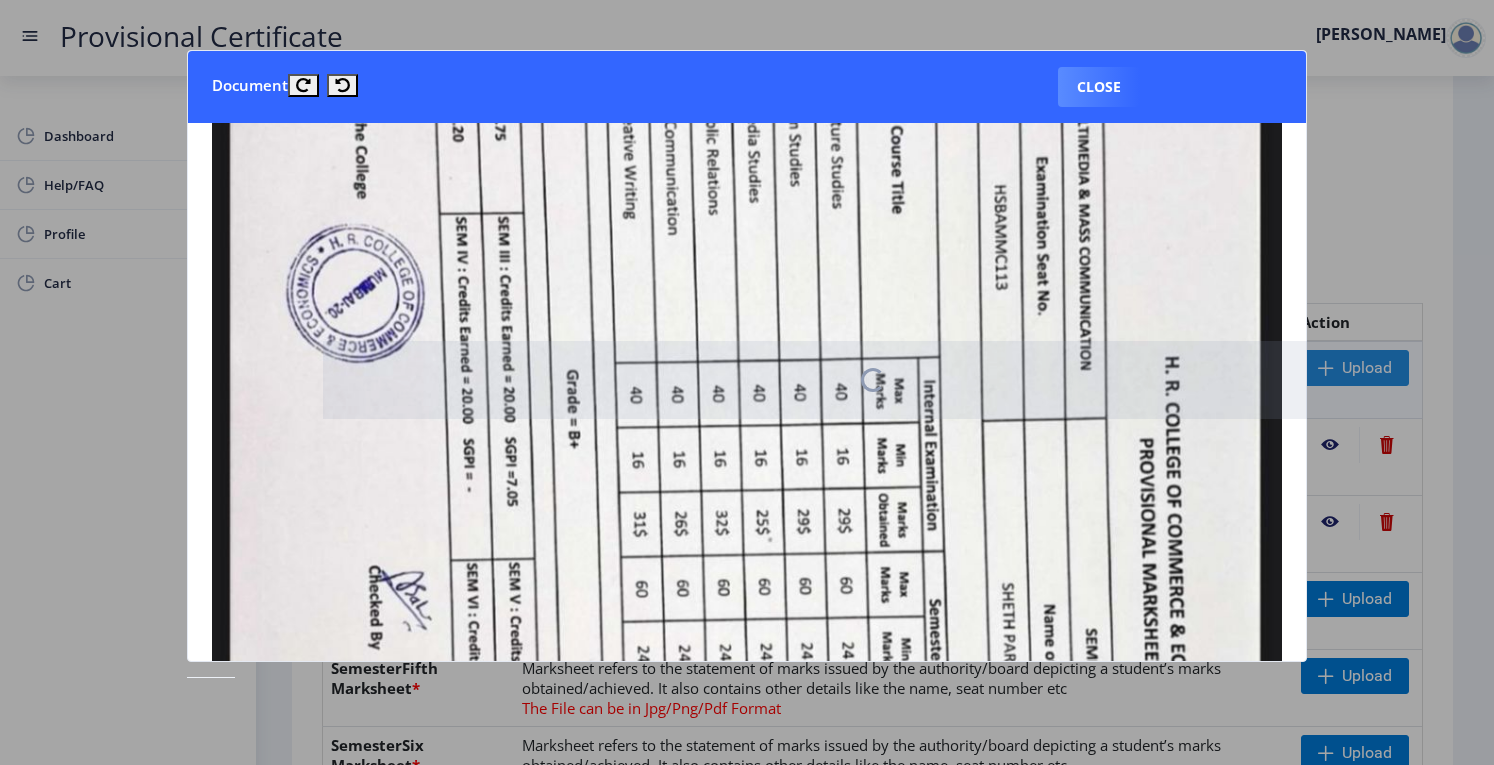 scroll, scrollTop: 545, scrollLeft: 0, axis: vertical 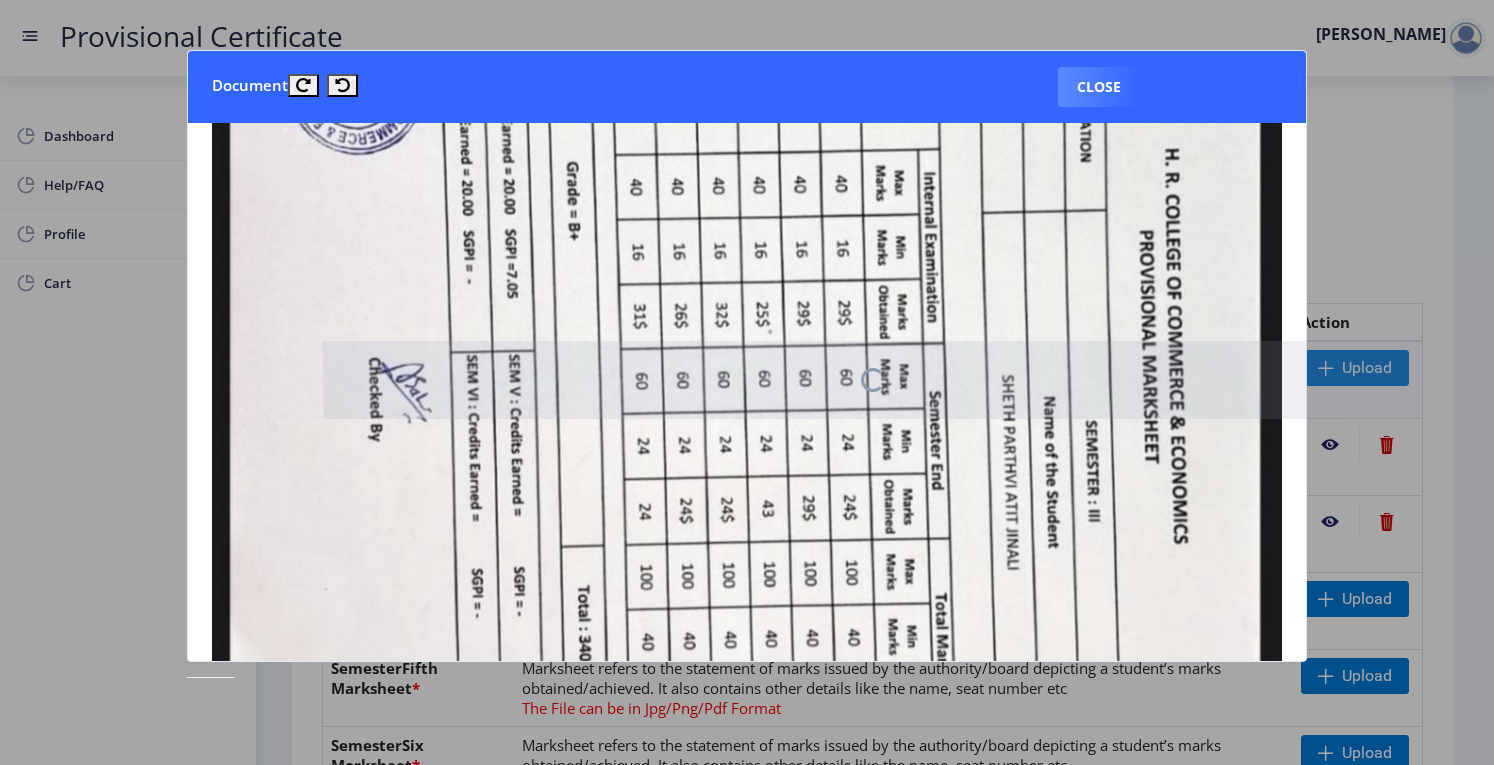 click 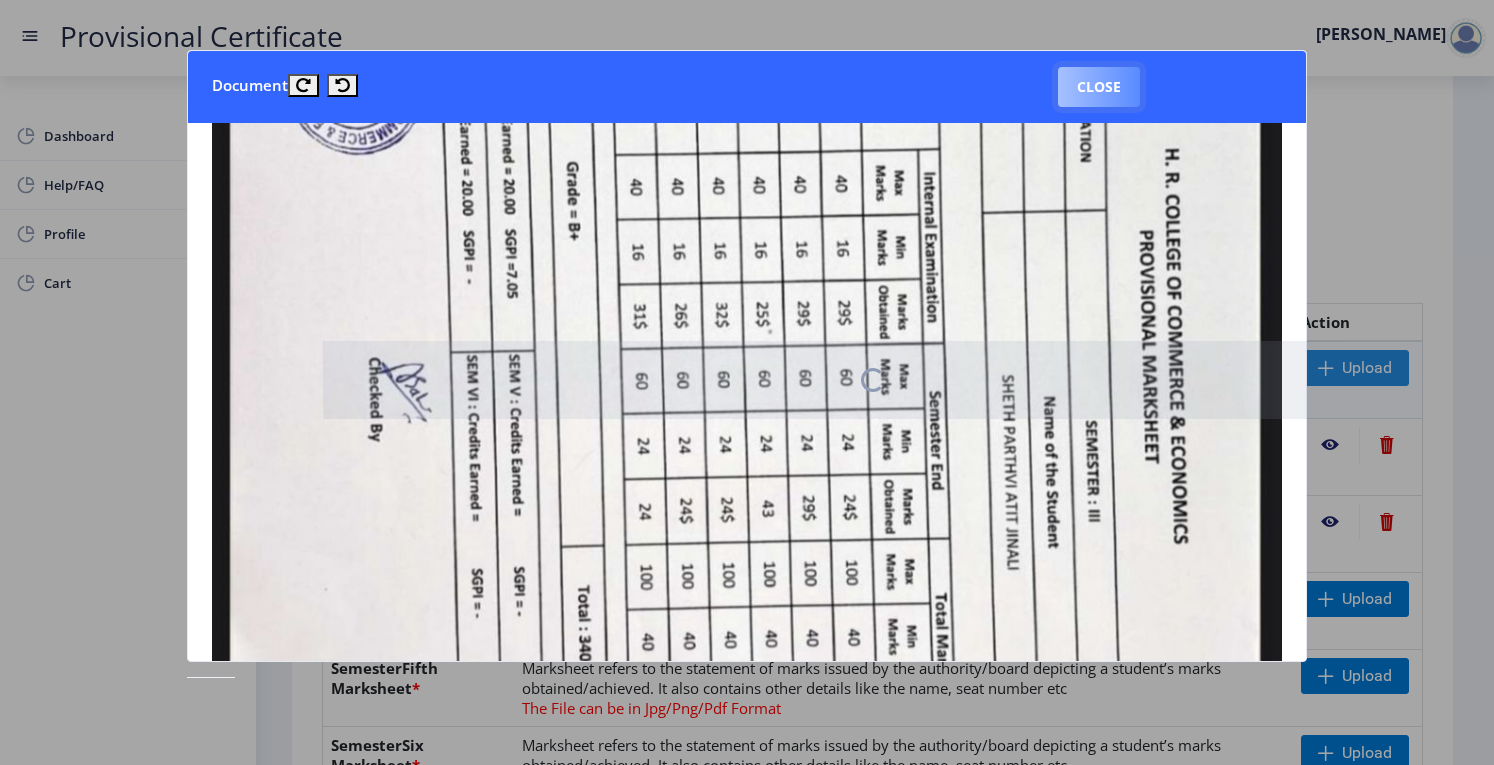click on "Close" at bounding box center (1099, 87) 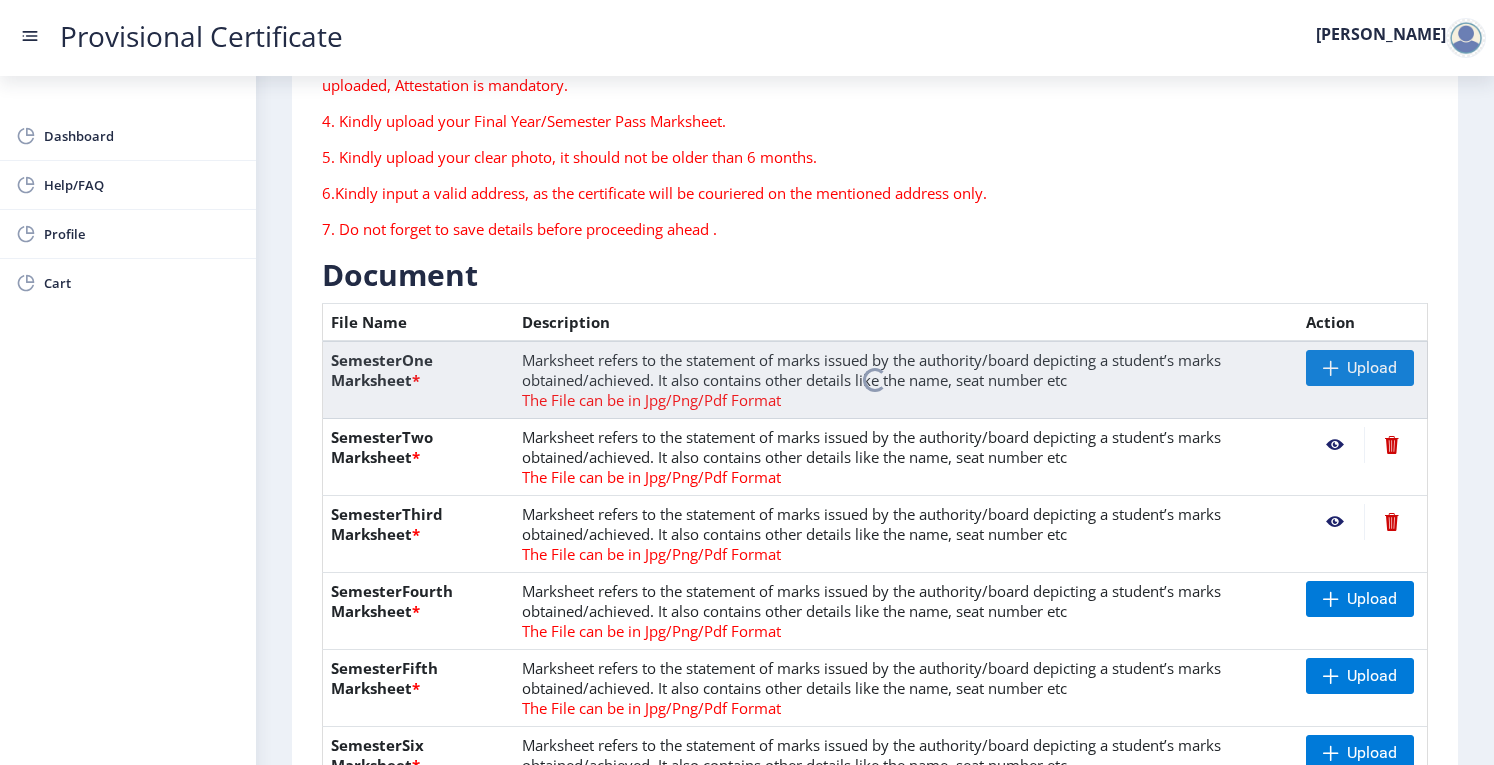 click 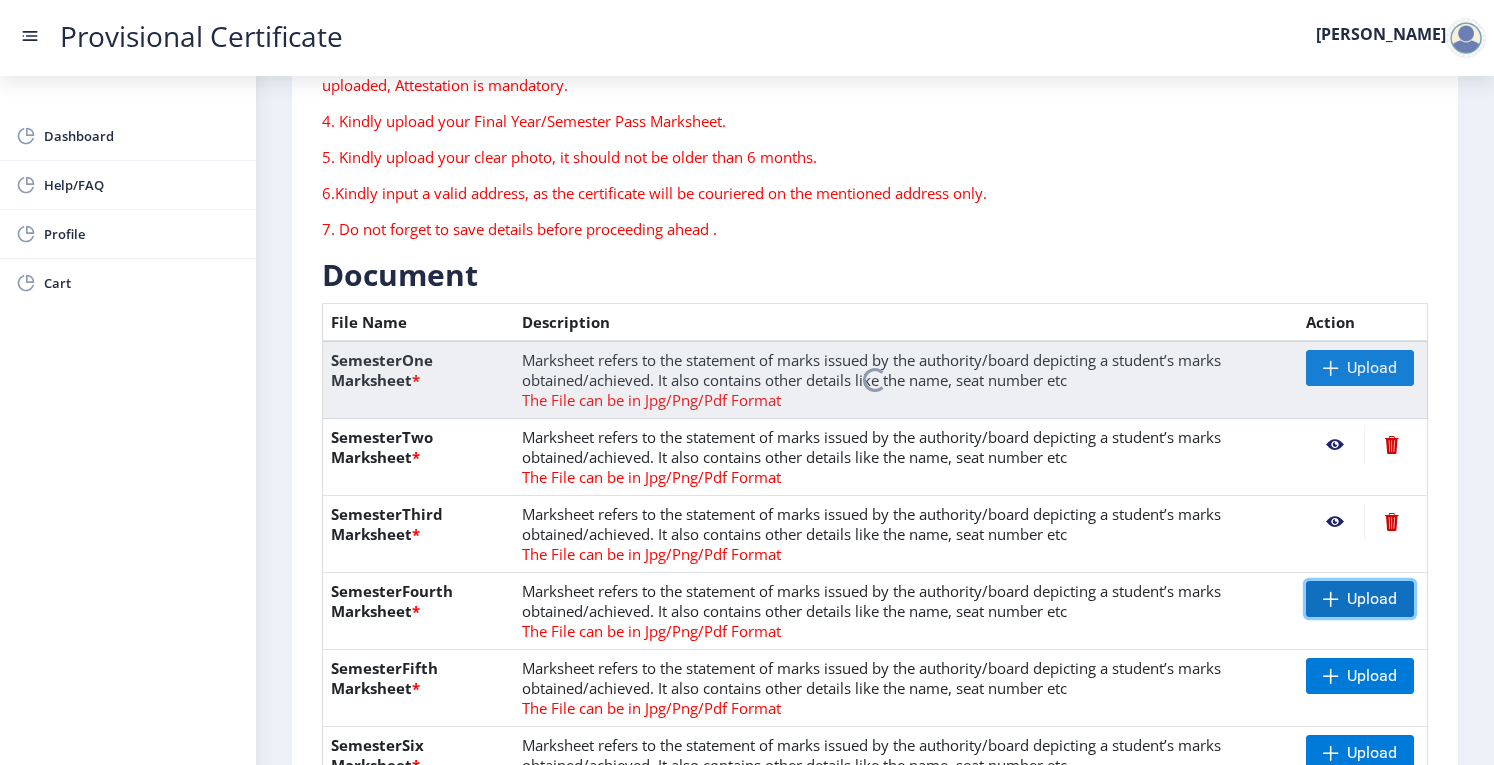 click on "Upload" 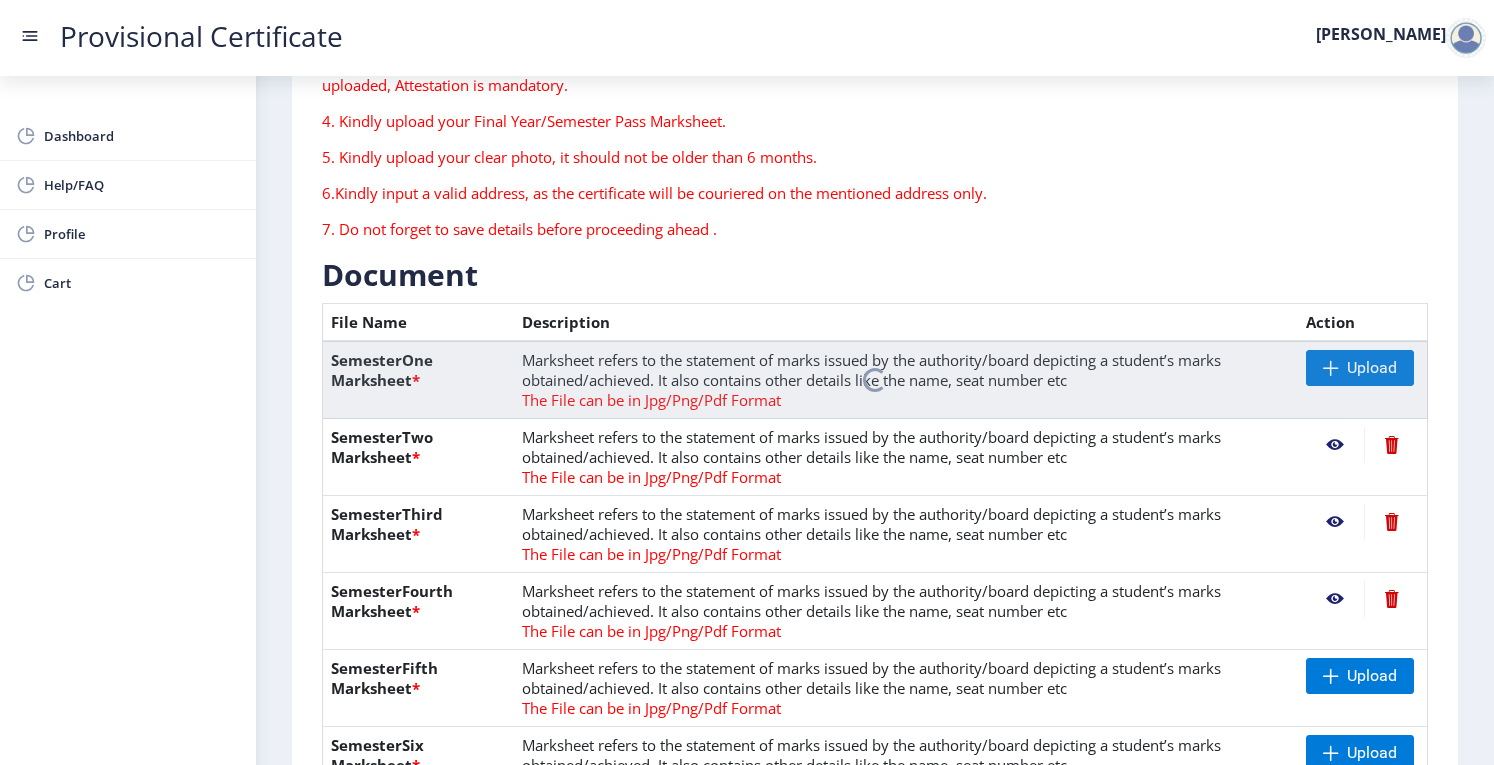 click 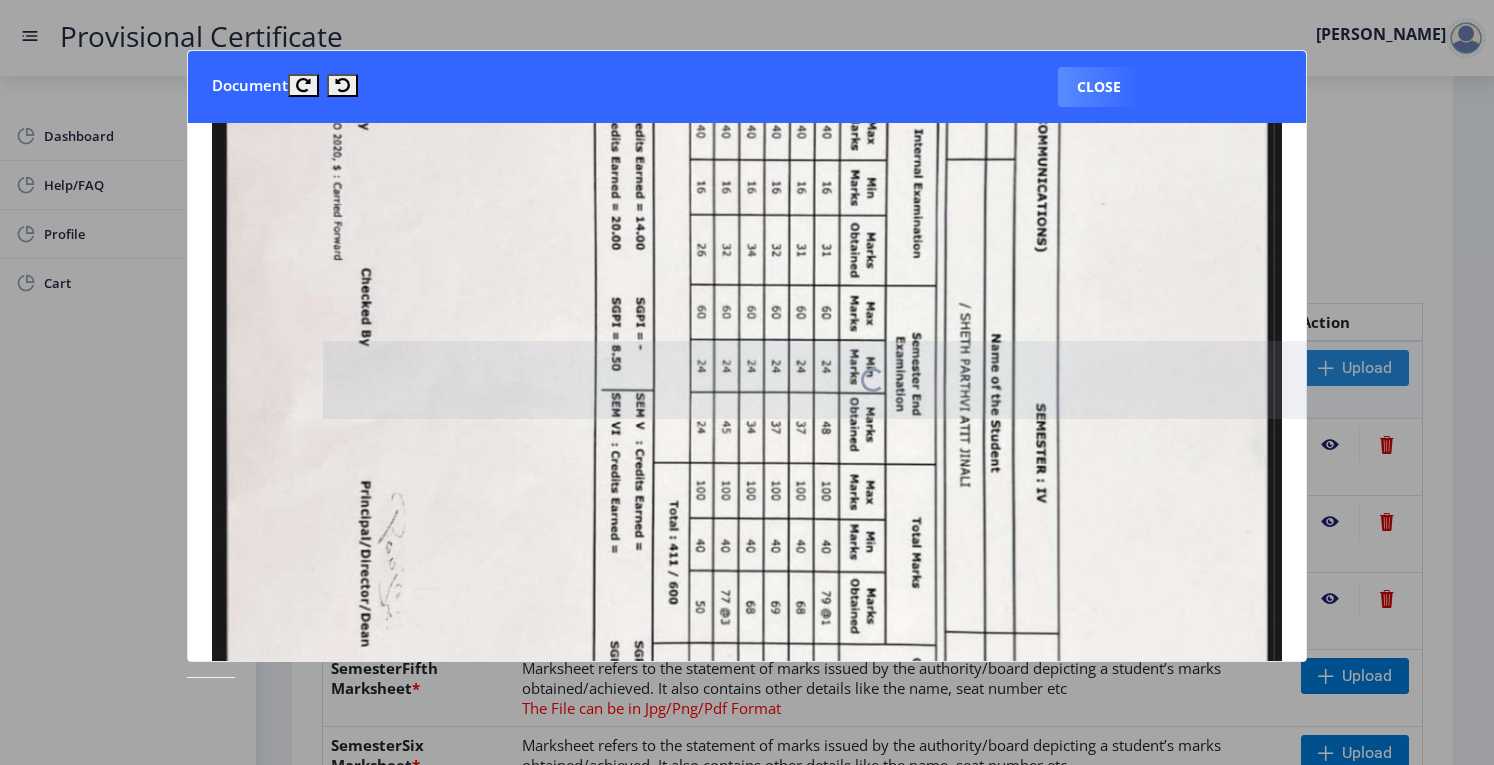 scroll, scrollTop: 556, scrollLeft: 0, axis: vertical 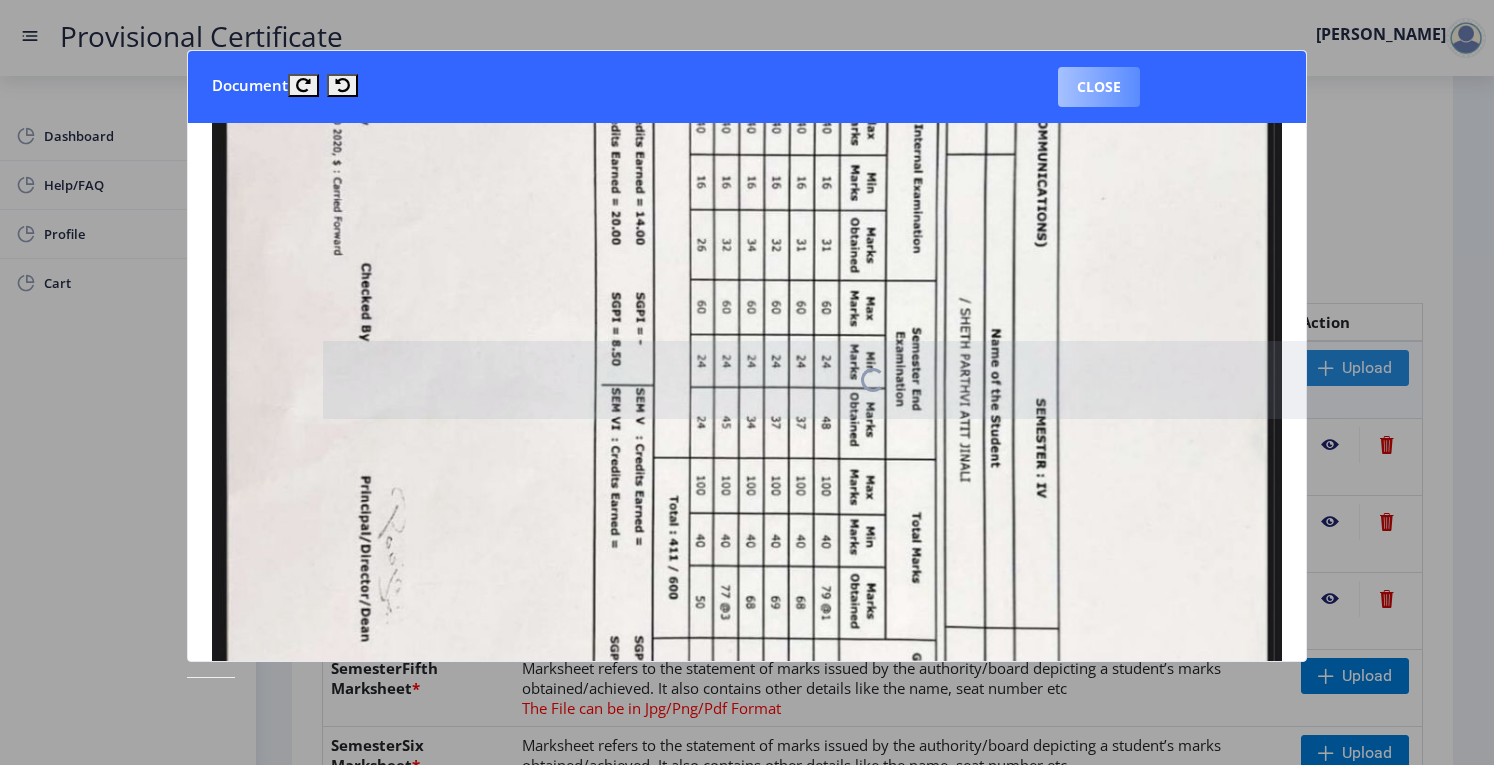 click on "Close" at bounding box center (1099, 87) 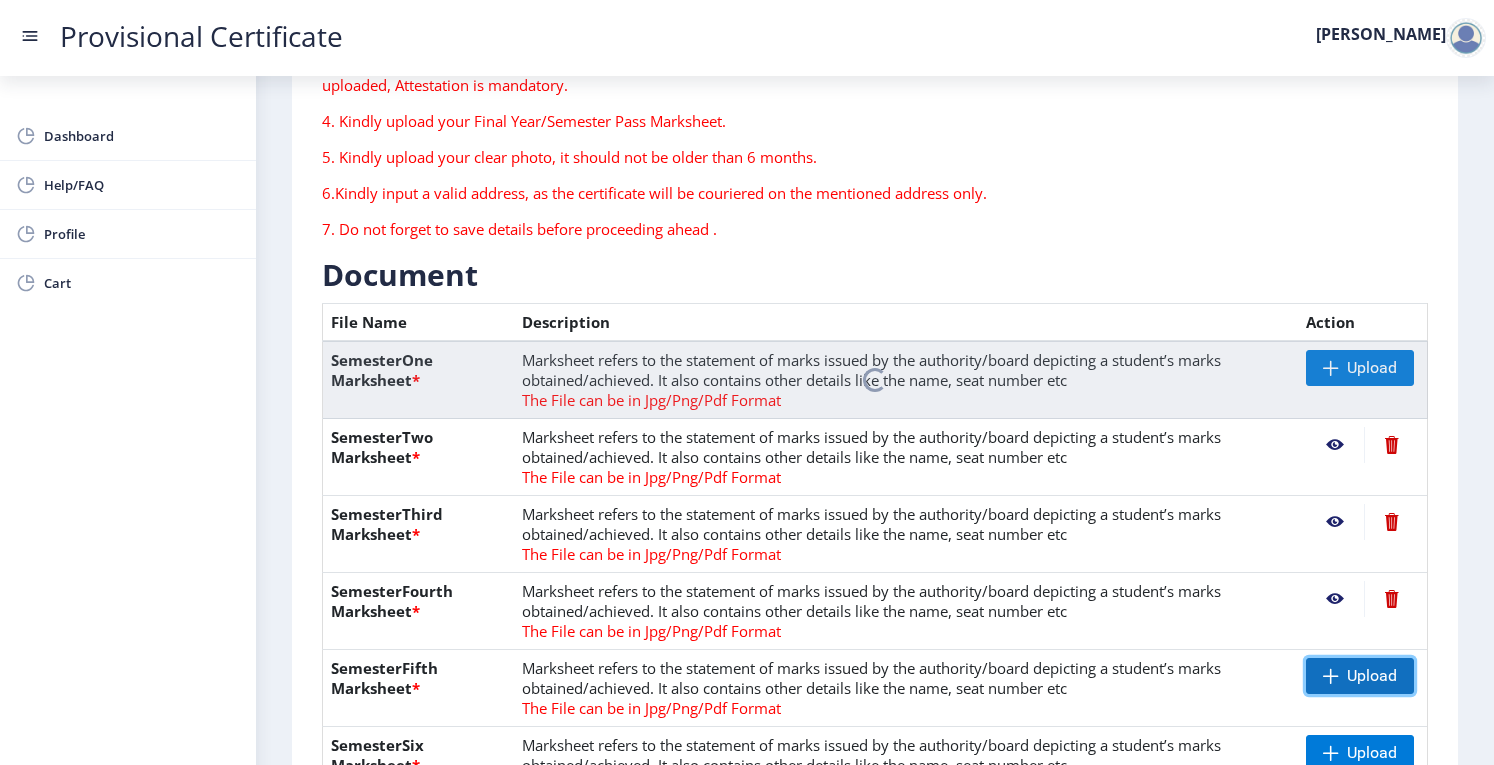 click on "Upload" 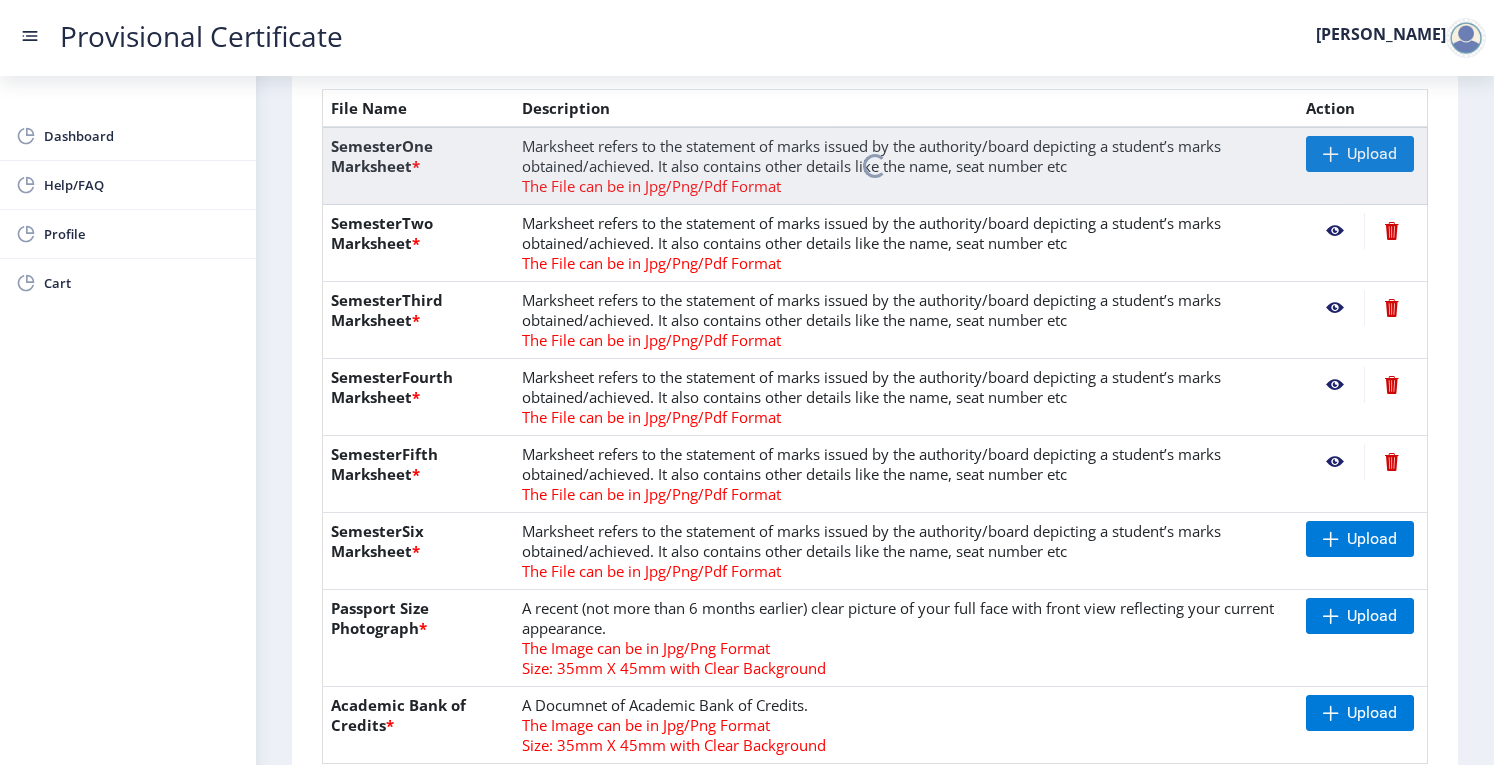 scroll, scrollTop: 483, scrollLeft: 0, axis: vertical 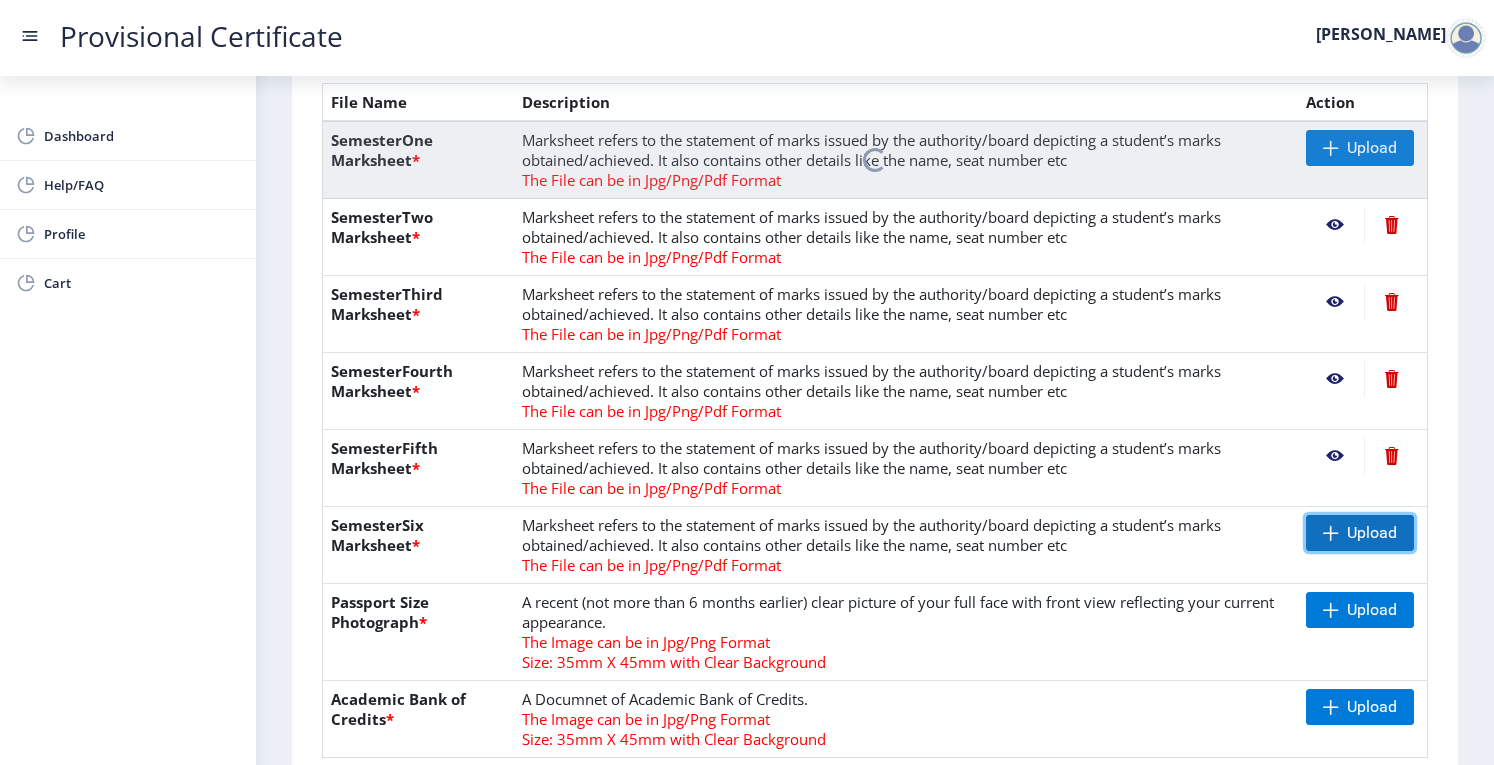 click on "Upload" 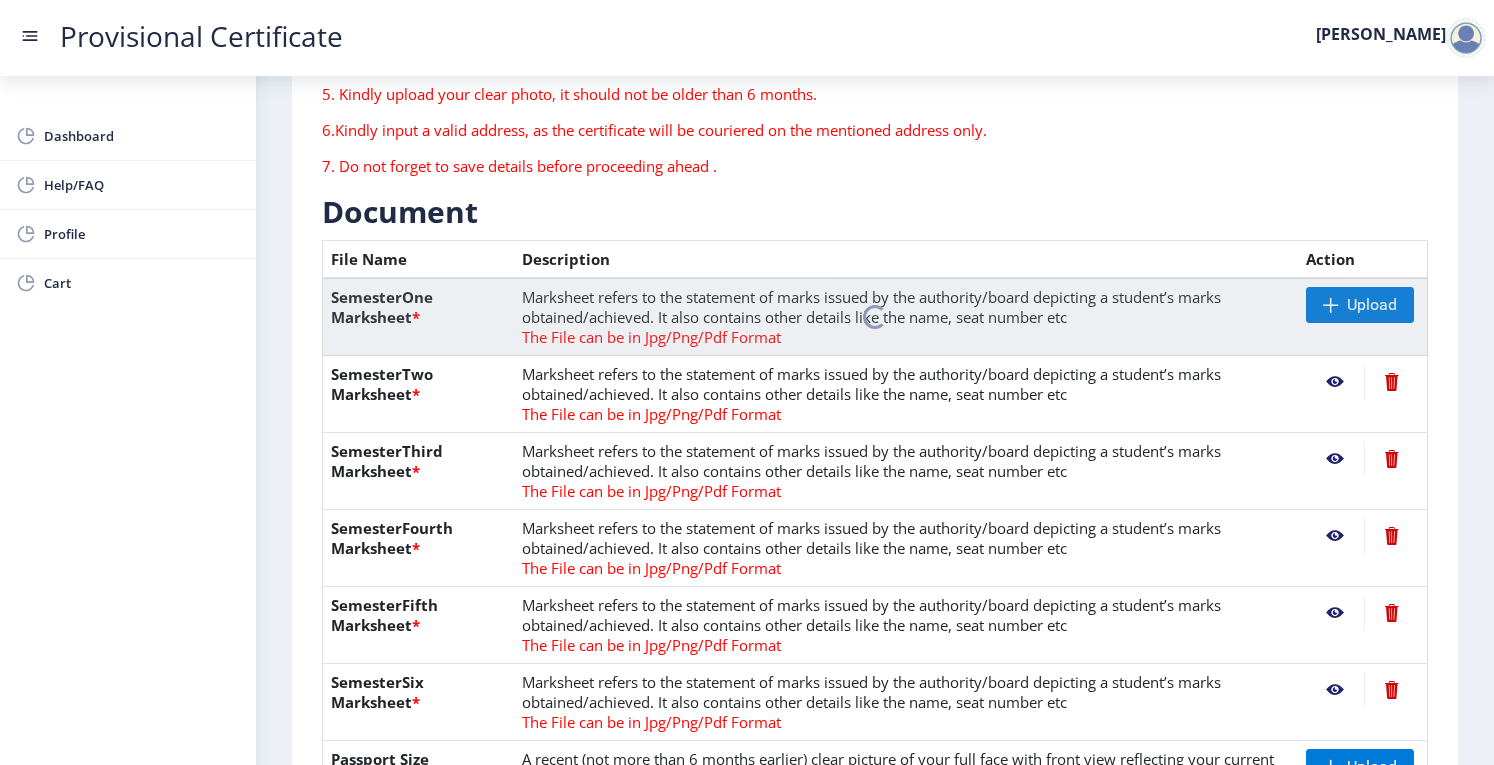 scroll, scrollTop: 324, scrollLeft: 0, axis: vertical 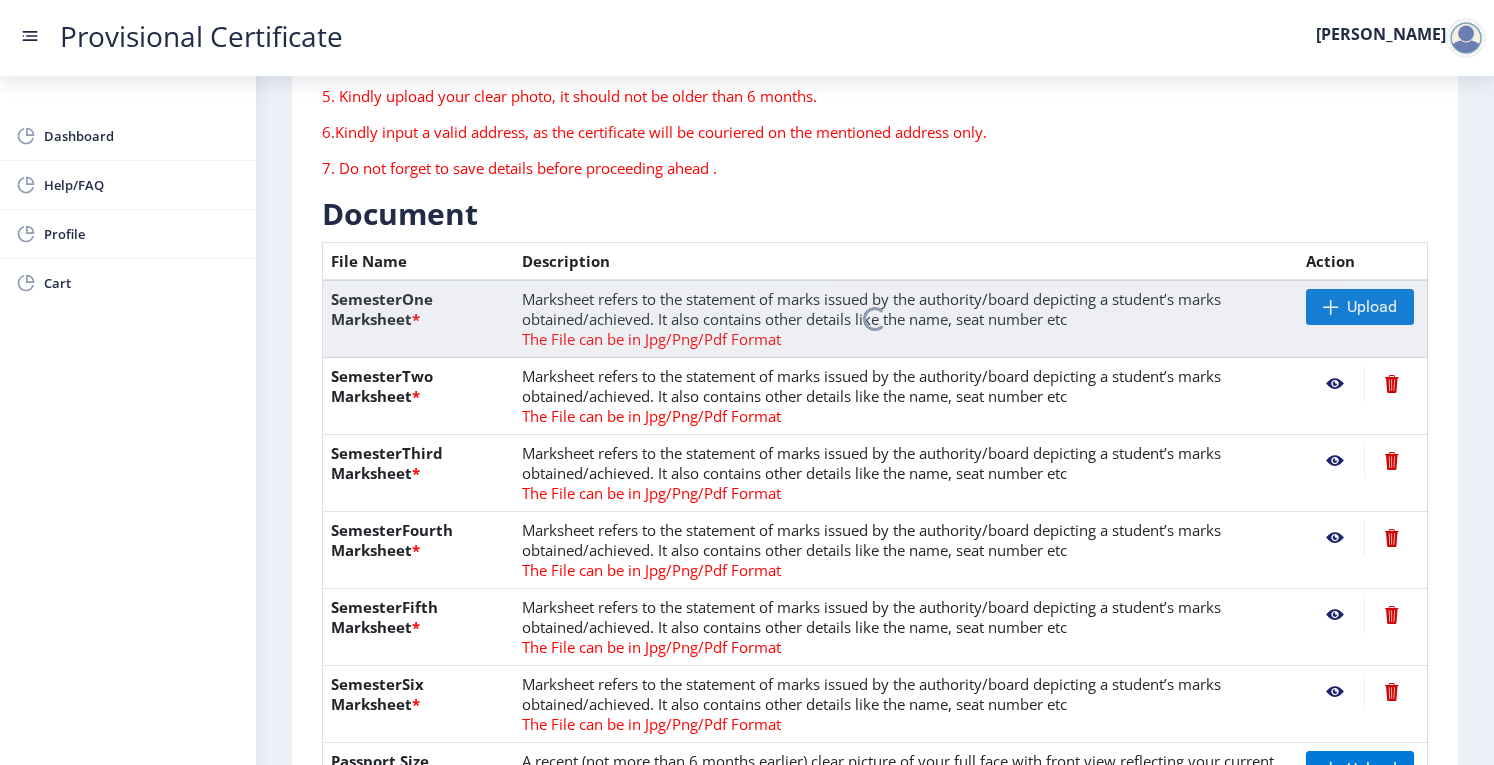 click 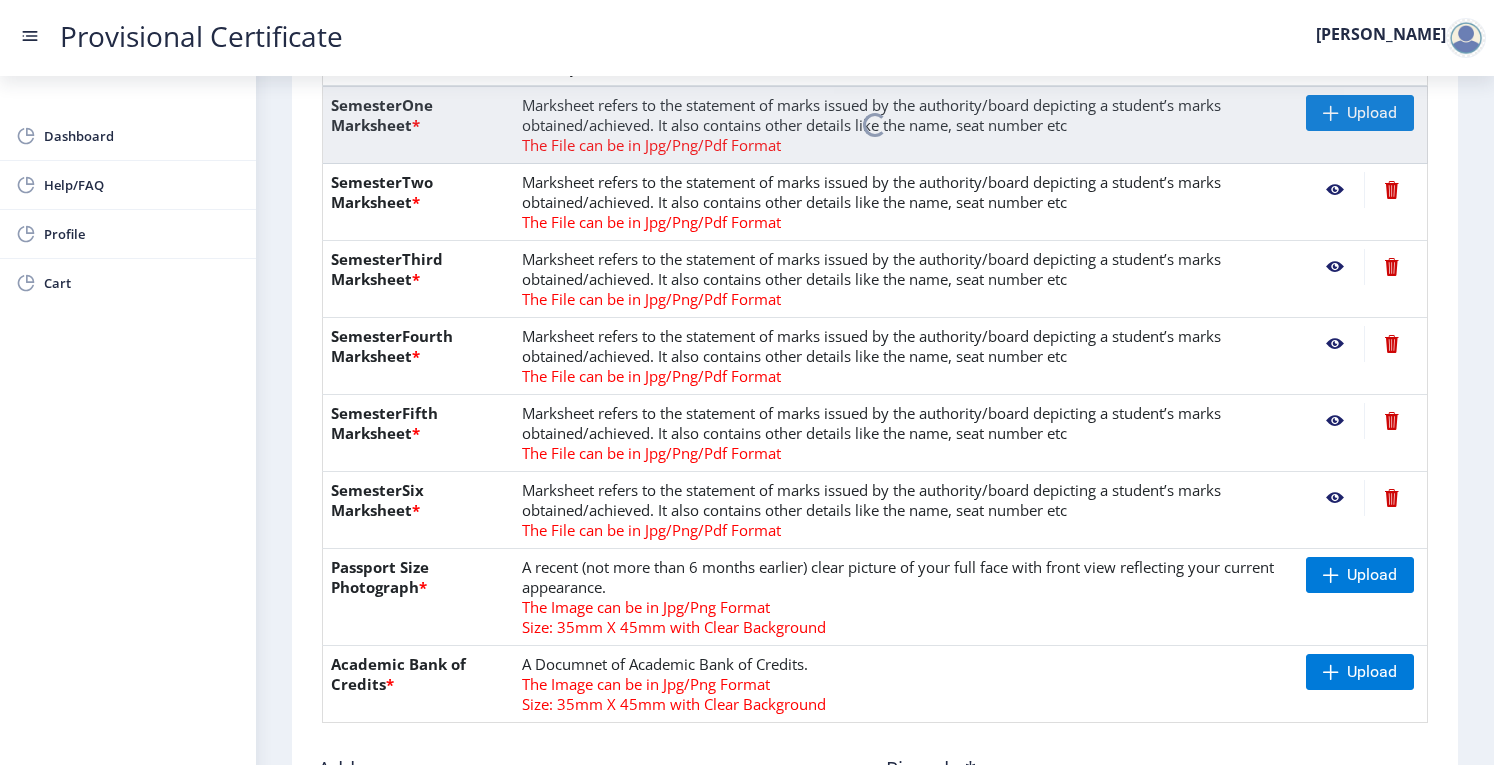 scroll, scrollTop: 519, scrollLeft: 0, axis: vertical 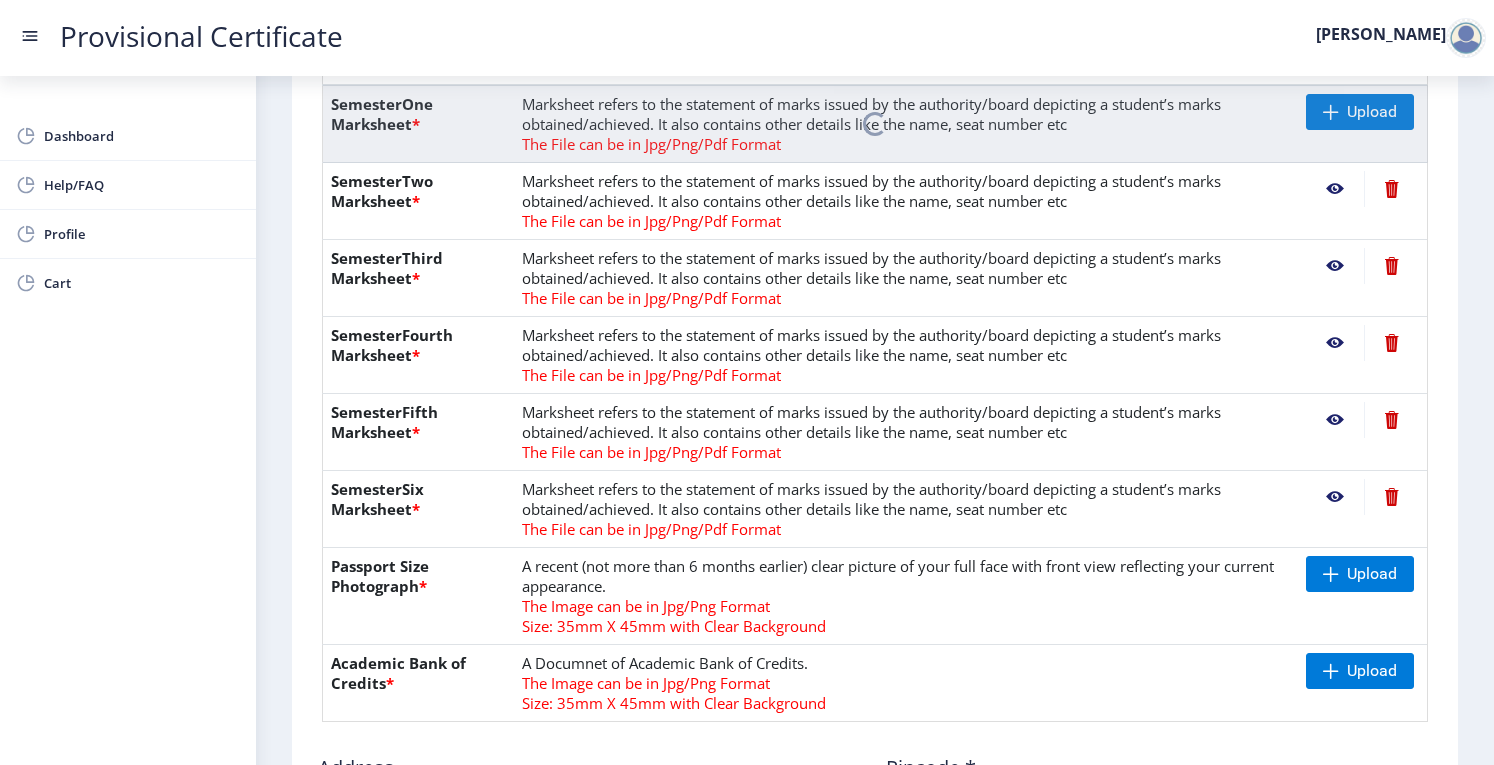 click 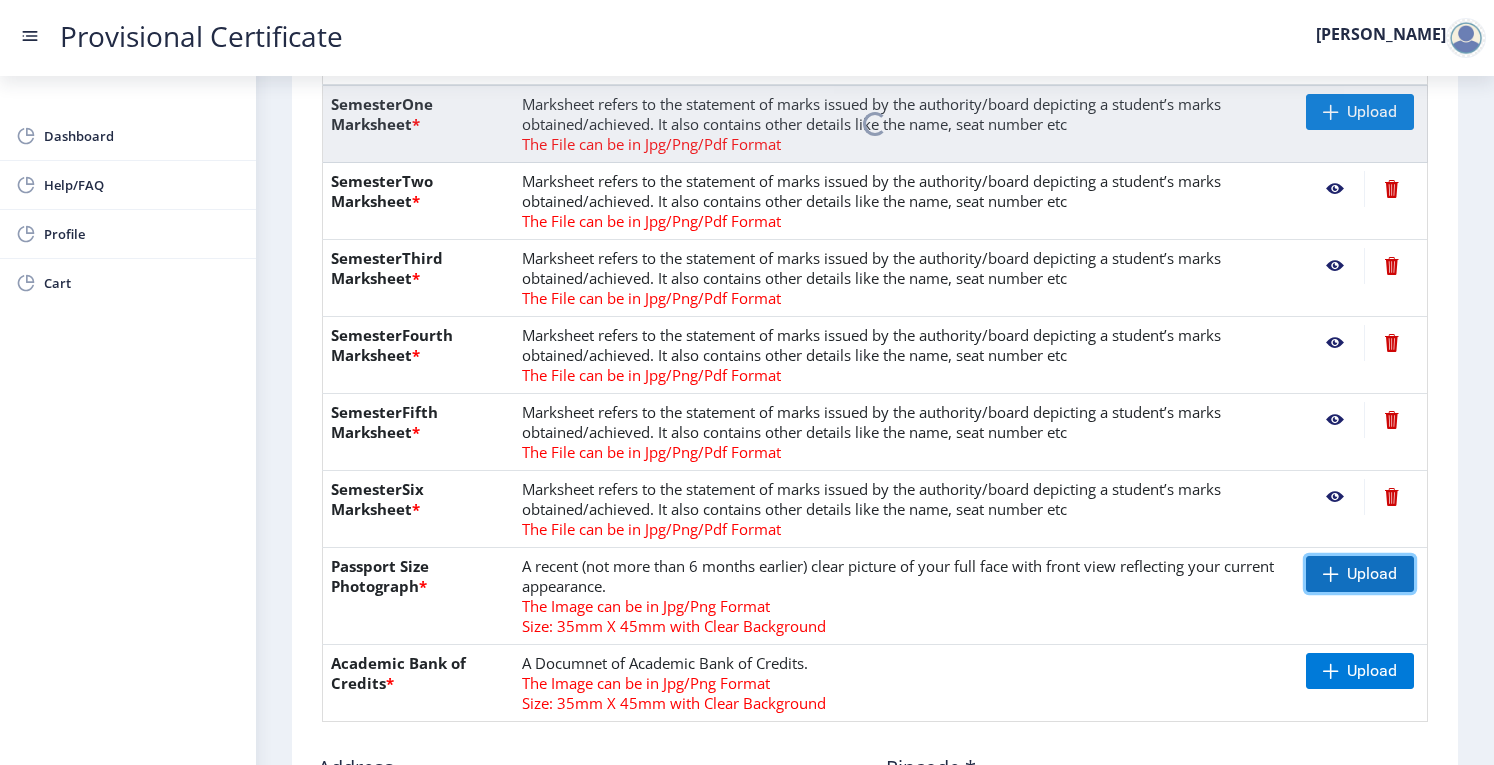 click on "Upload" 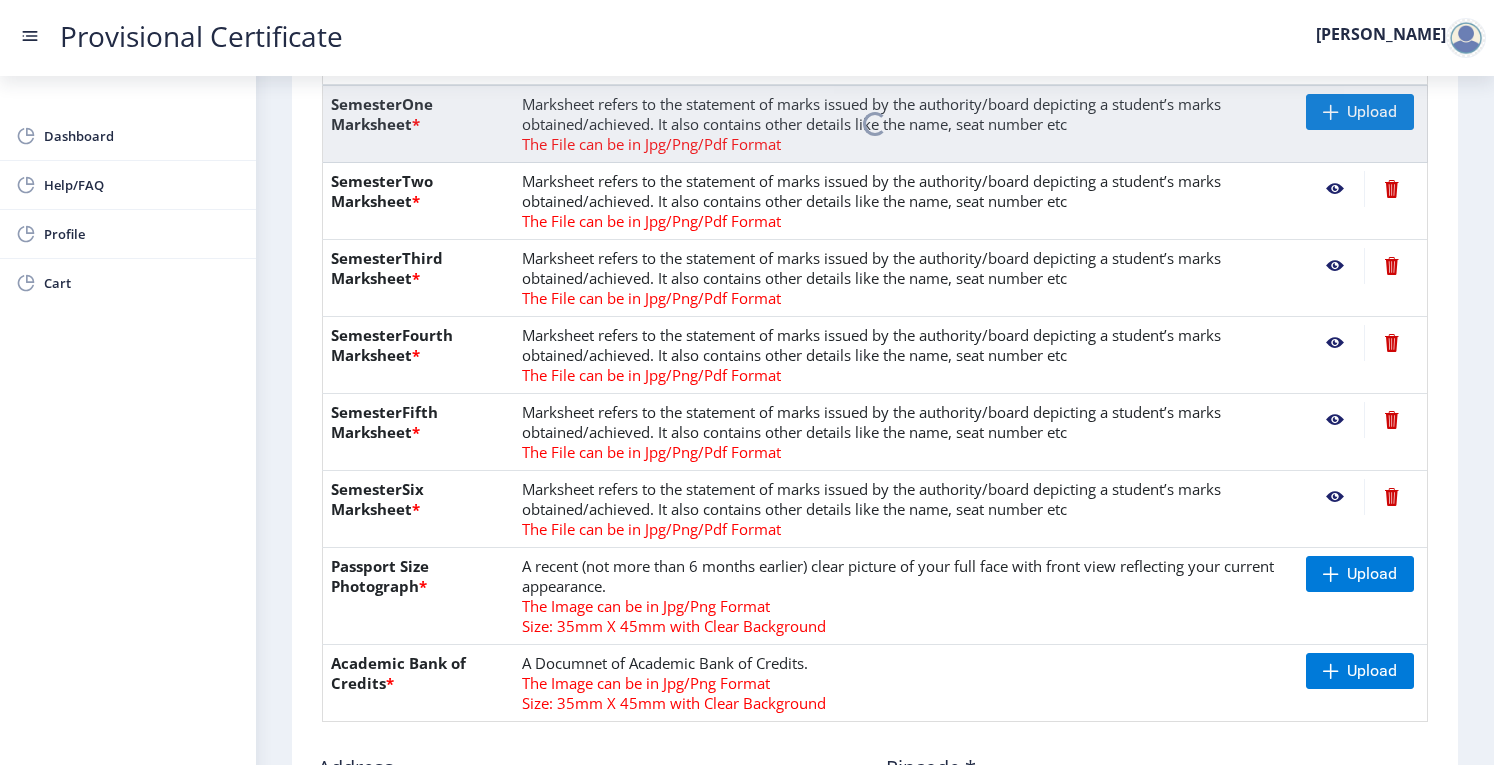 click 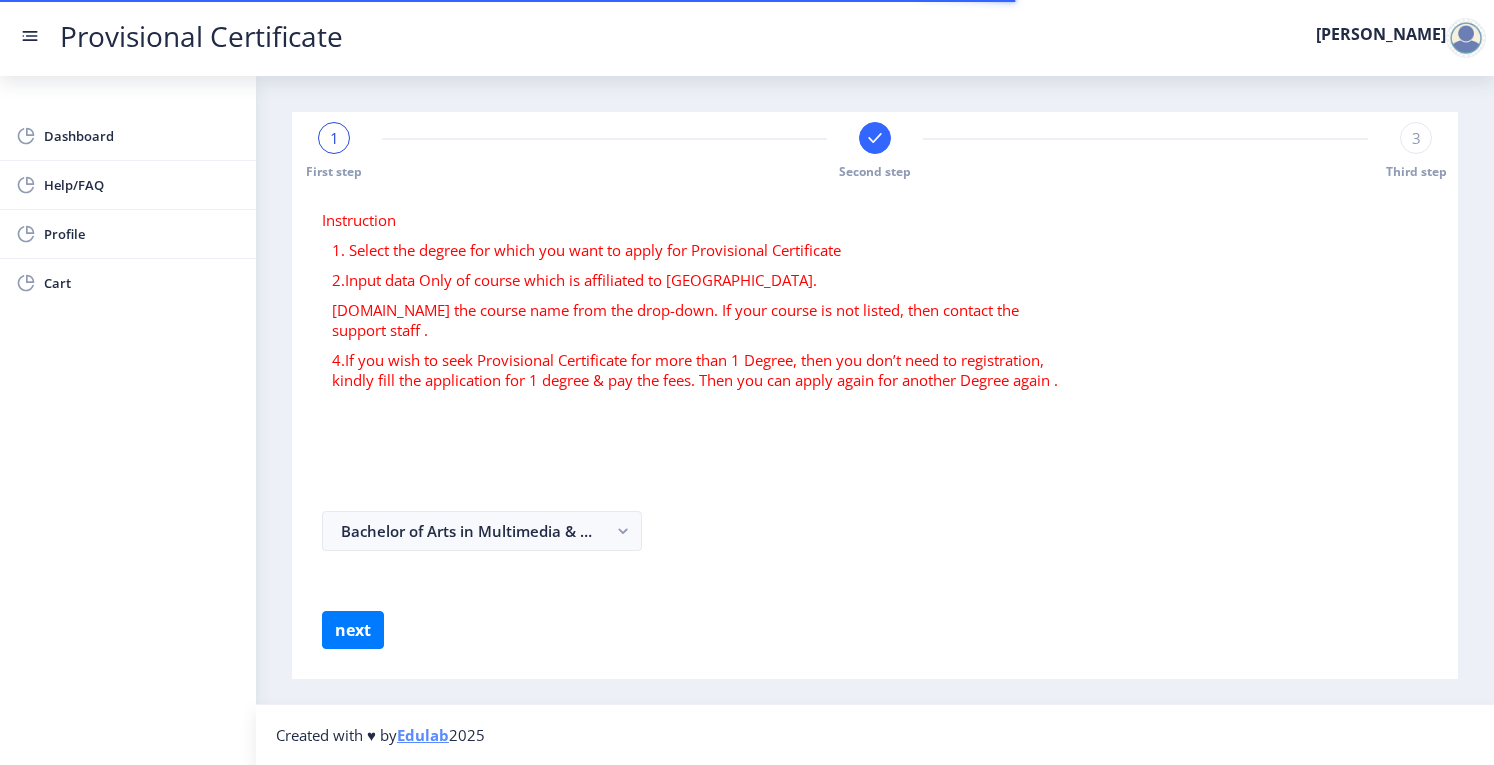 scroll, scrollTop: 0, scrollLeft: 0, axis: both 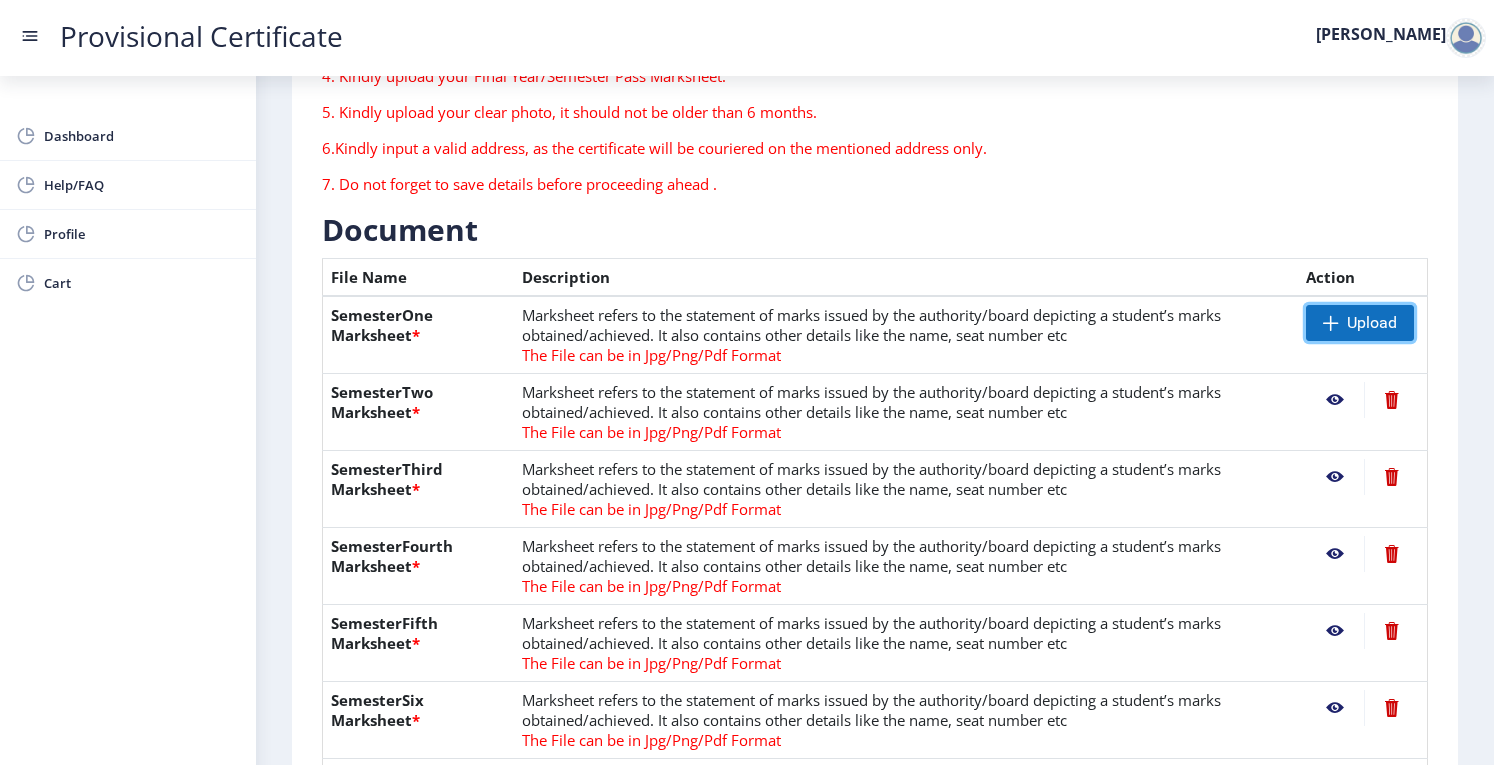 click 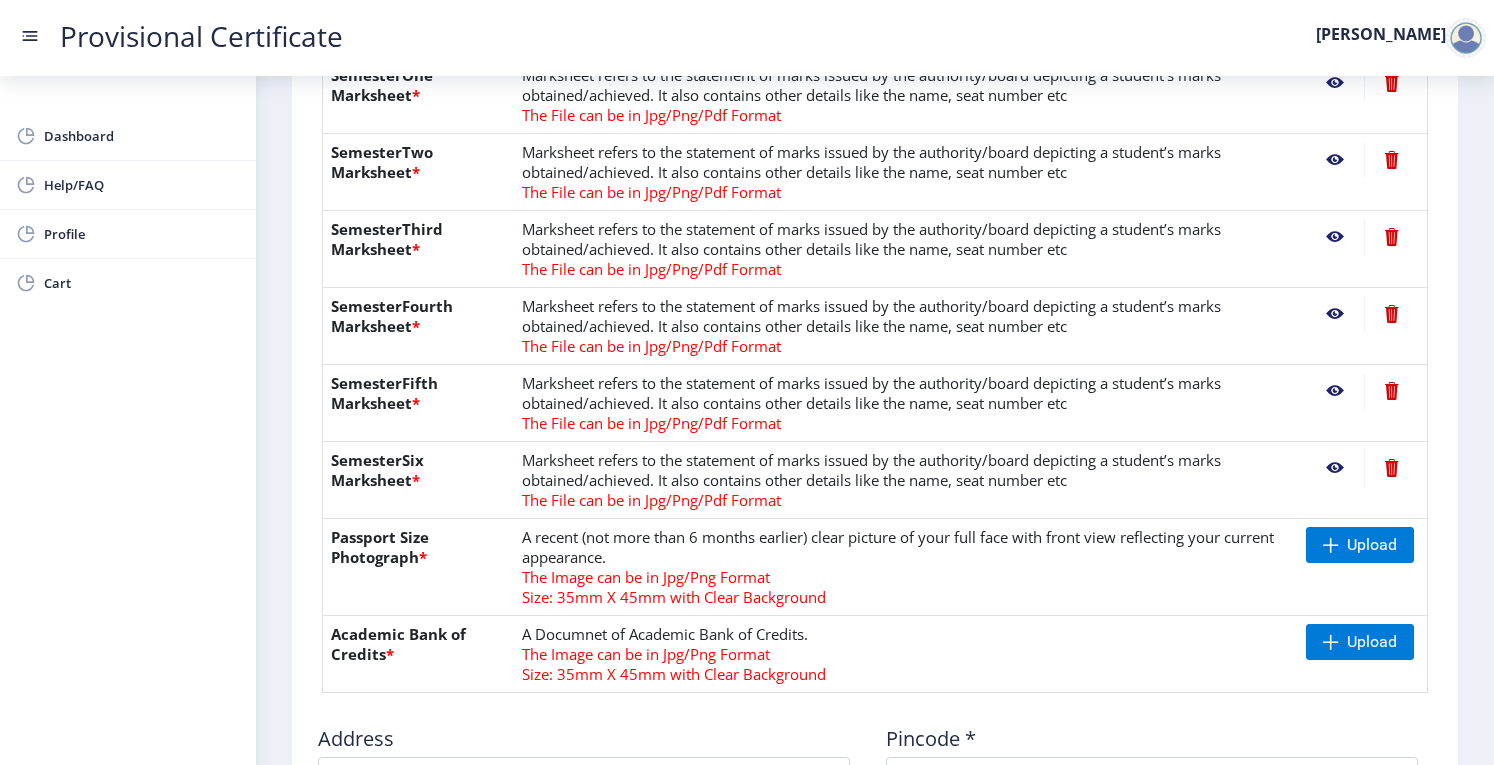 scroll, scrollTop: 552, scrollLeft: 0, axis: vertical 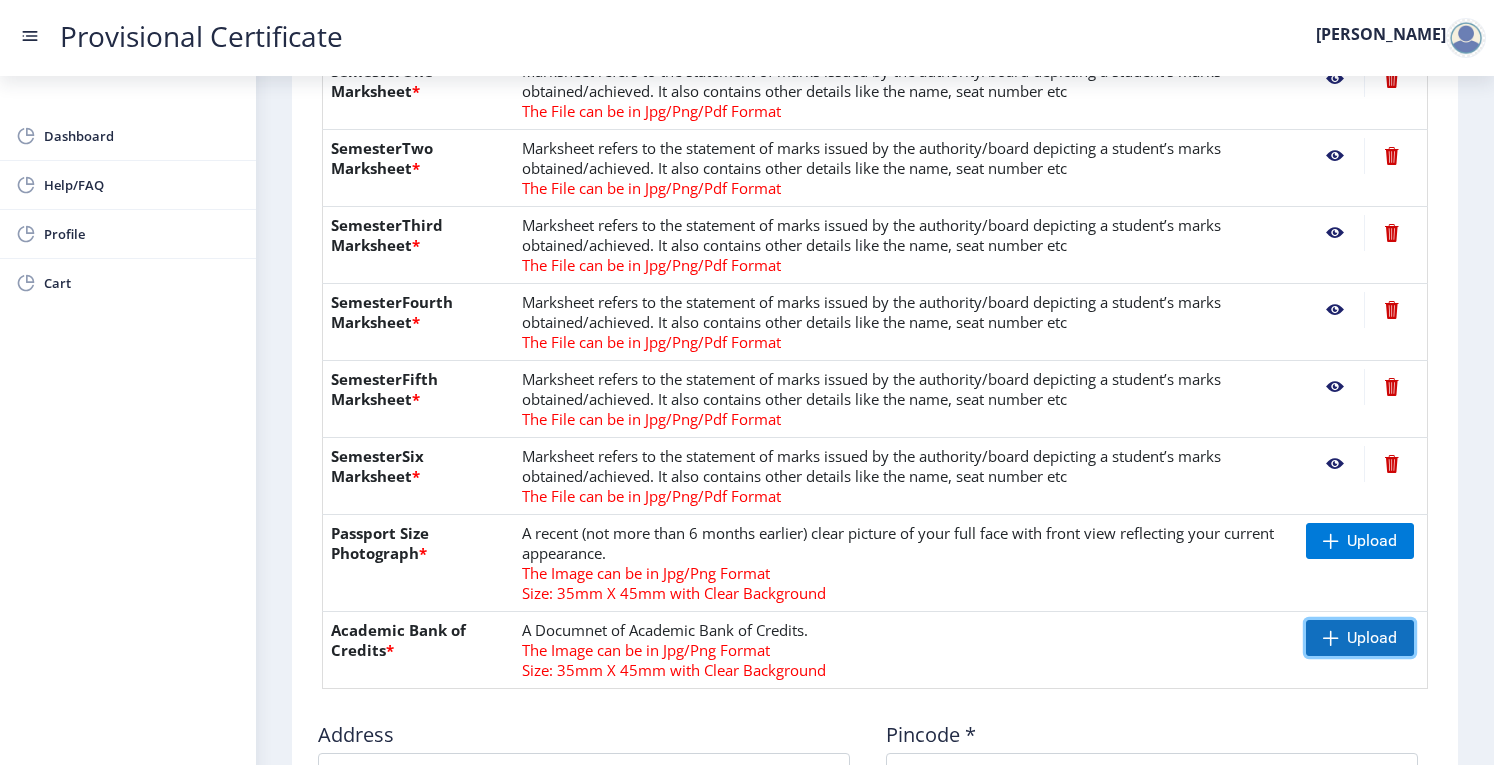 click 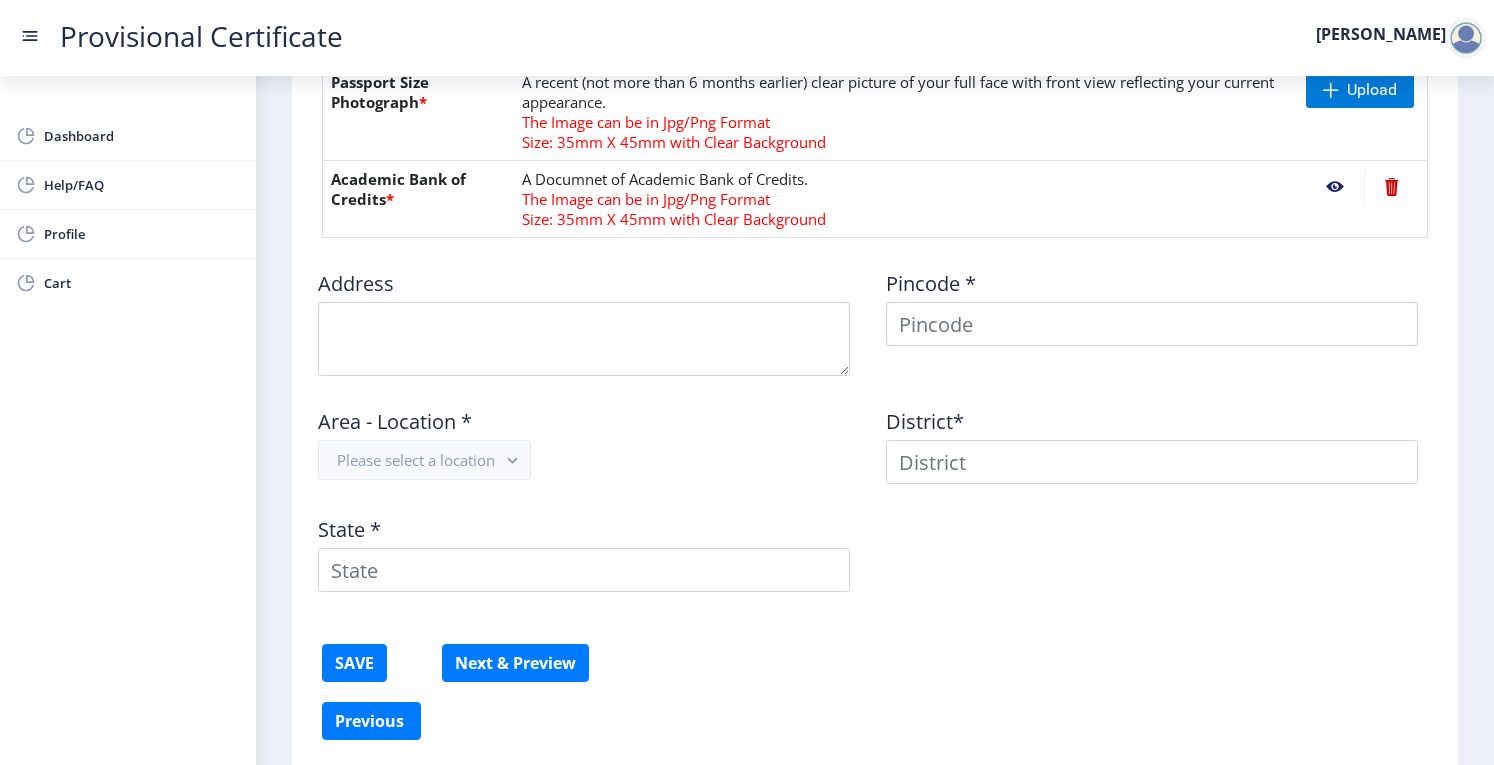 scroll, scrollTop: 1075, scrollLeft: 0, axis: vertical 